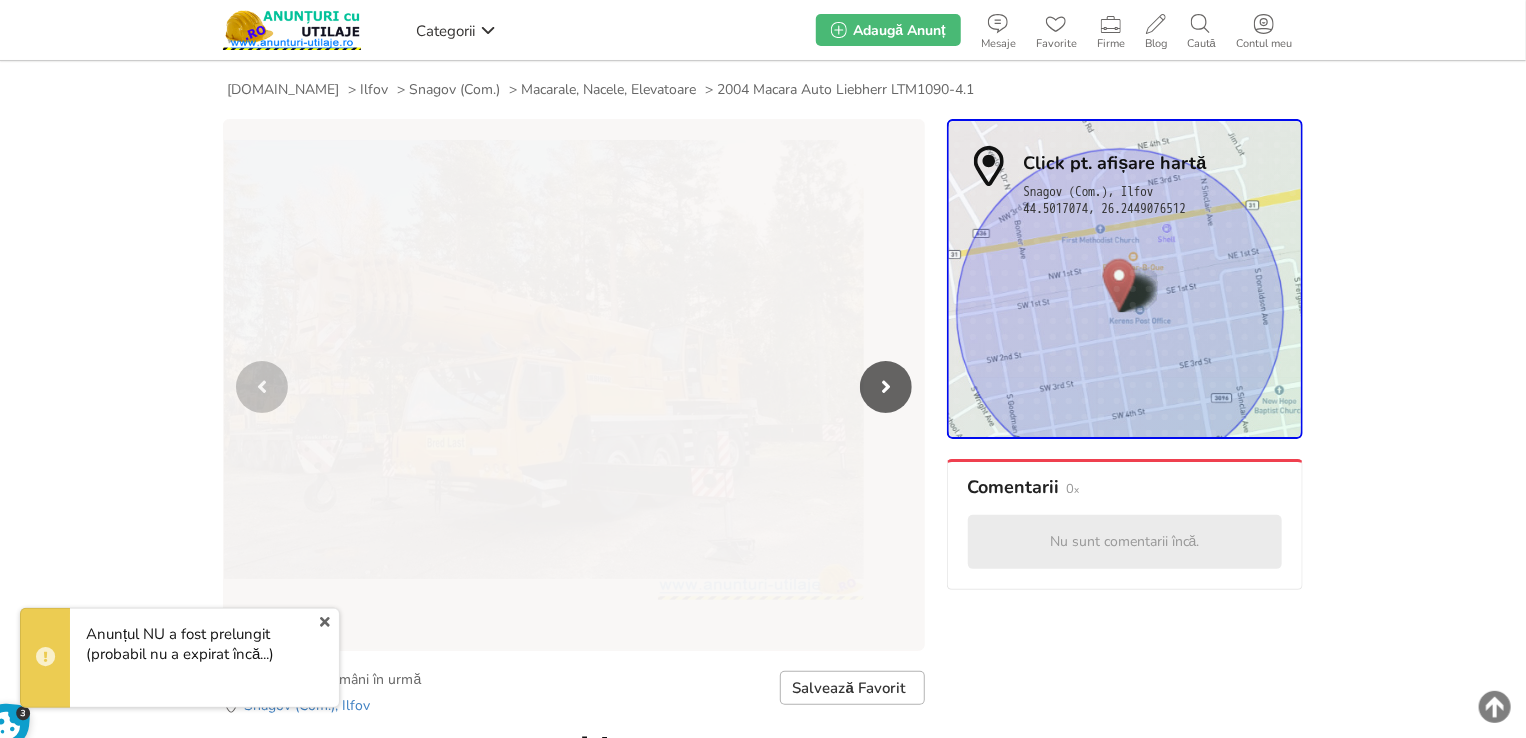 scroll, scrollTop: 300, scrollLeft: 0, axis: vertical 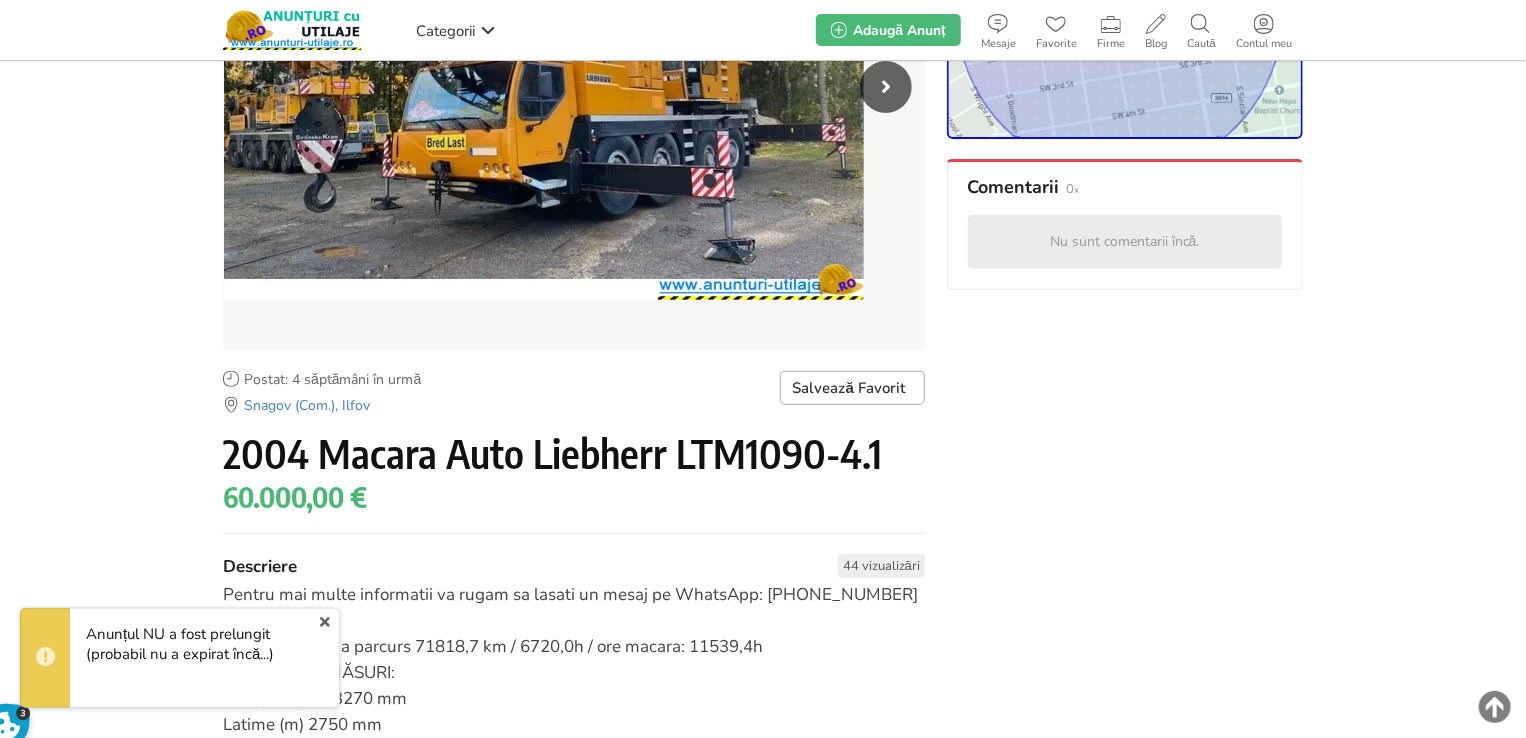 click on "x" at bounding box center (325, 622) 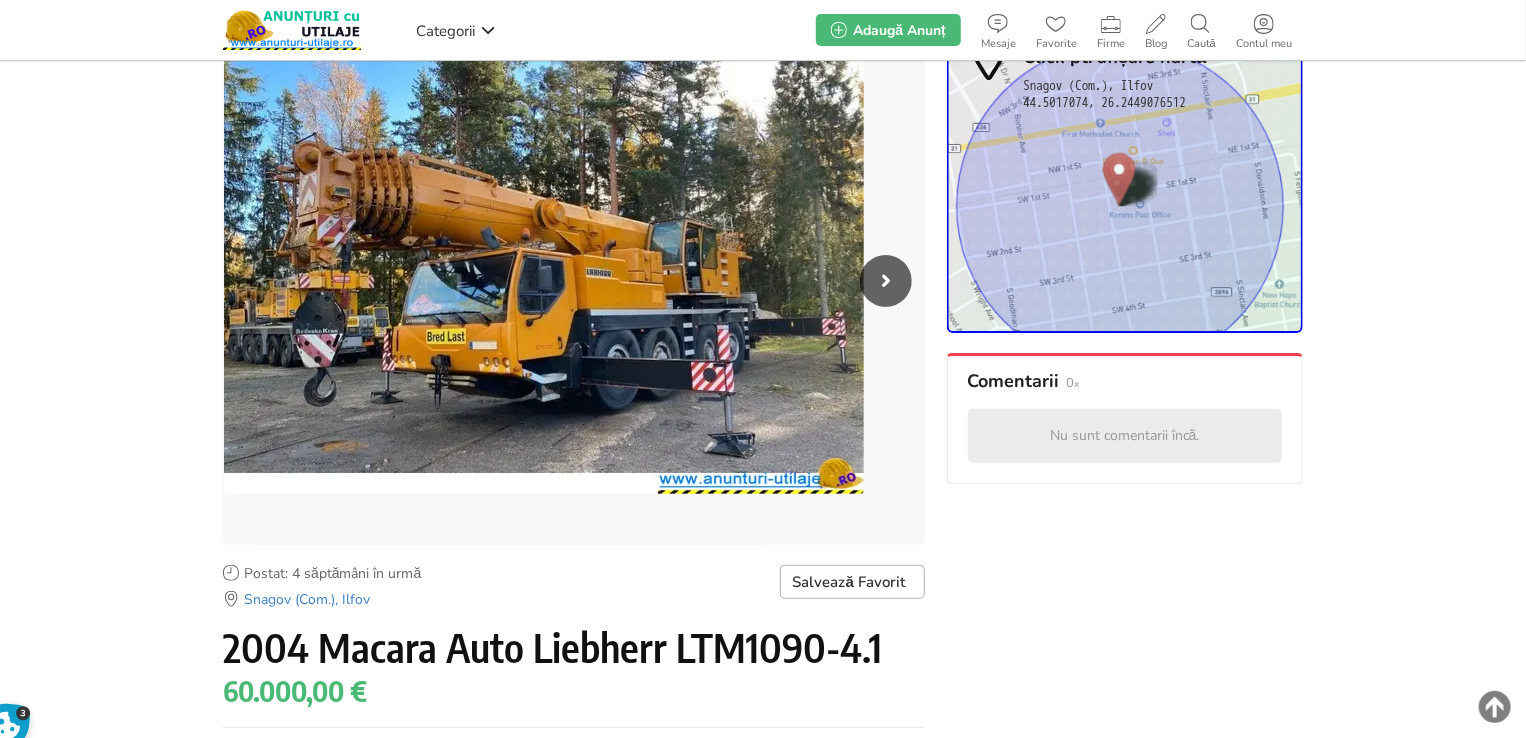 scroll, scrollTop: 300, scrollLeft: 0, axis: vertical 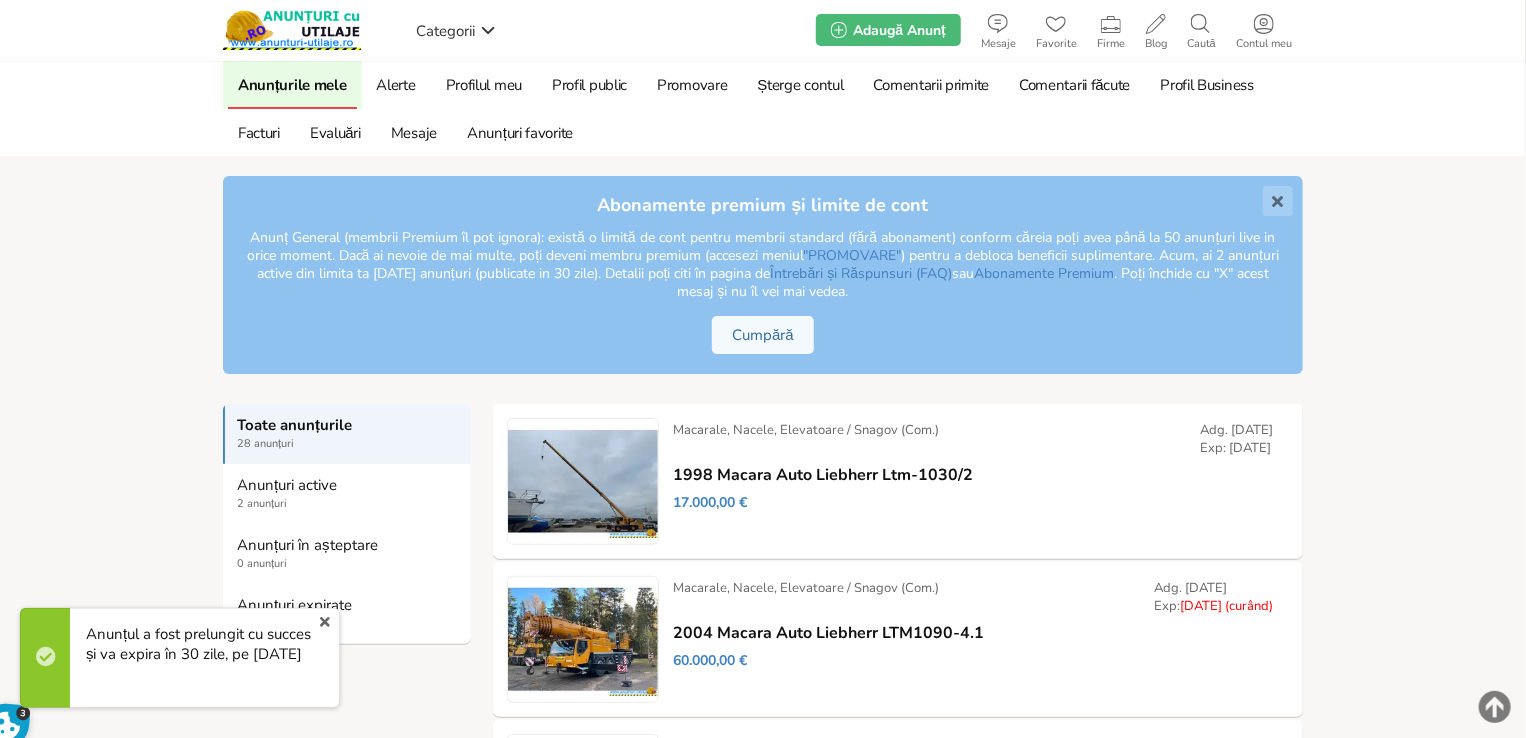 click on "x" at bounding box center (325, 622) 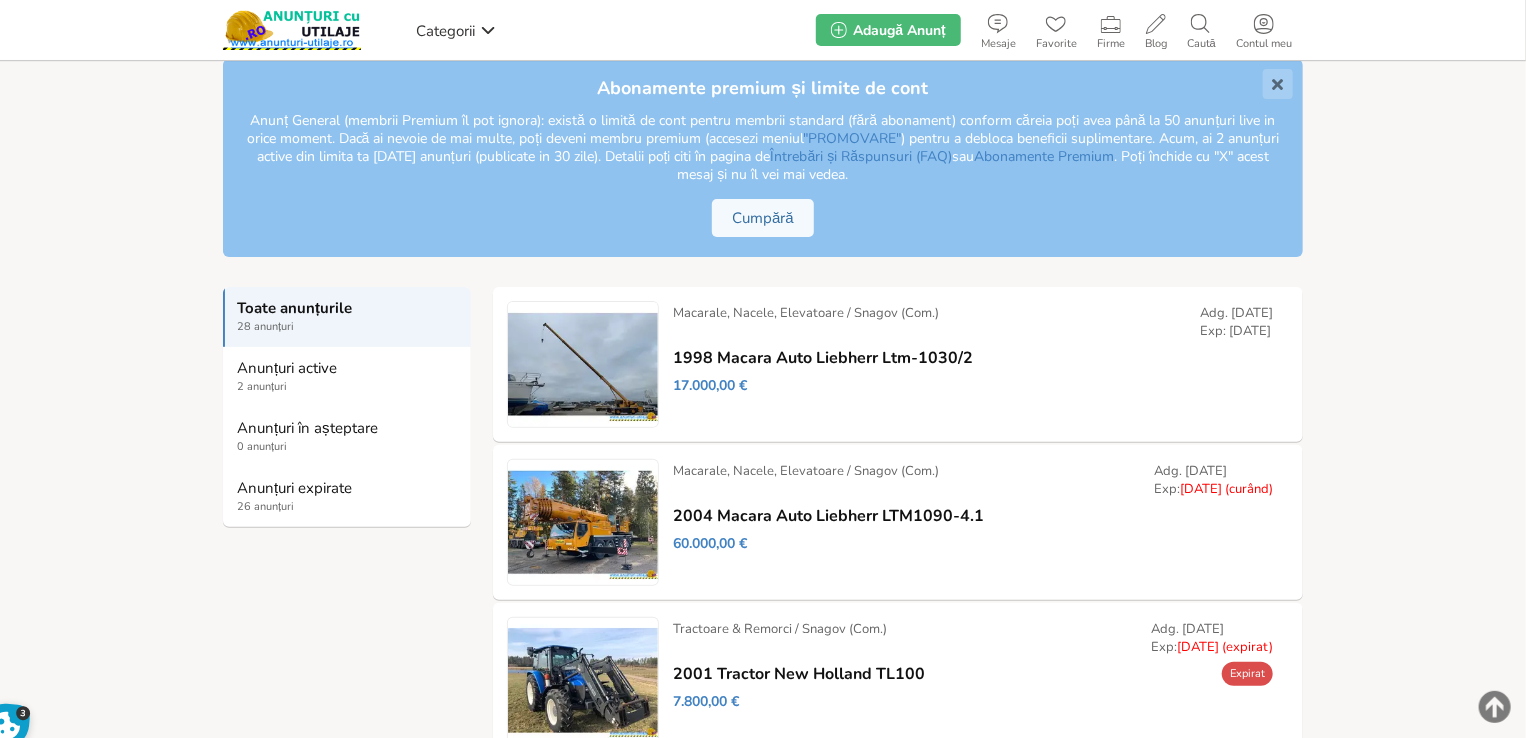 scroll, scrollTop: 400, scrollLeft: 0, axis: vertical 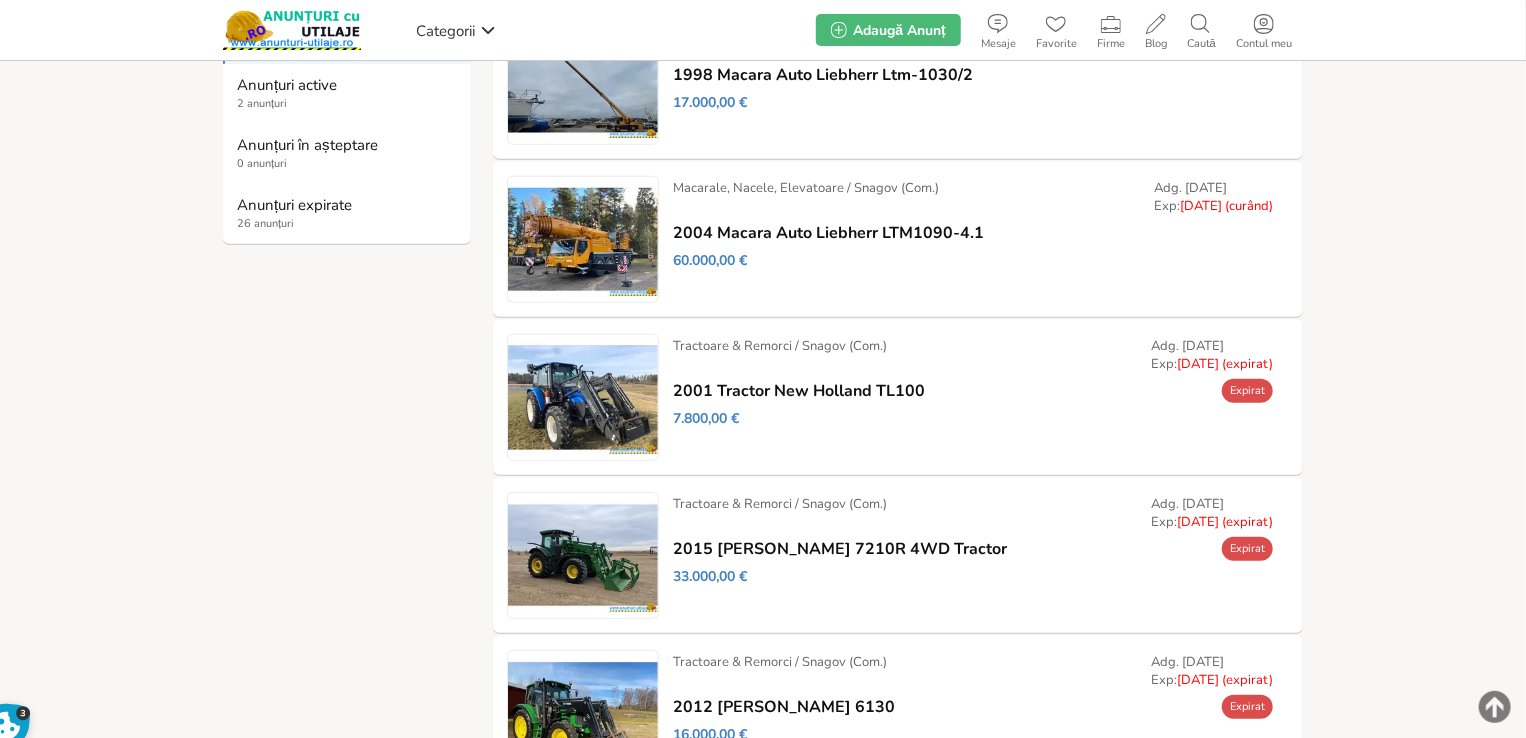 click on "Prelungește" at bounding box center [0, 0] 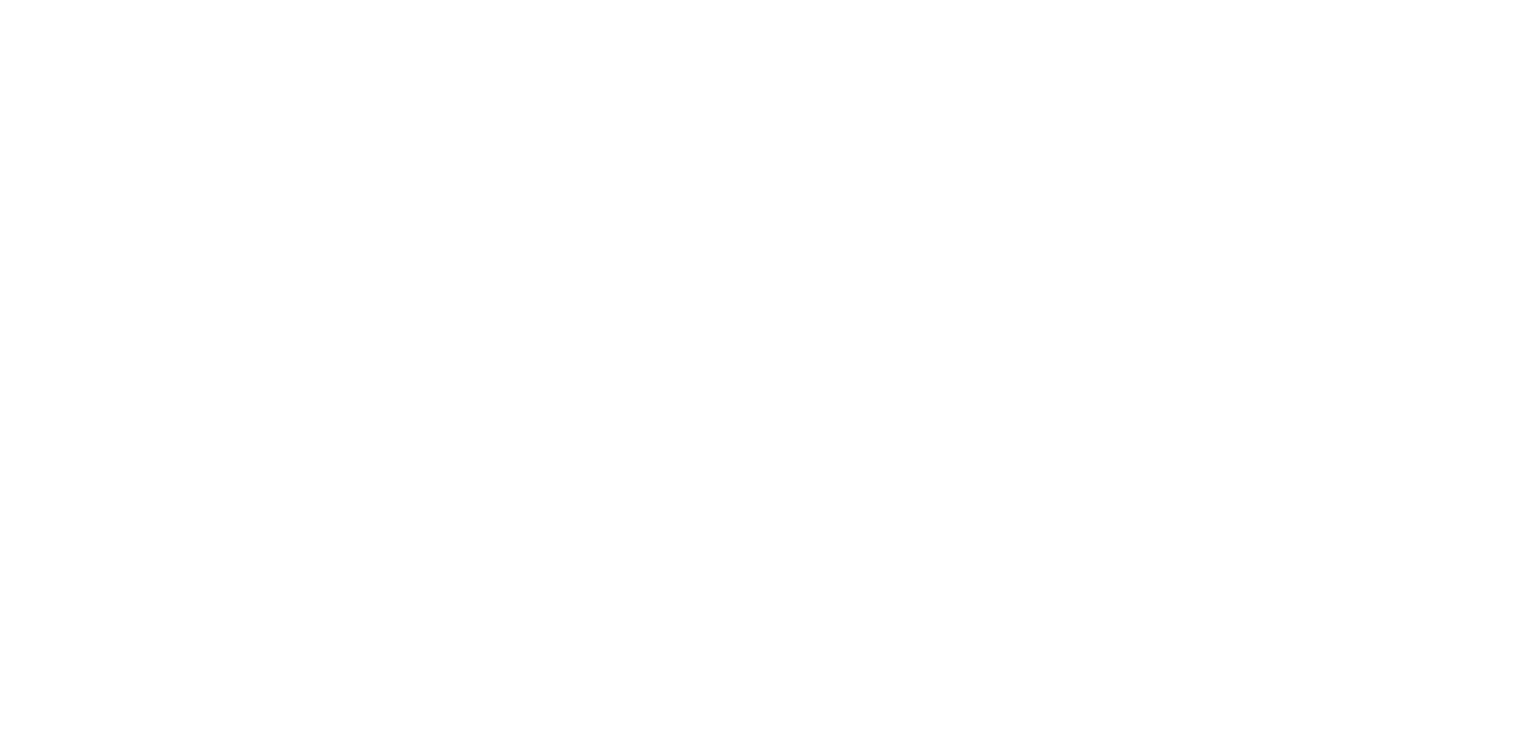 scroll, scrollTop: 0, scrollLeft: 0, axis: both 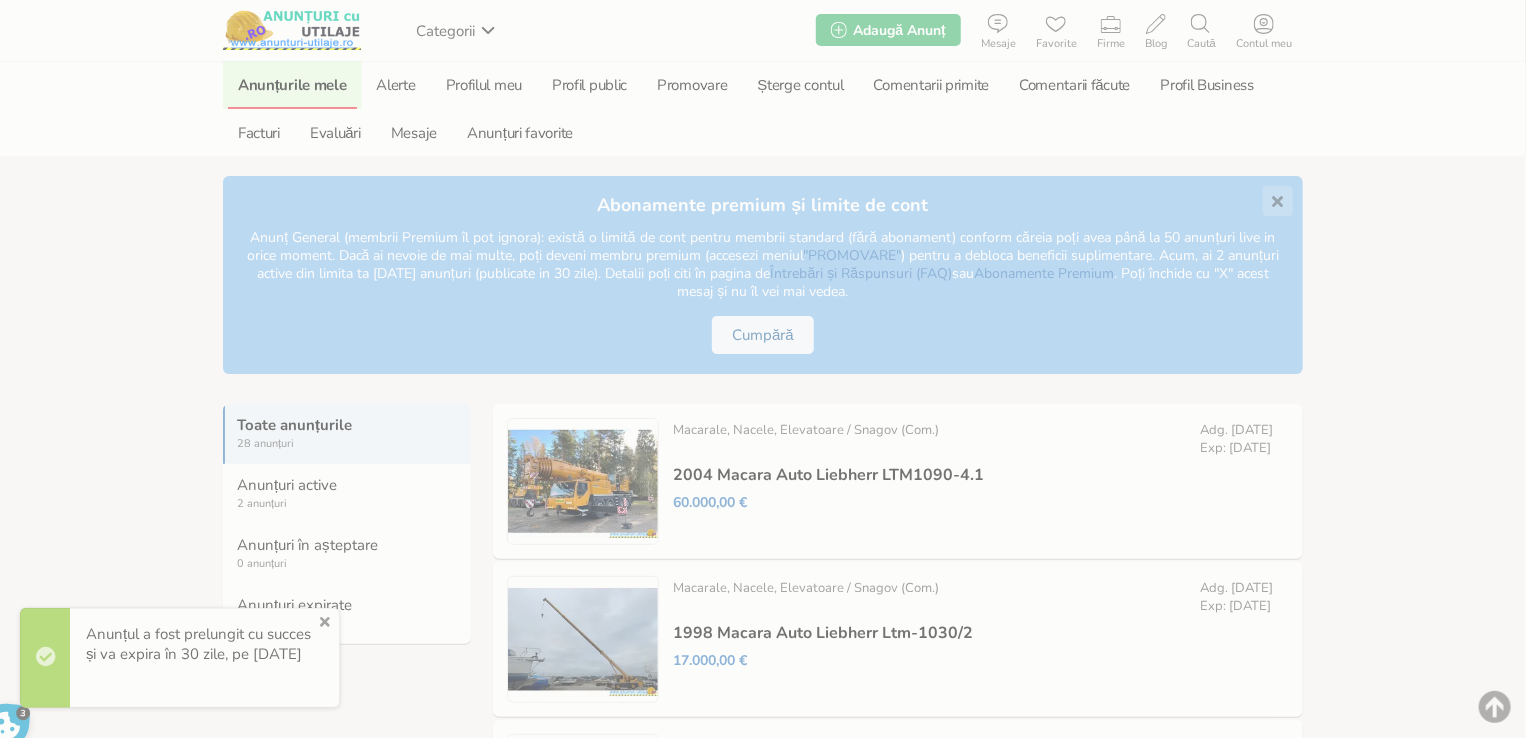 click on "x" at bounding box center [325, 622] 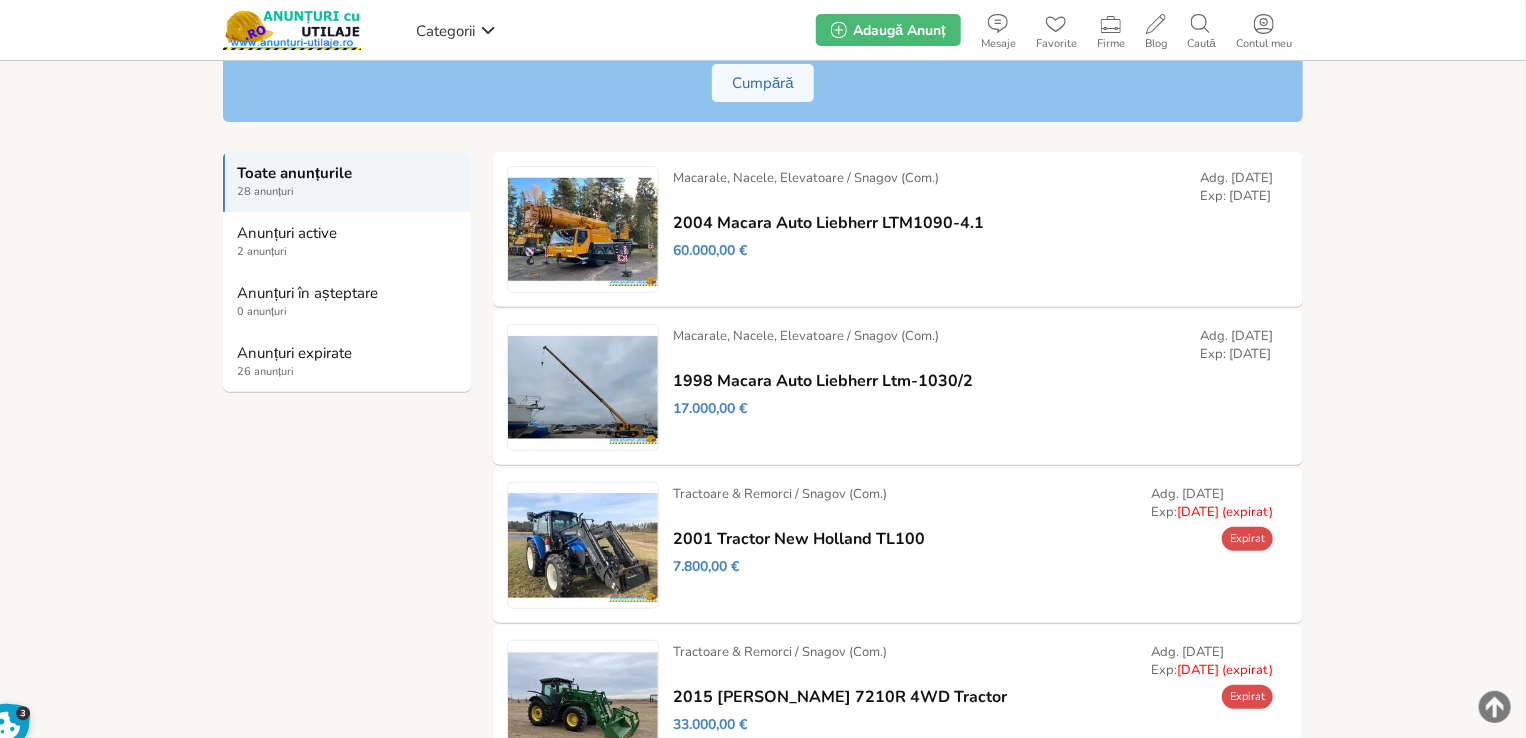 scroll, scrollTop: 300, scrollLeft: 0, axis: vertical 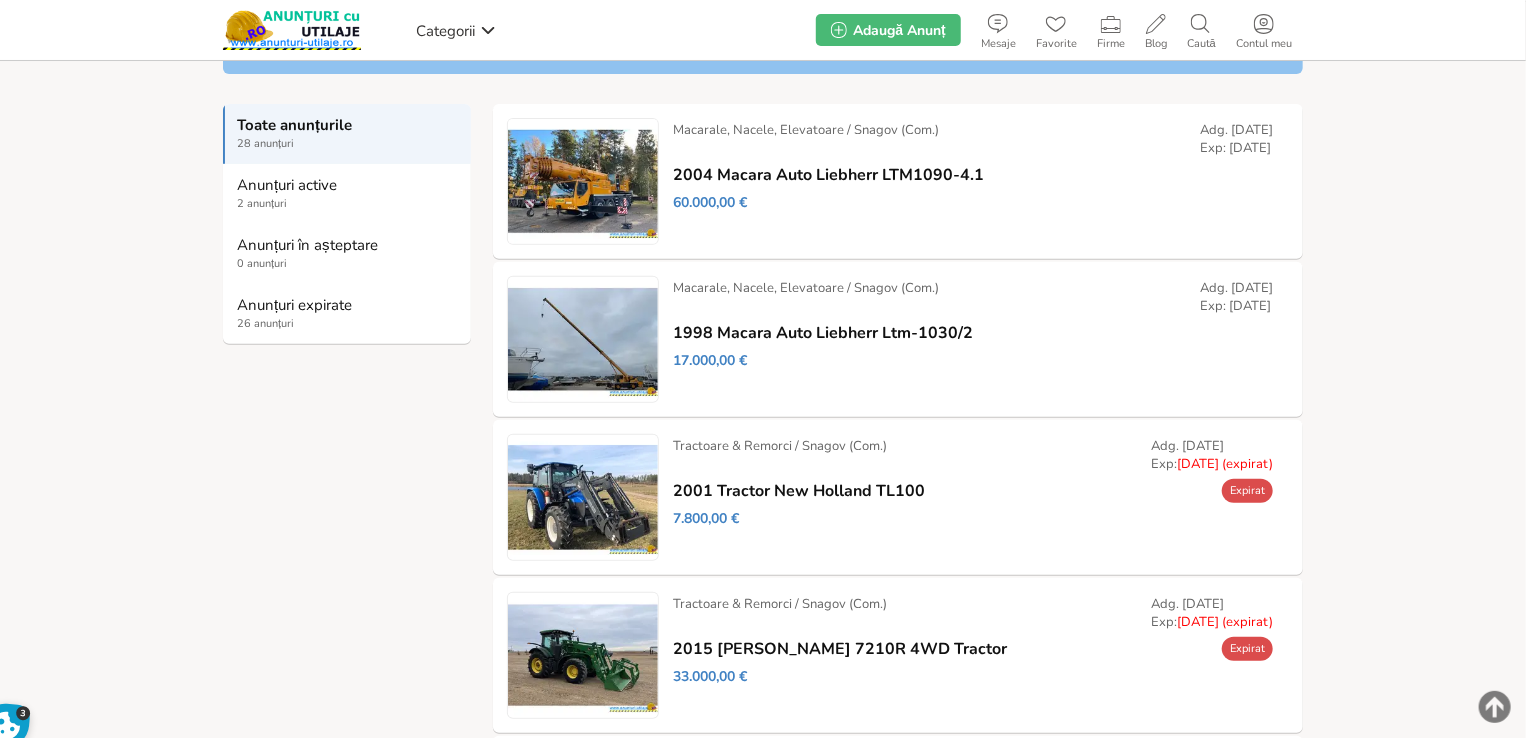 click on "Prelungește" at bounding box center (0, 0) 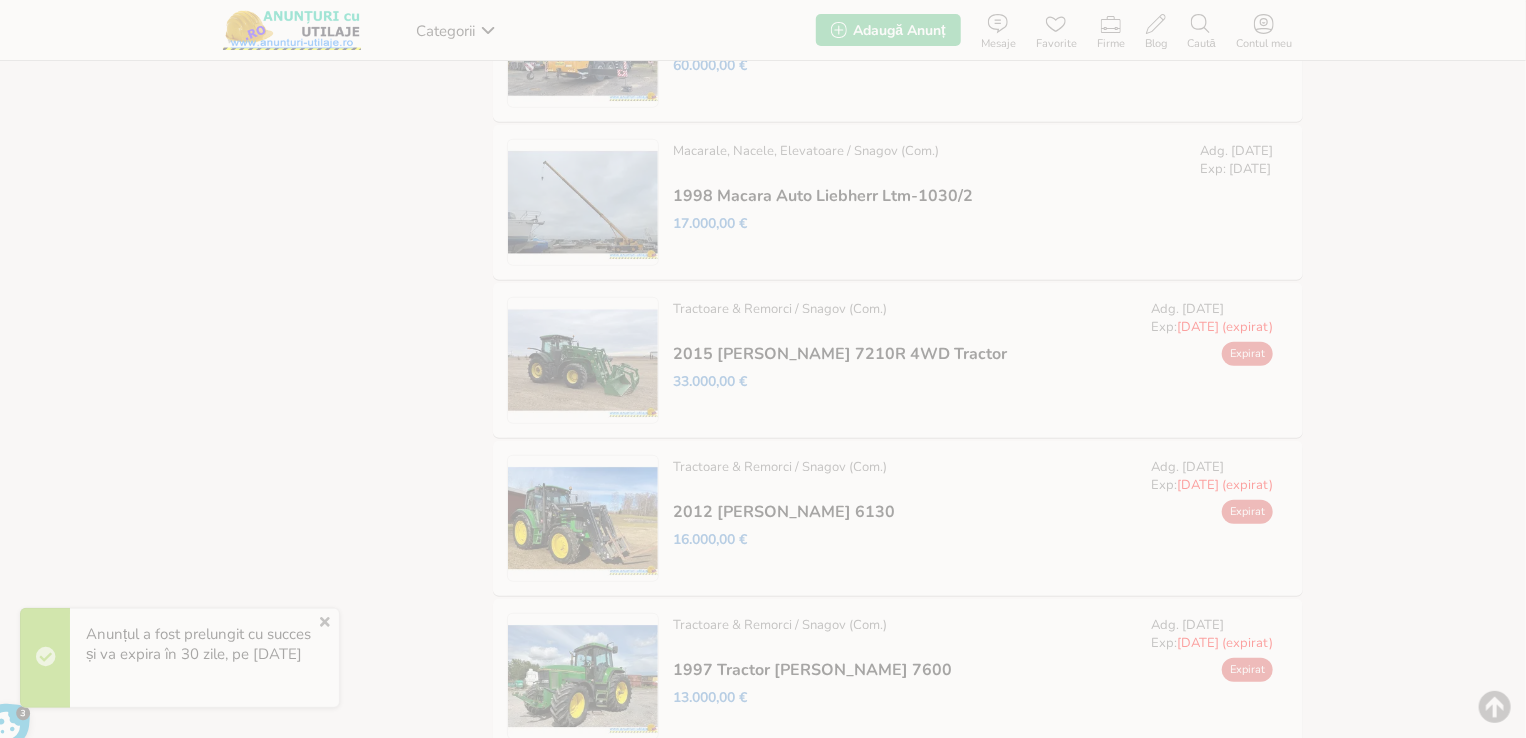 scroll, scrollTop: 600, scrollLeft: 0, axis: vertical 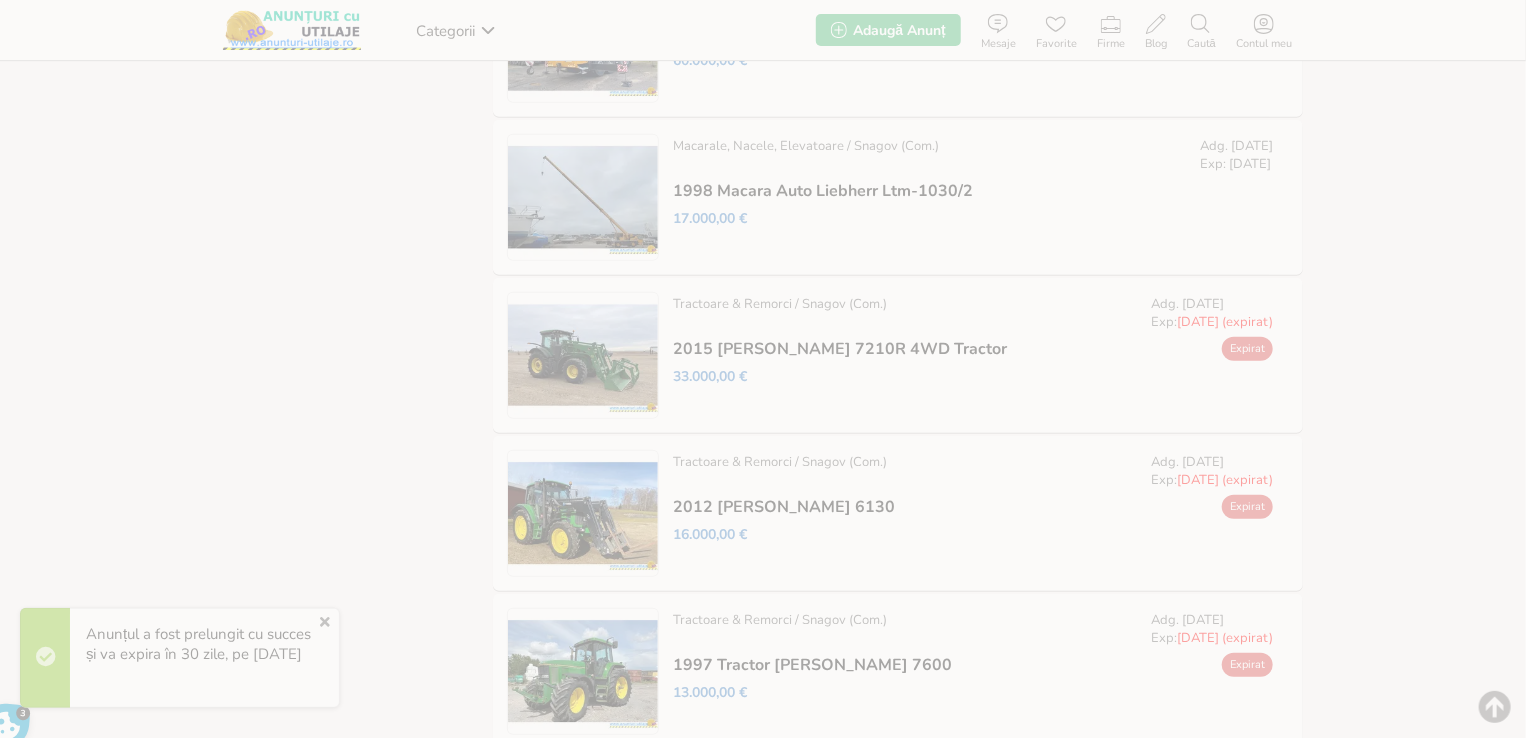 click on "Prelungește" at bounding box center [0, 0] 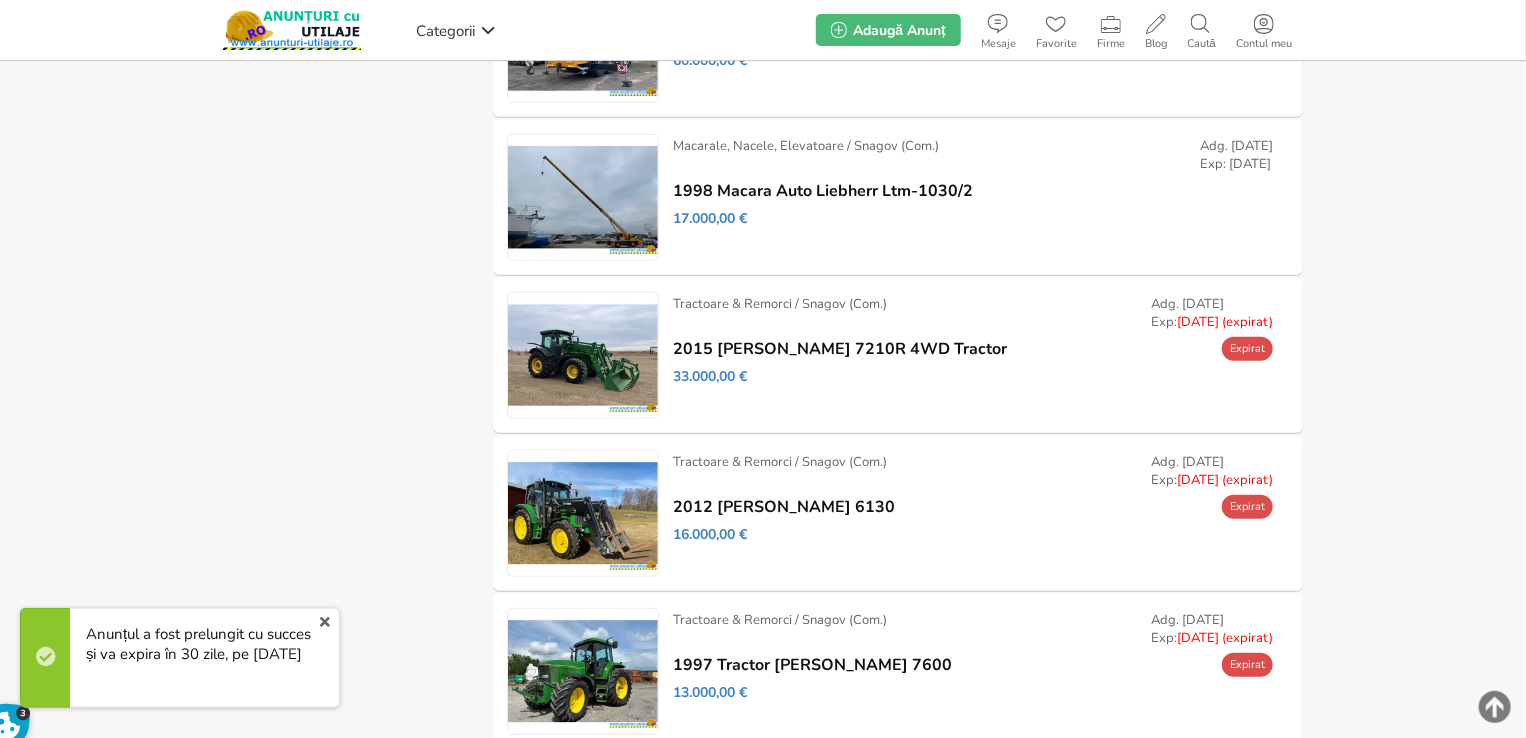 click on "x" at bounding box center (325, 622) 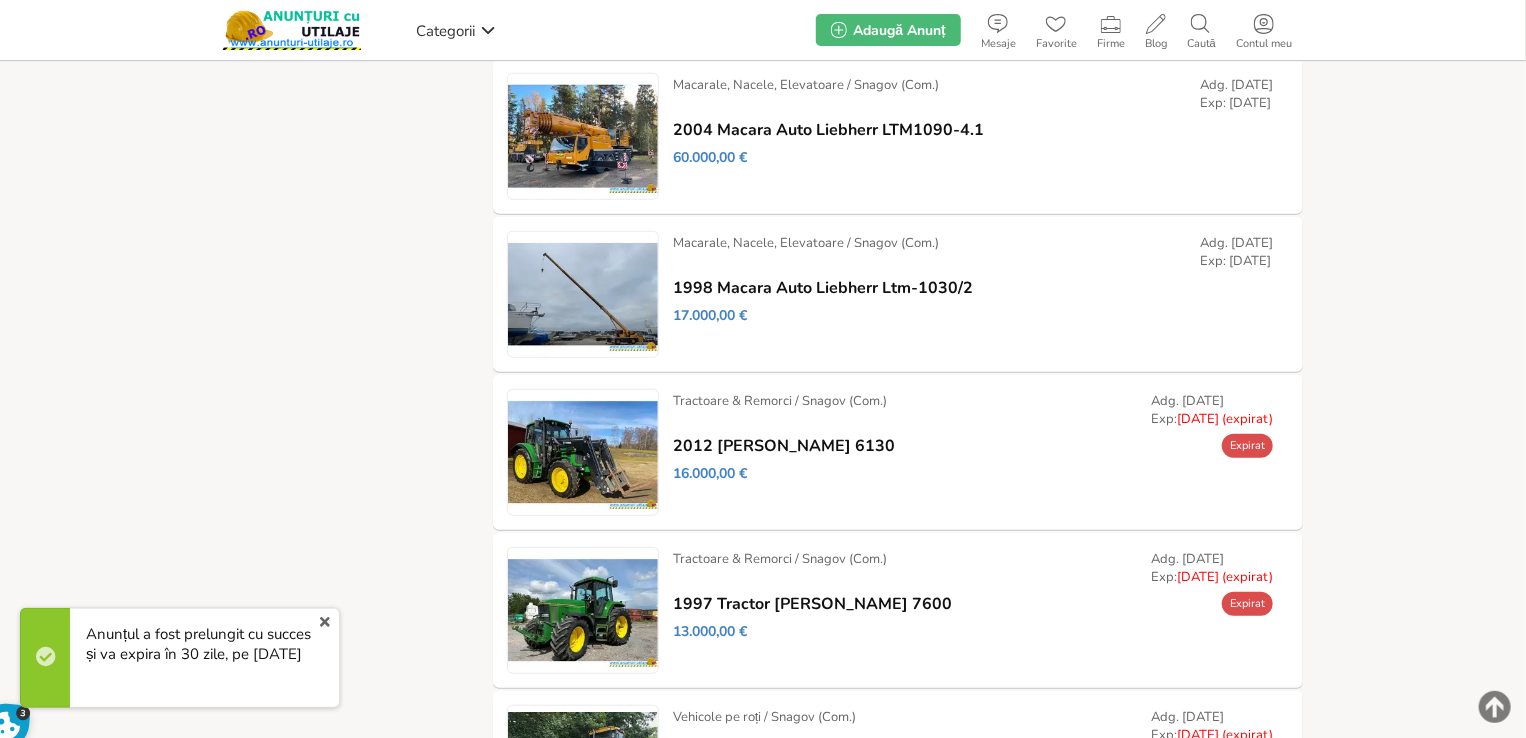 scroll, scrollTop: 800, scrollLeft: 0, axis: vertical 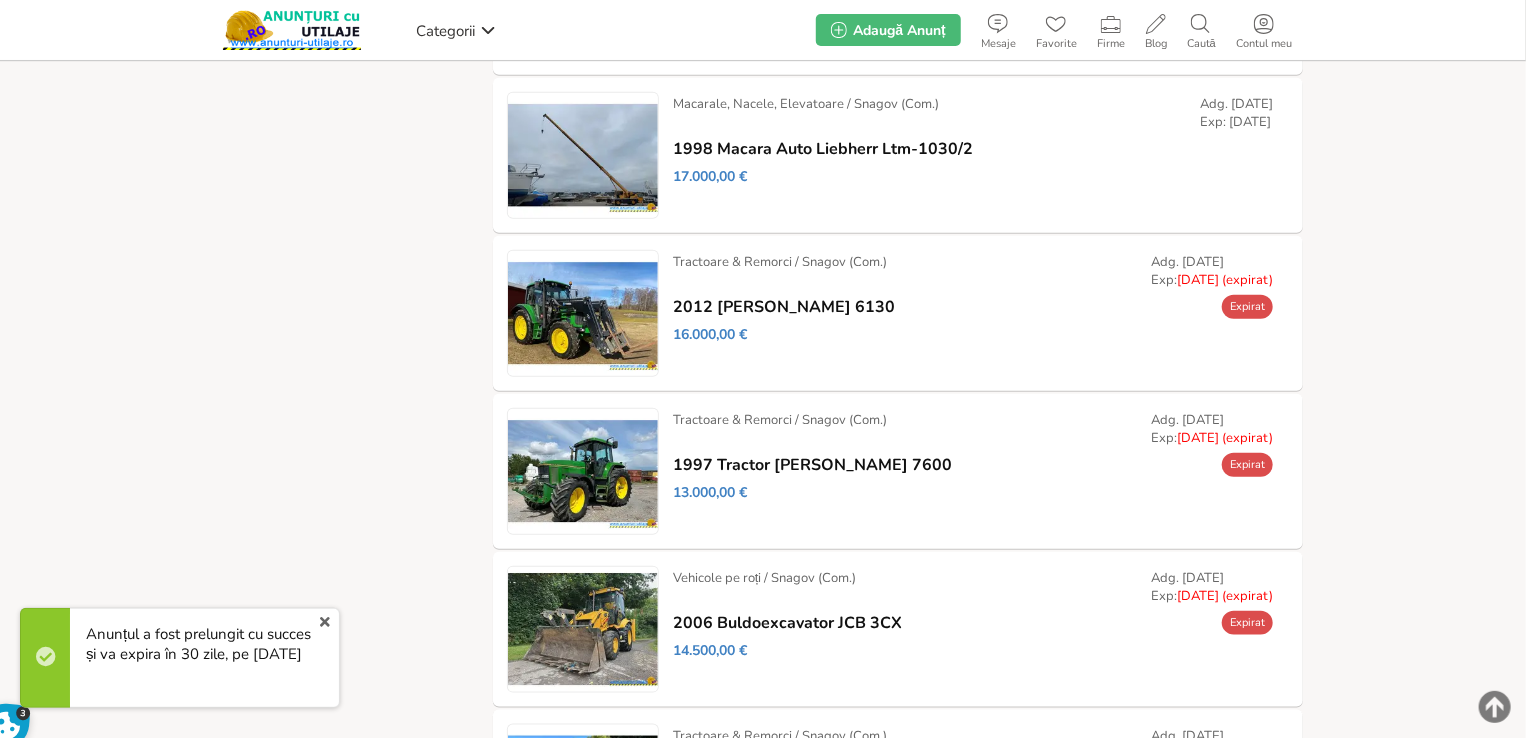 click on "Prelungește" at bounding box center (0, 0) 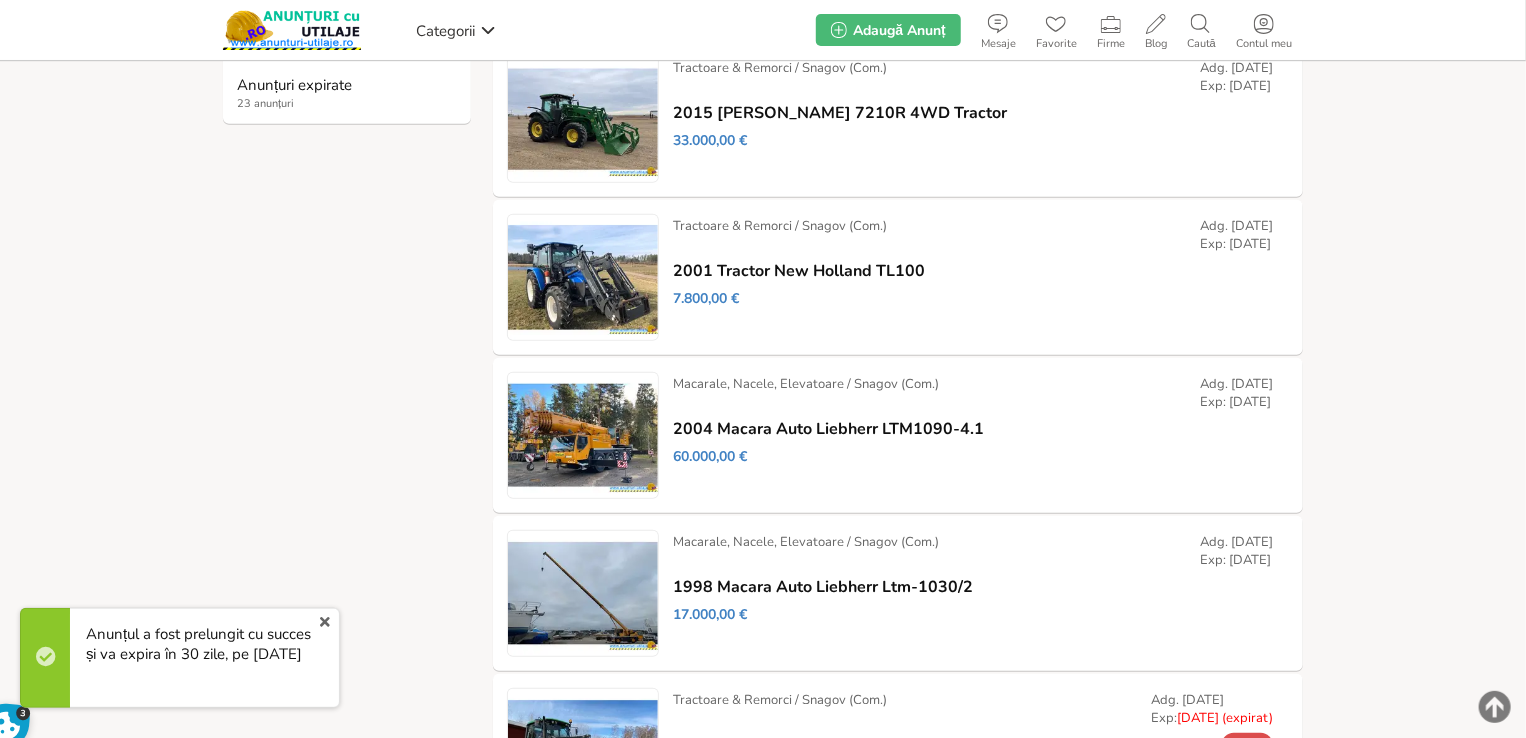 scroll, scrollTop: 700, scrollLeft: 0, axis: vertical 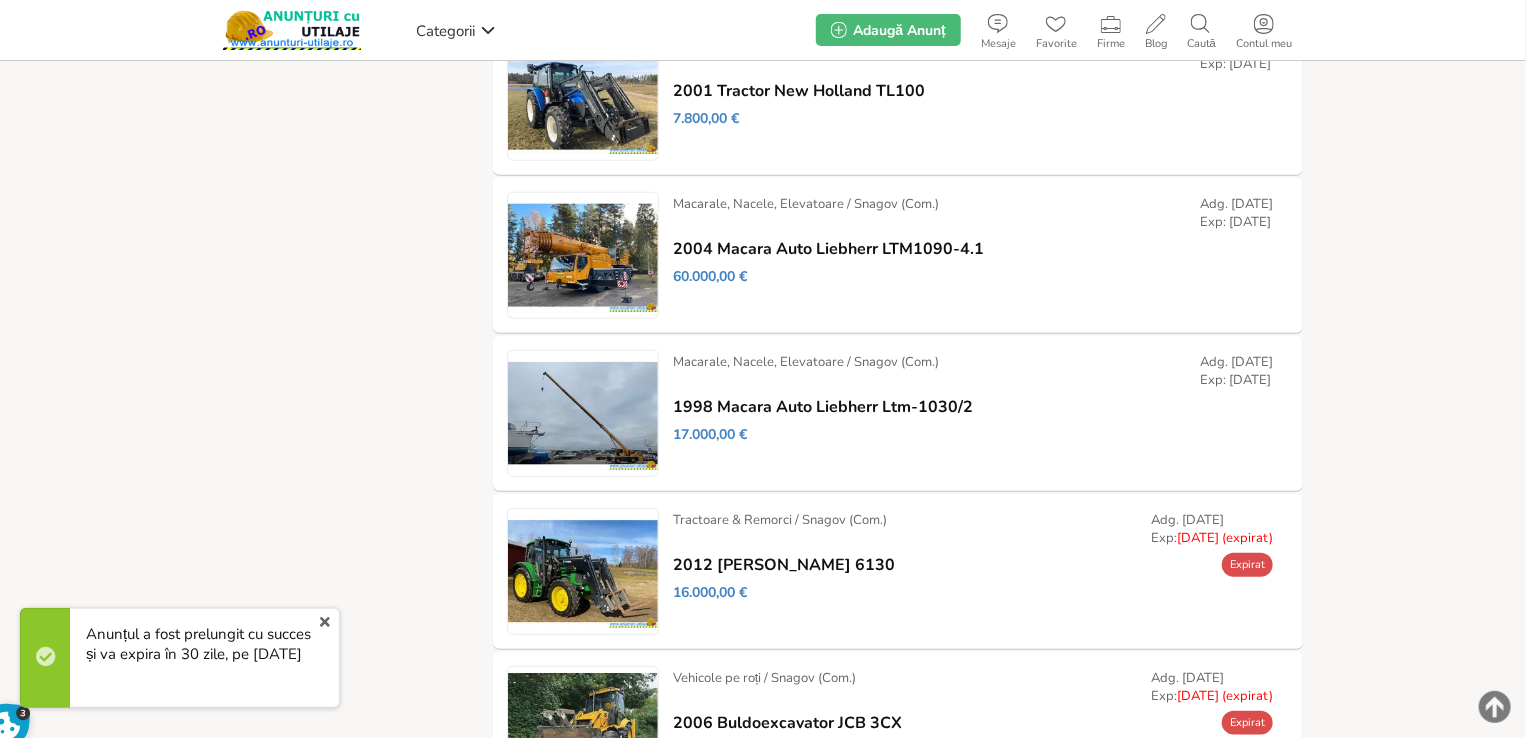 click on "Prelungește" at bounding box center (0, 0) 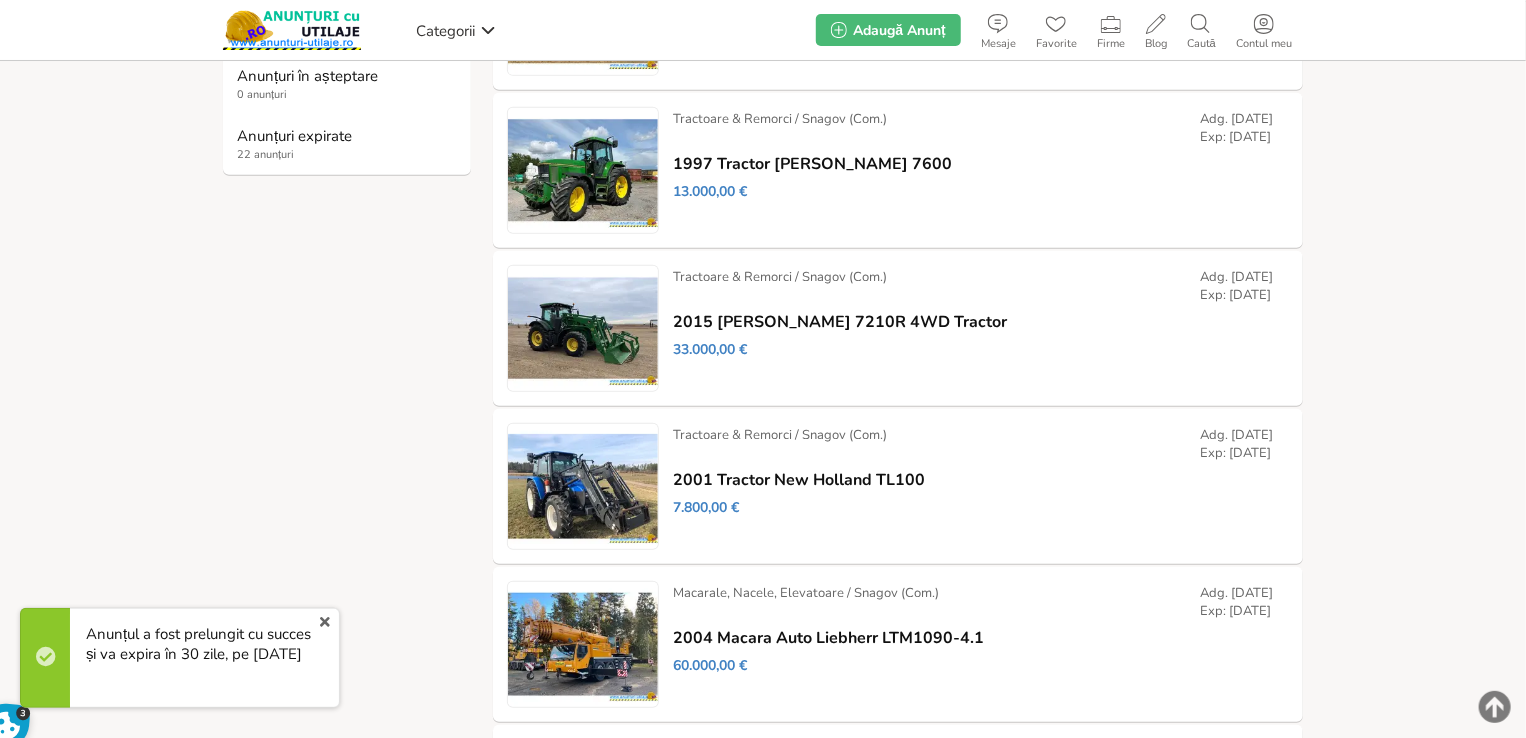 scroll, scrollTop: 600, scrollLeft: 0, axis: vertical 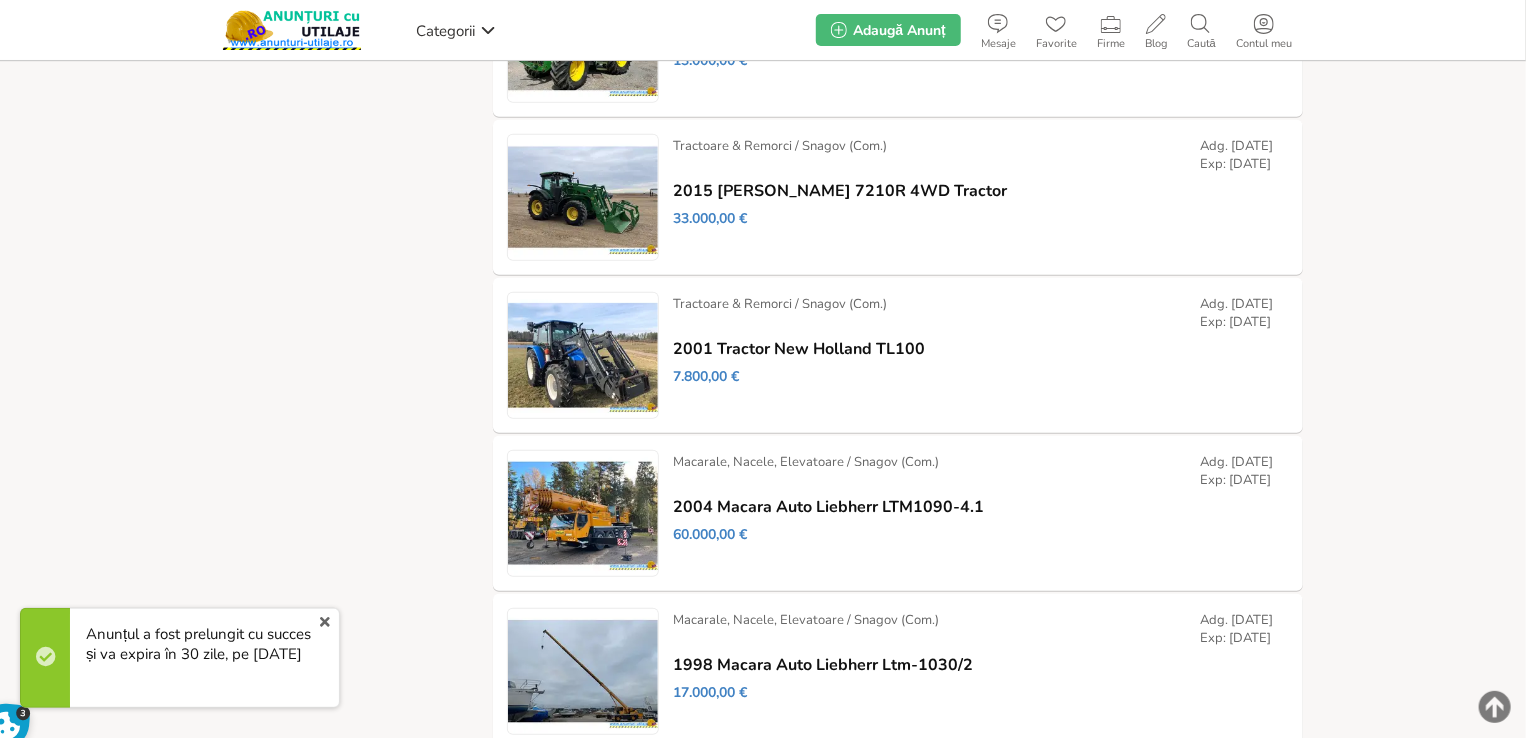 click on "x" at bounding box center (325, 622) 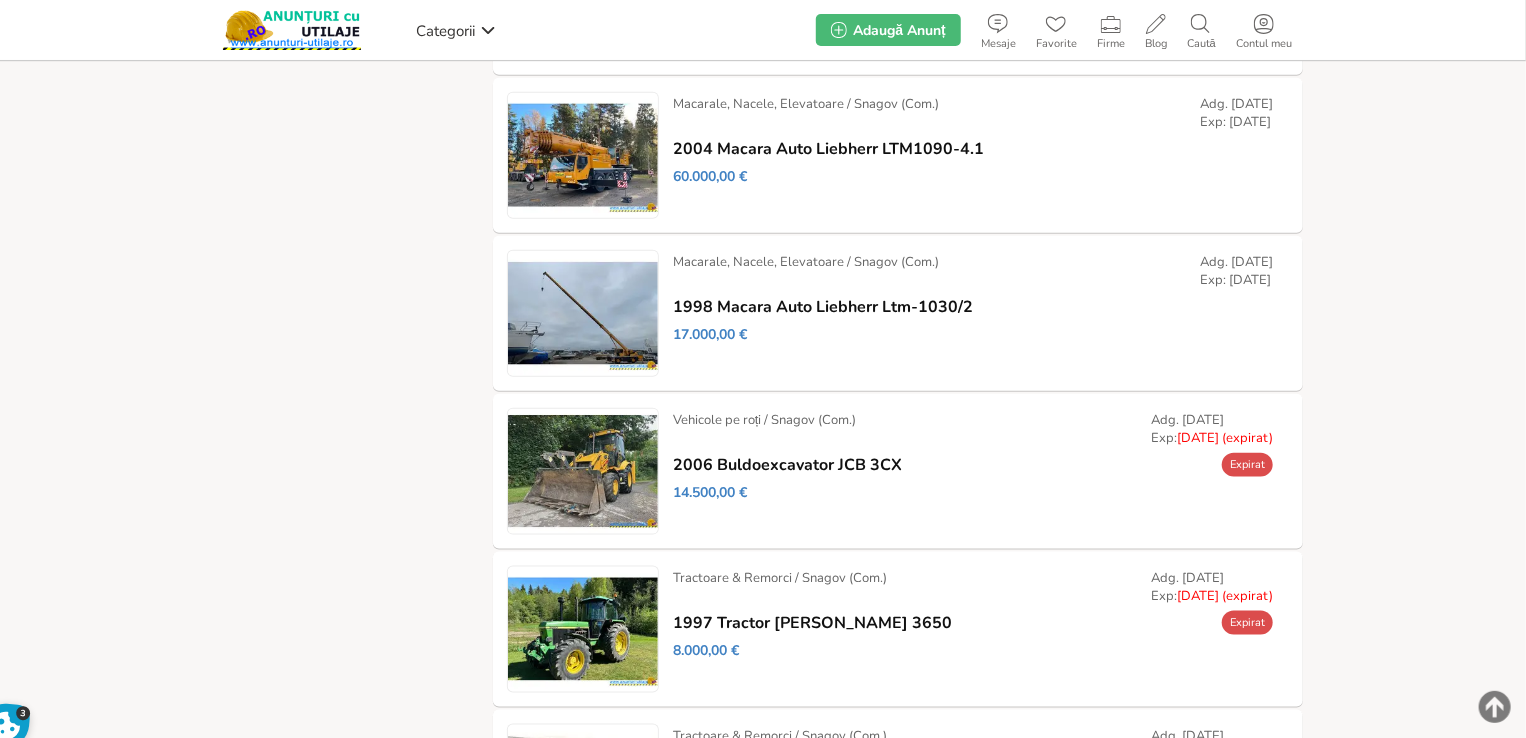 scroll, scrollTop: 1000, scrollLeft: 0, axis: vertical 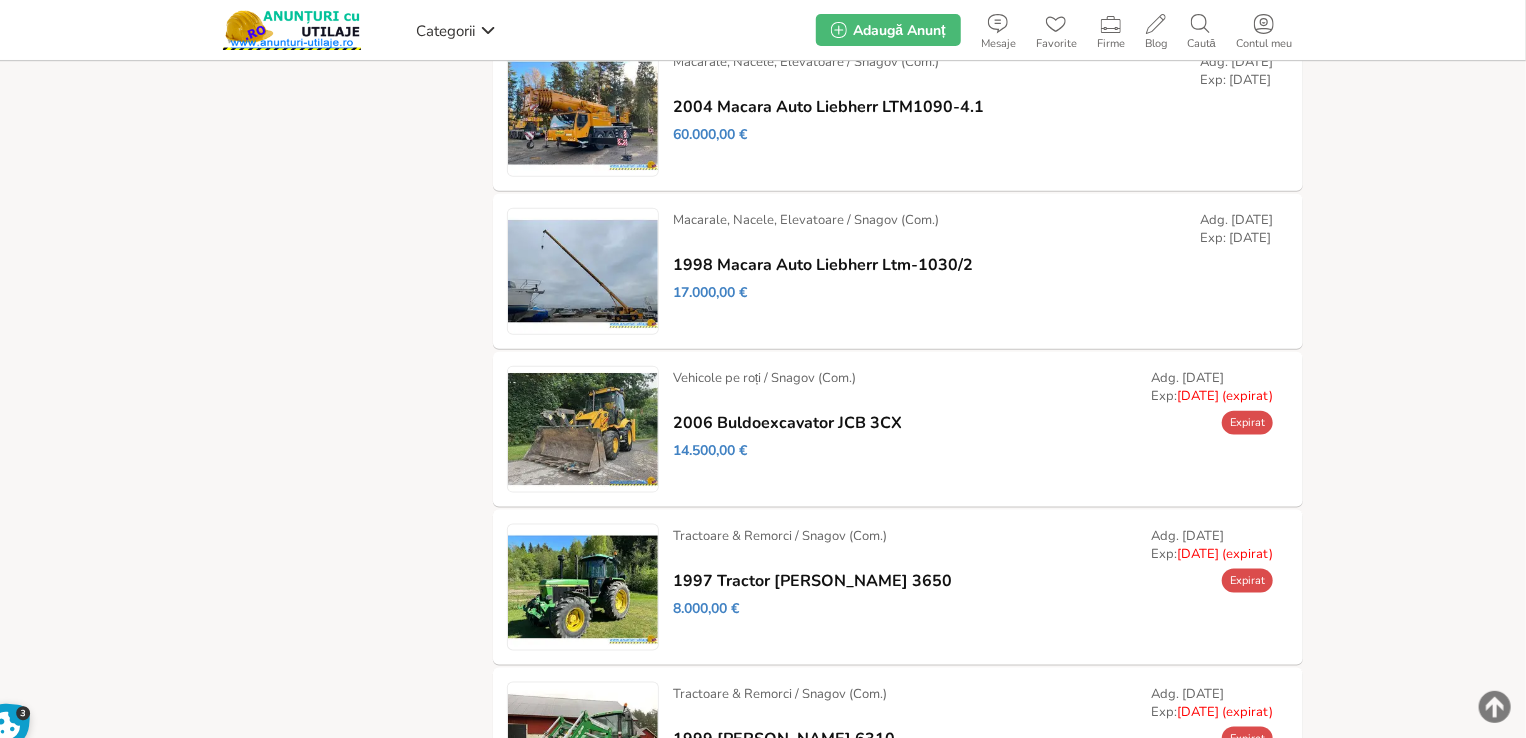 click on "Prelungește" at bounding box center [0, 0] 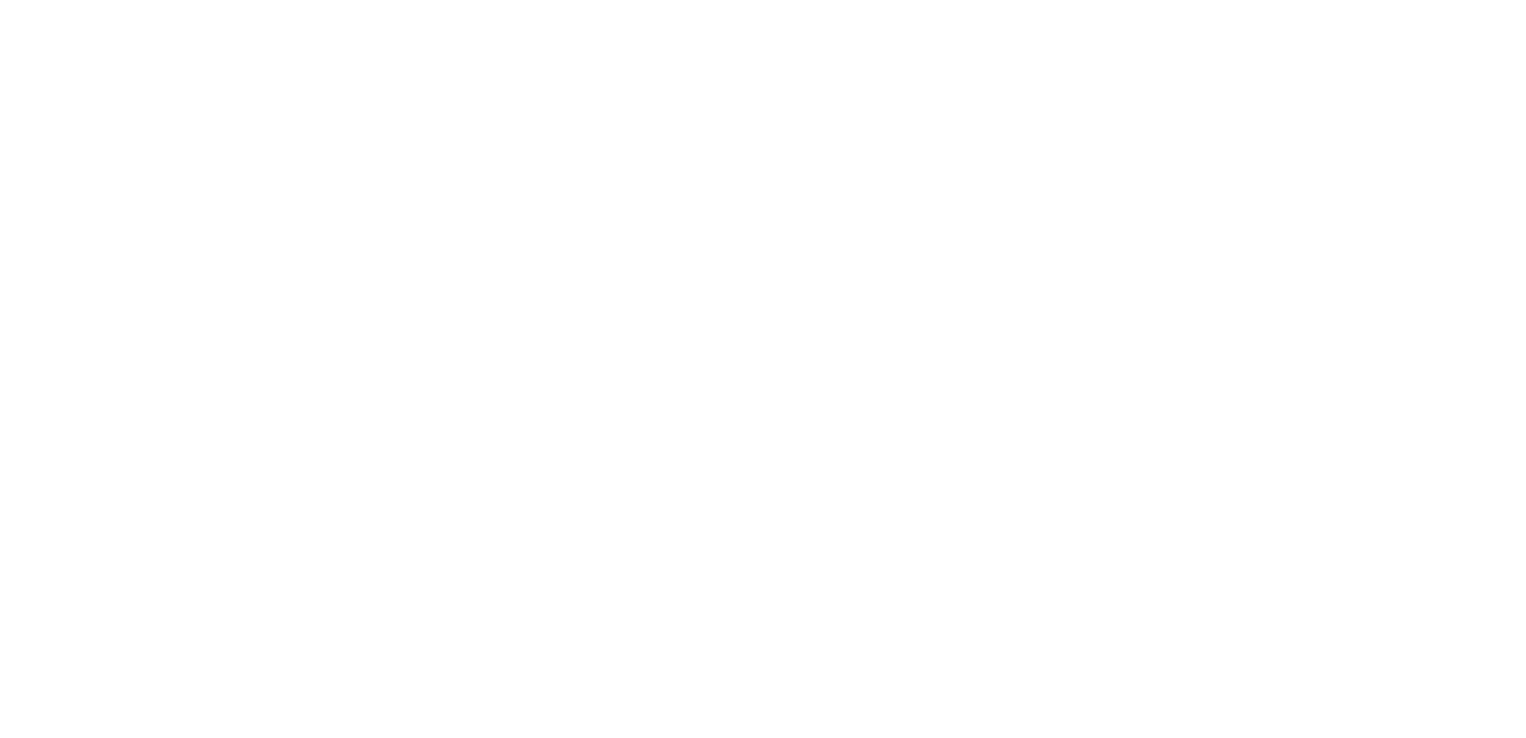 scroll, scrollTop: 0, scrollLeft: 0, axis: both 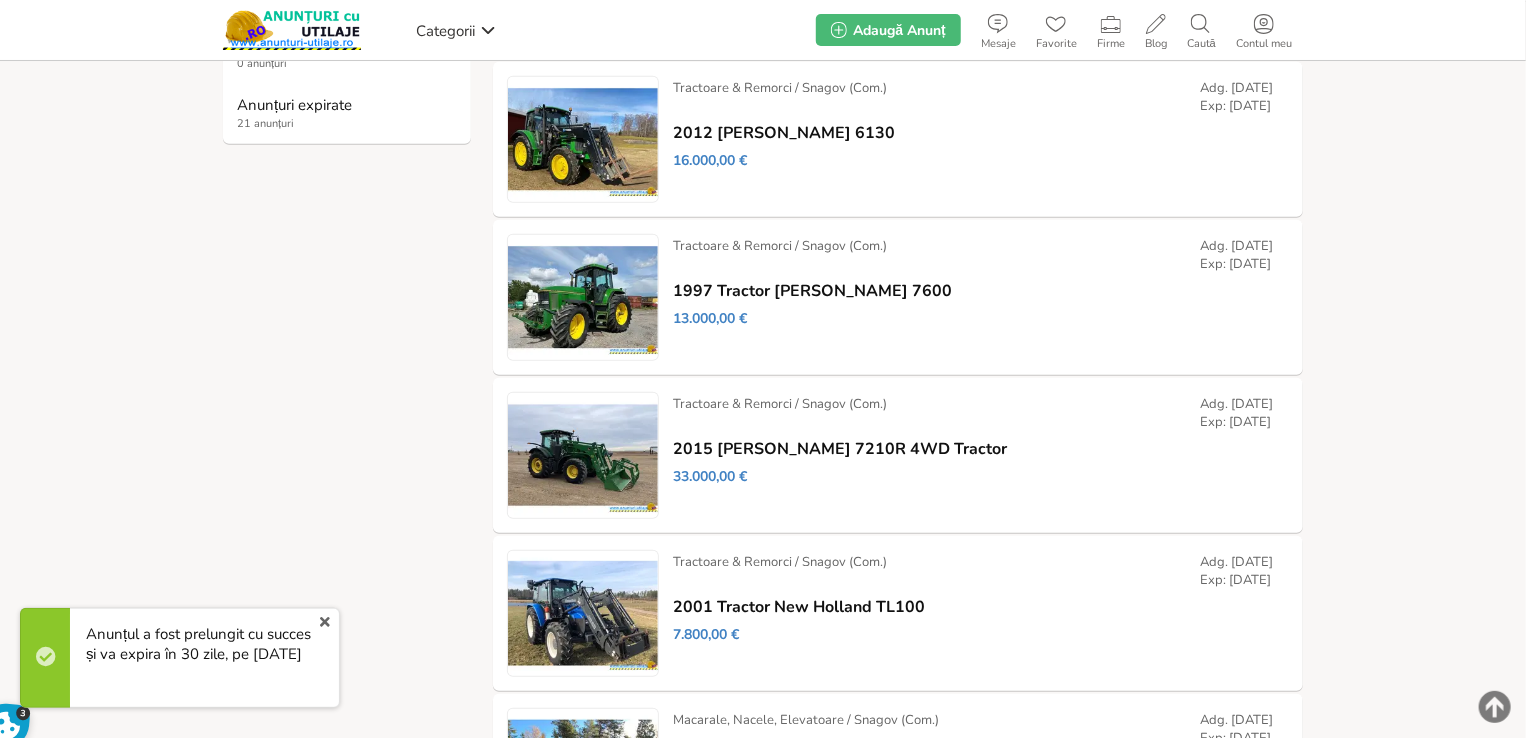 click on "x" at bounding box center (325, 622) 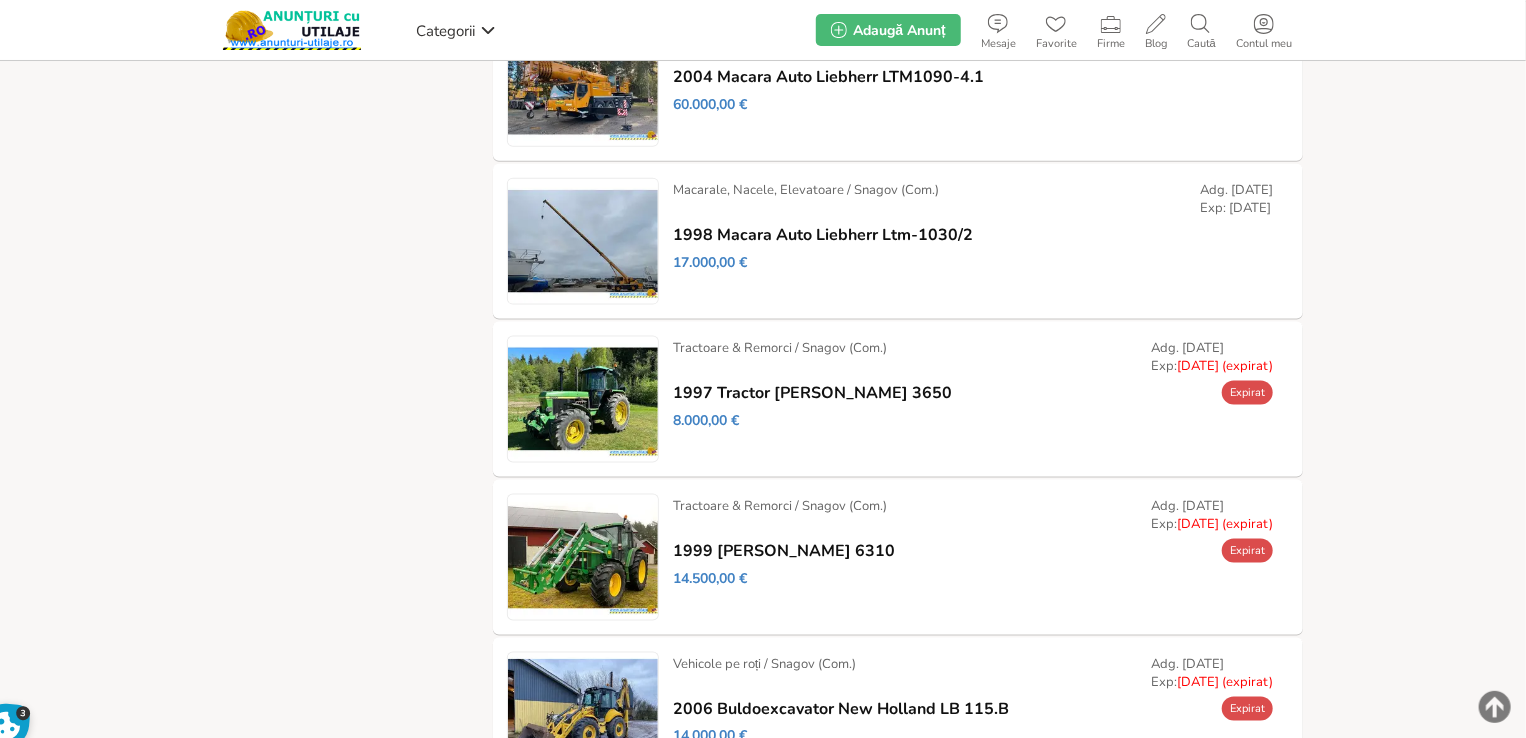 scroll, scrollTop: 1200, scrollLeft: 0, axis: vertical 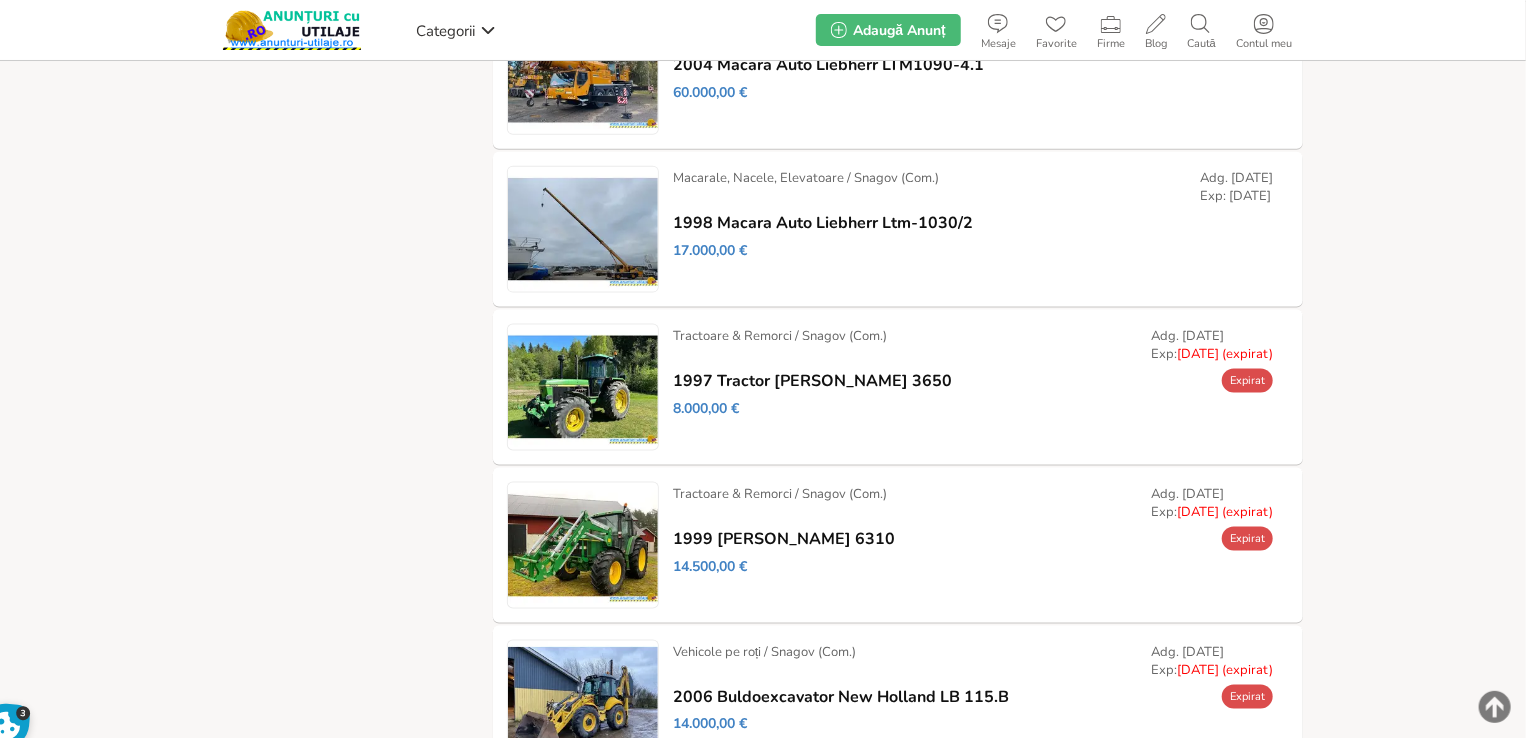 click on "Prelungește" at bounding box center [0, 0] 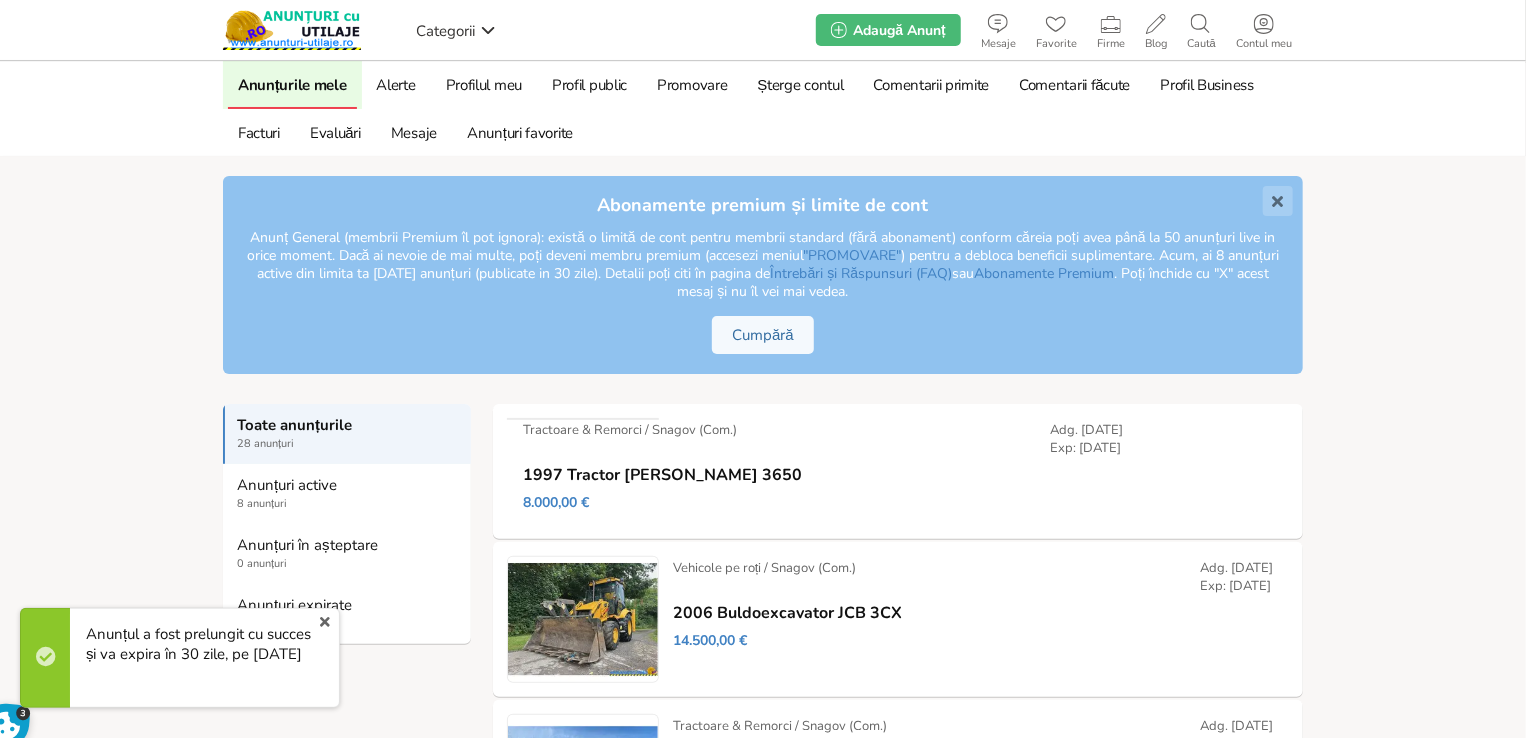 scroll, scrollTop: 400, scrollLeft: 0, axis: vertical 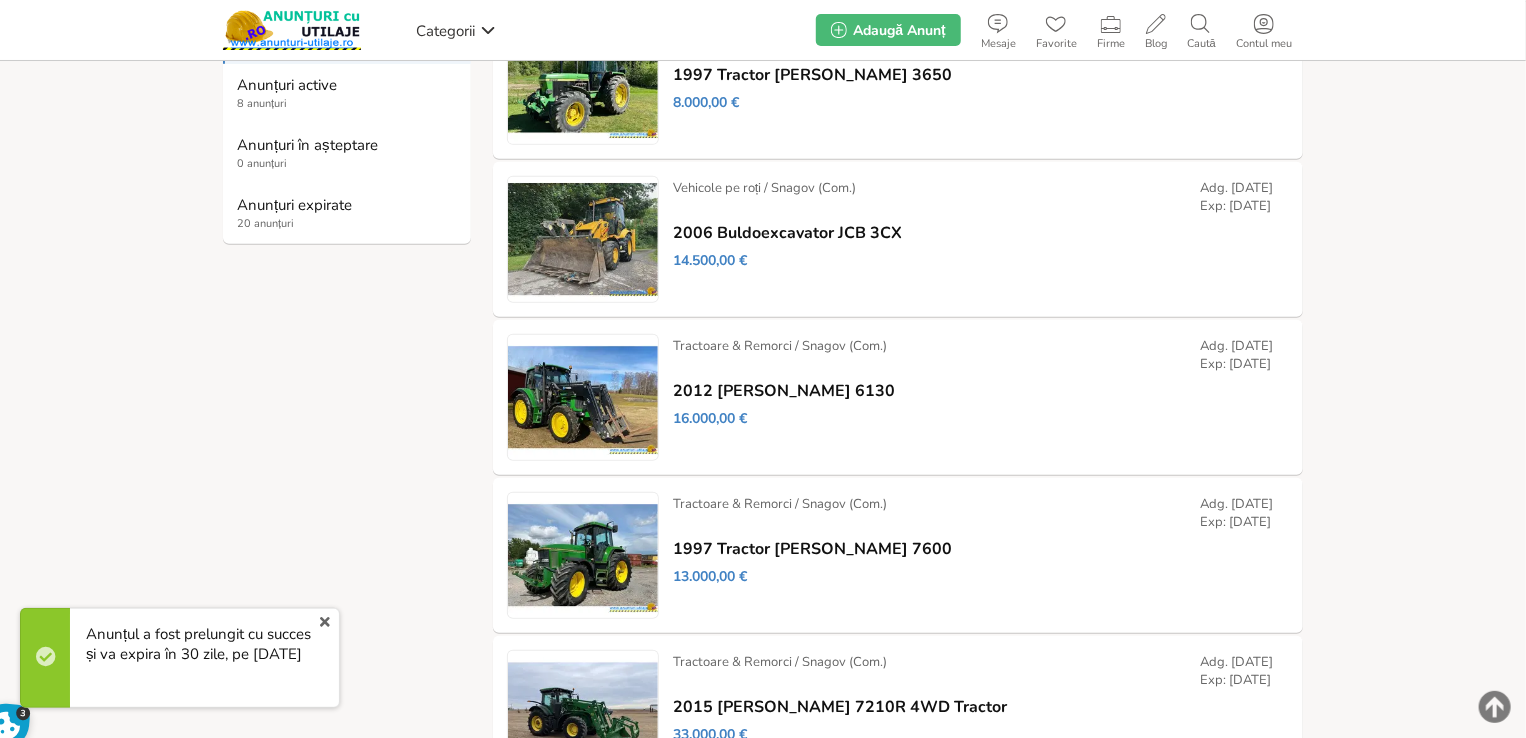 click on "x" at bounding box center (325, 622) 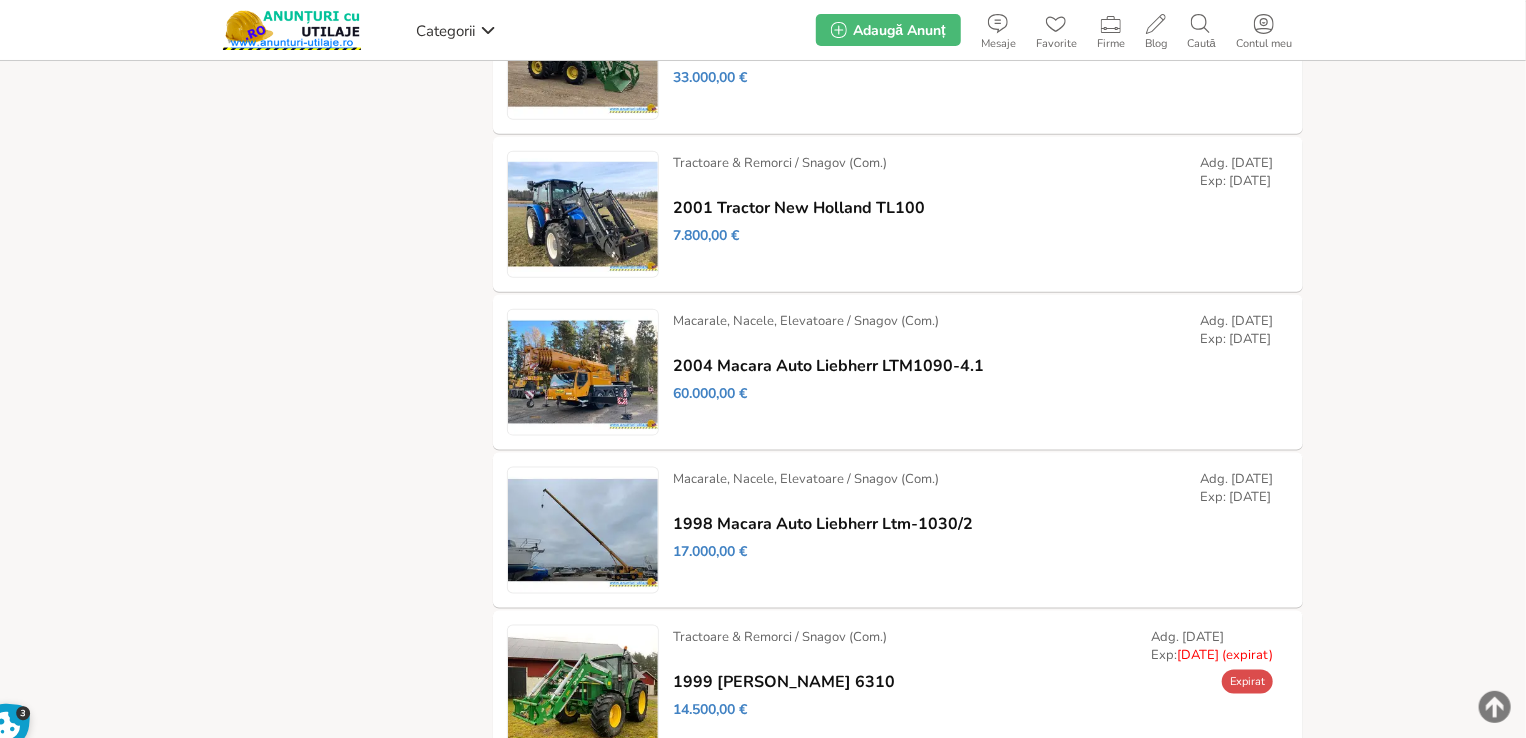 scroll, scrollTop: 1200, scrollLeft: 0, axis: vertical 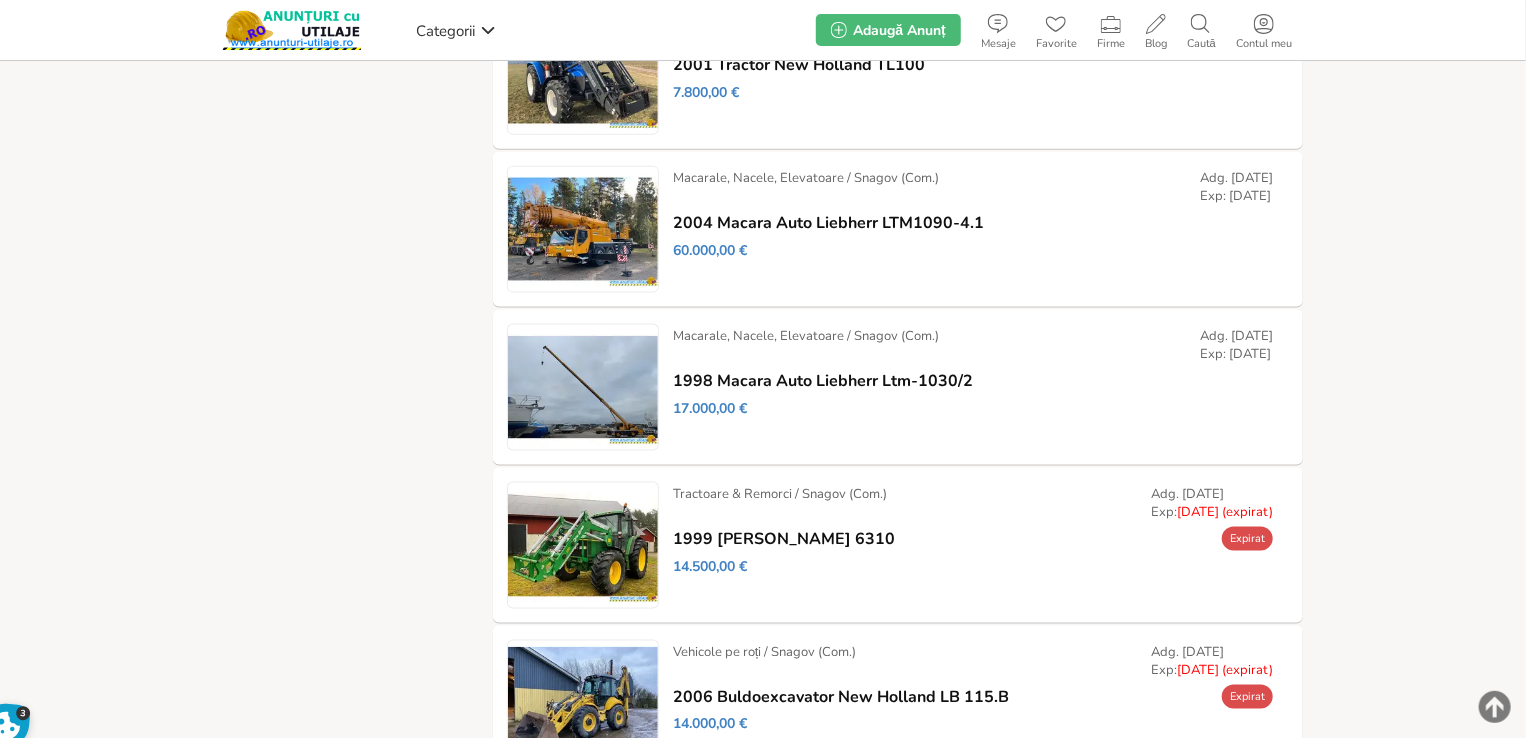 click on "Prelungește" at bounding box center (0, 0) 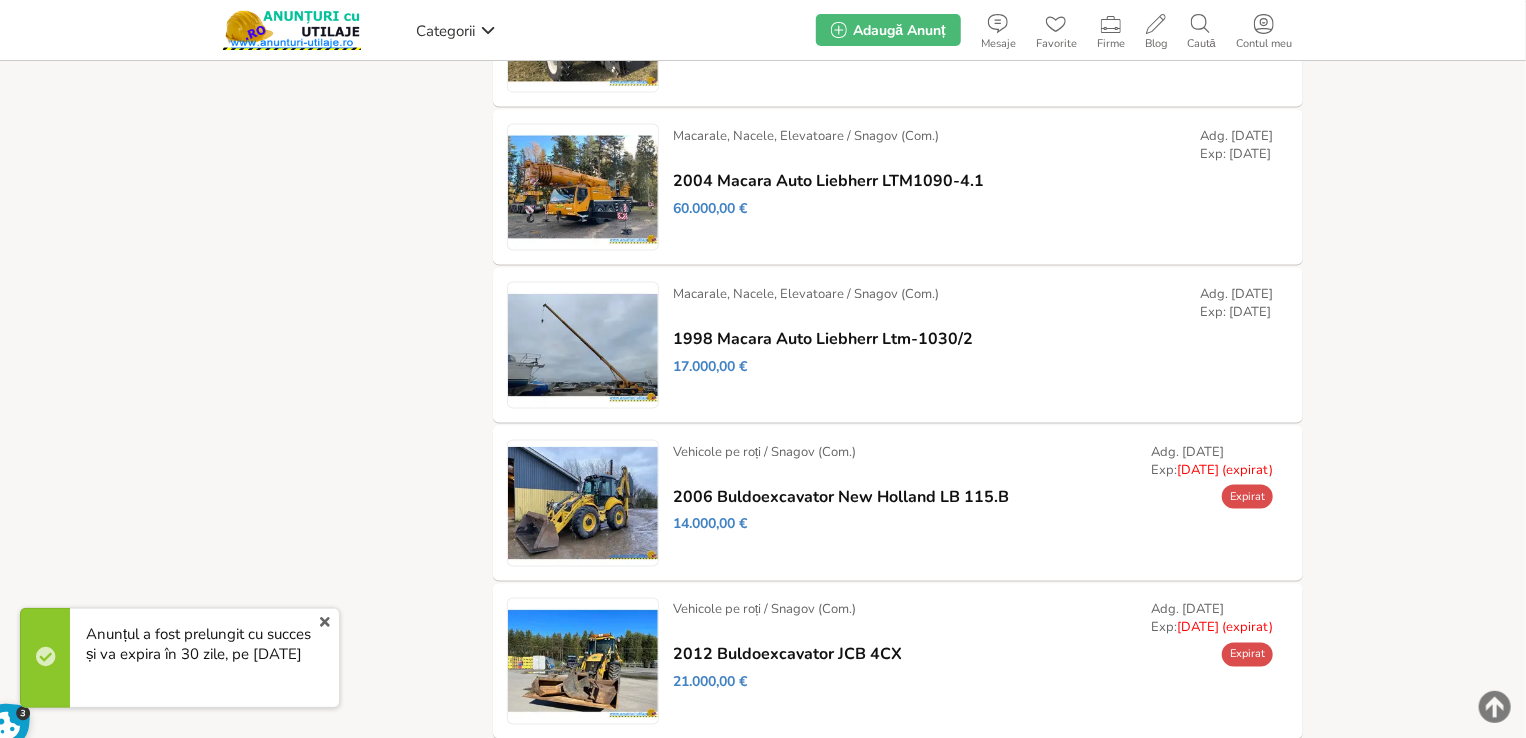 scroll, scrollTop: 1388, scrollLeft: 0, axis: vertical 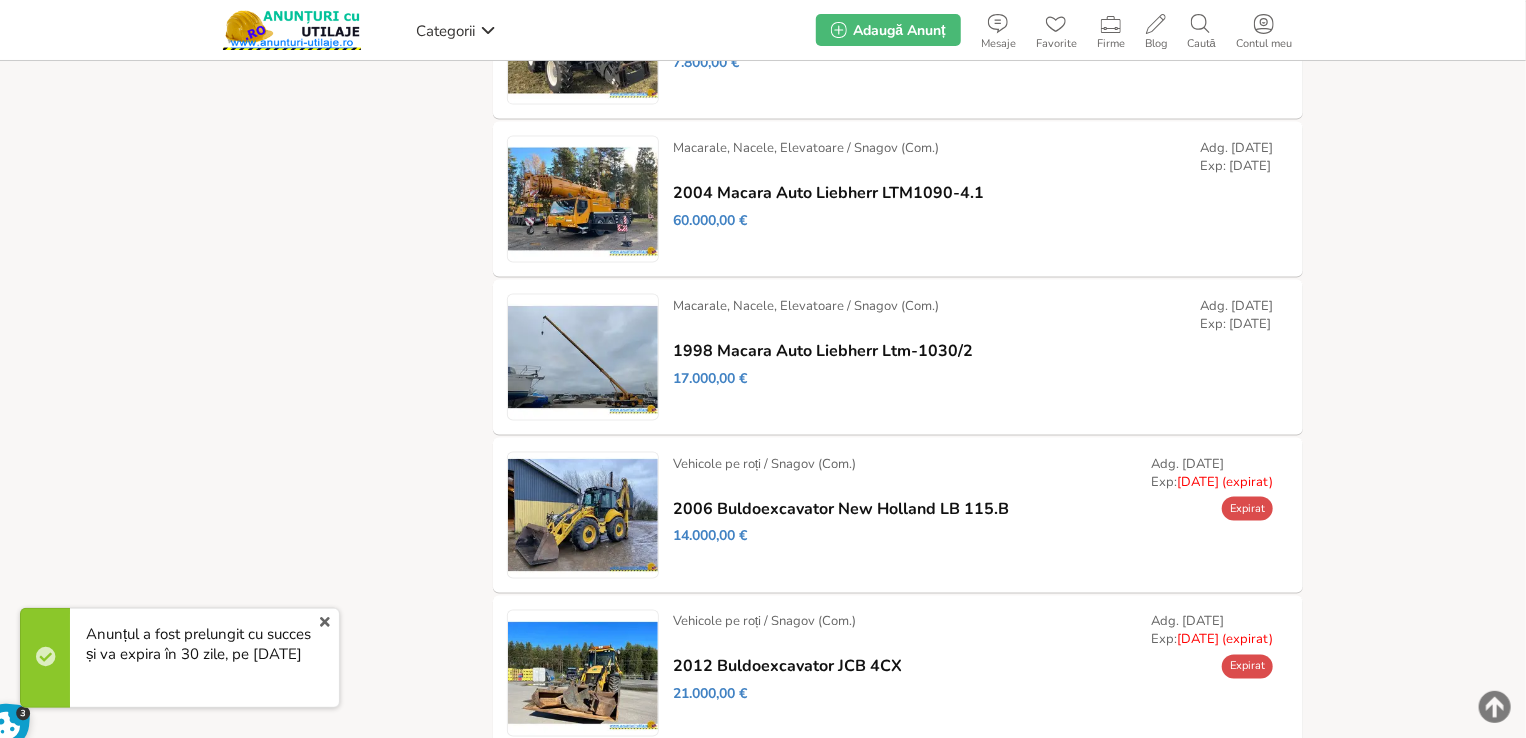 click on "Prelungește" at bounding box center [0, 0] 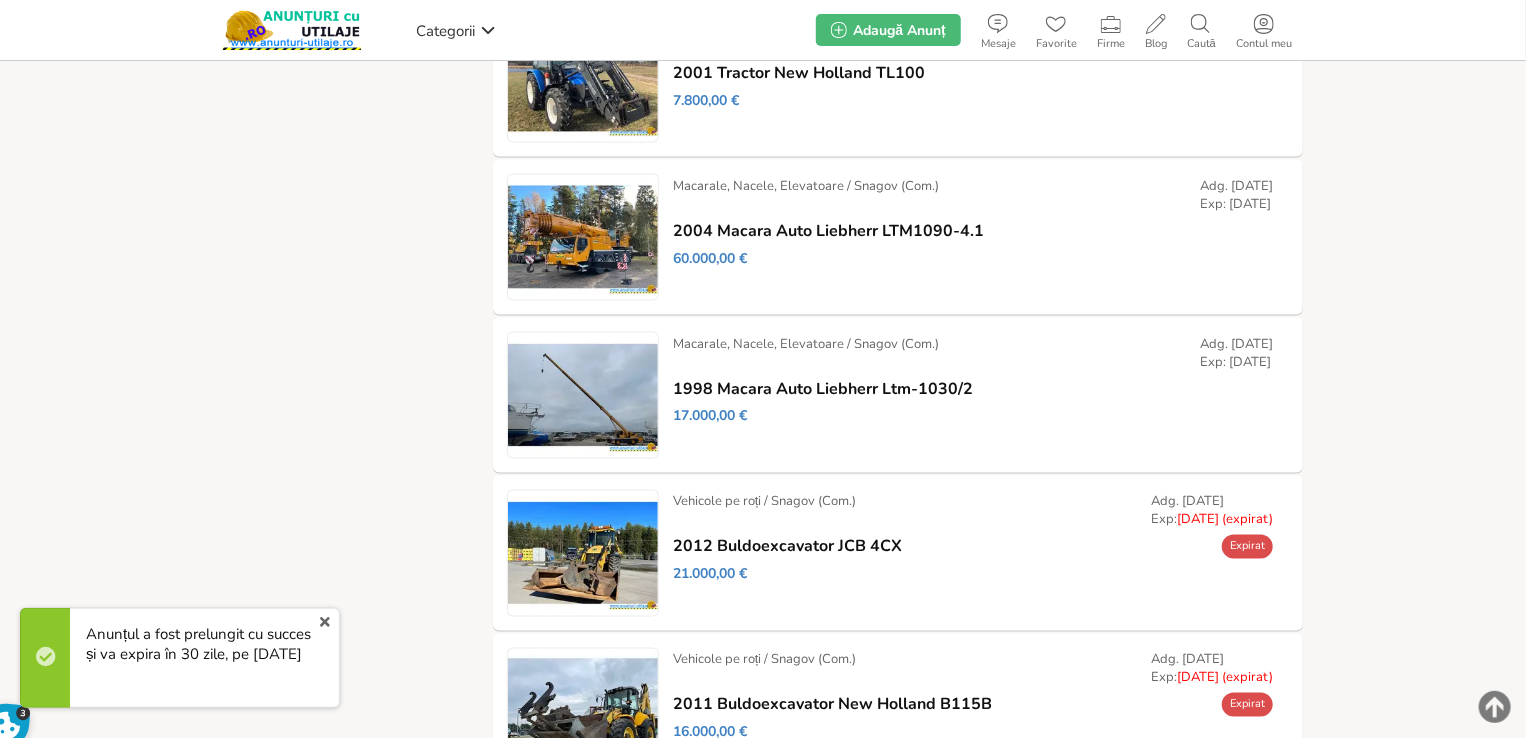 scroll, scrollTop: 1688, scrollLeft: 0, axis: vertical 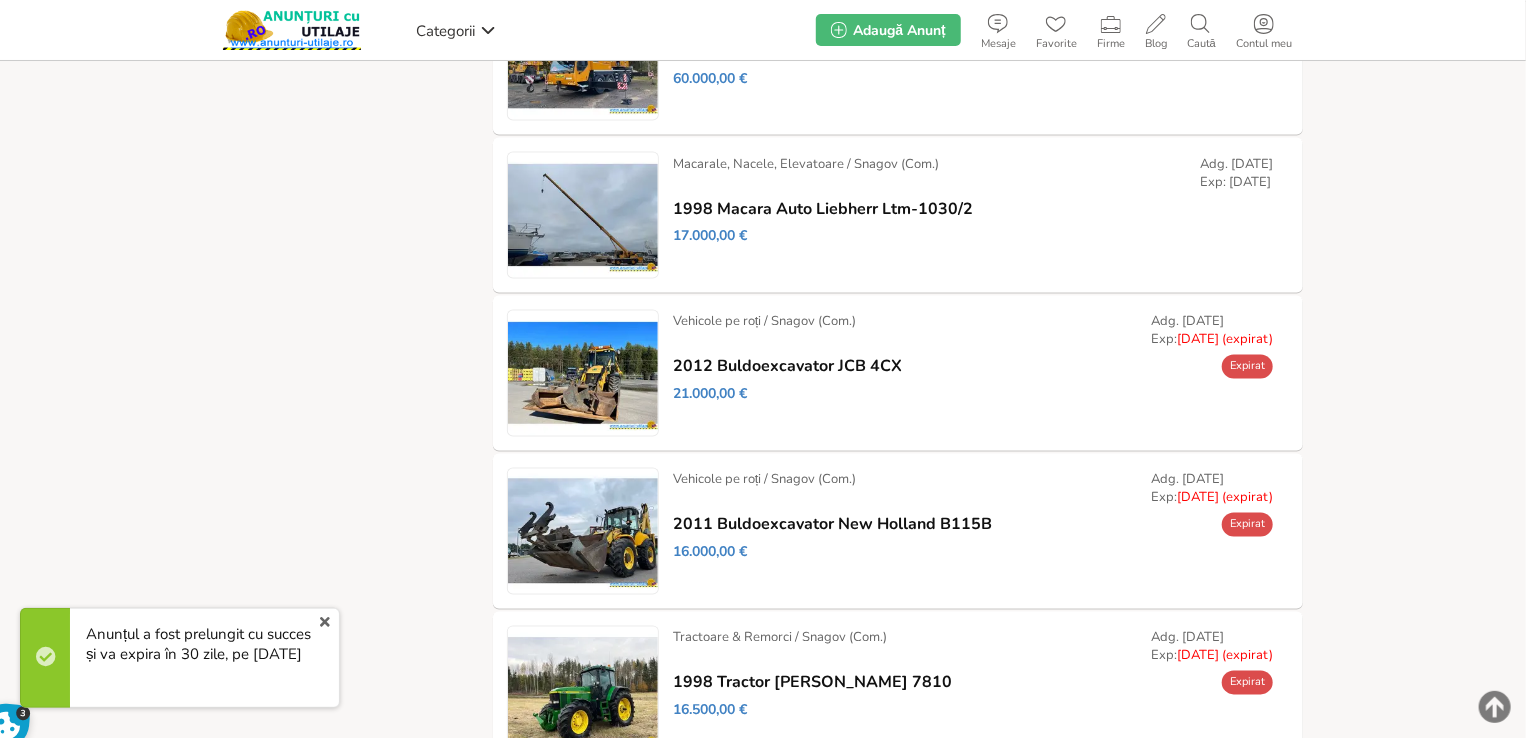click on "Prelungește" at bounding box center [0, 0] 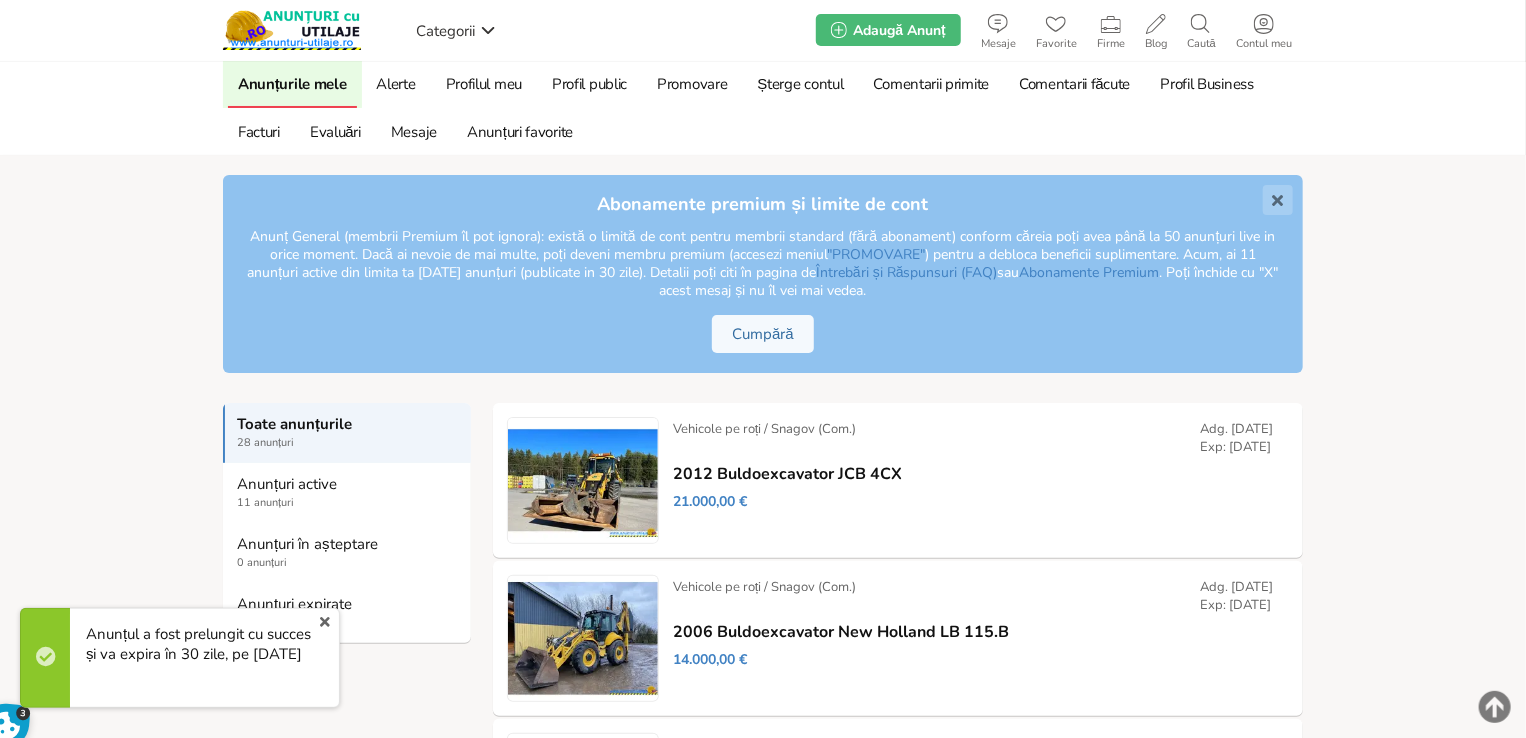 scroll, scrollTop: 400, scrollLeft: 0, axis: vertical 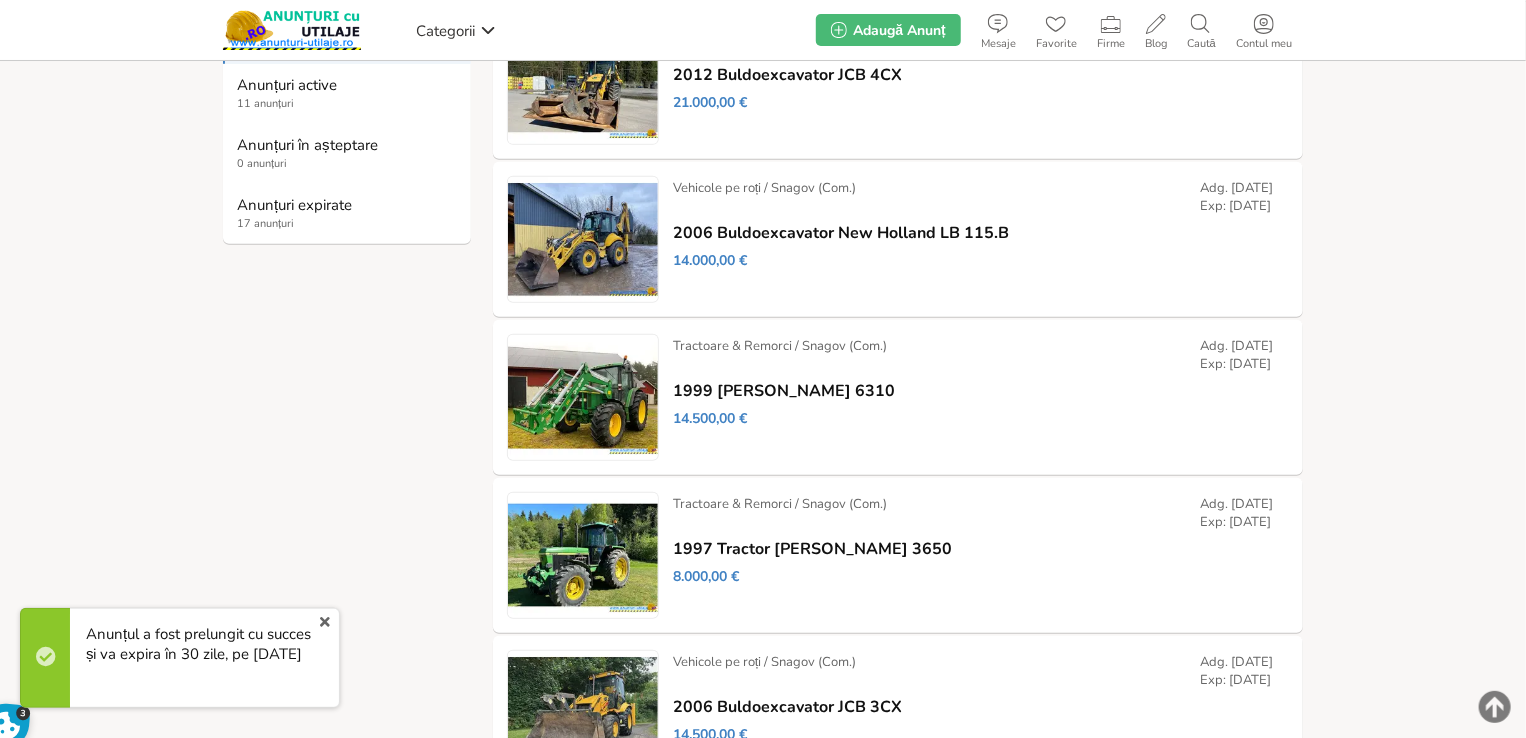 click on "x" at bounding box center (325, 622) 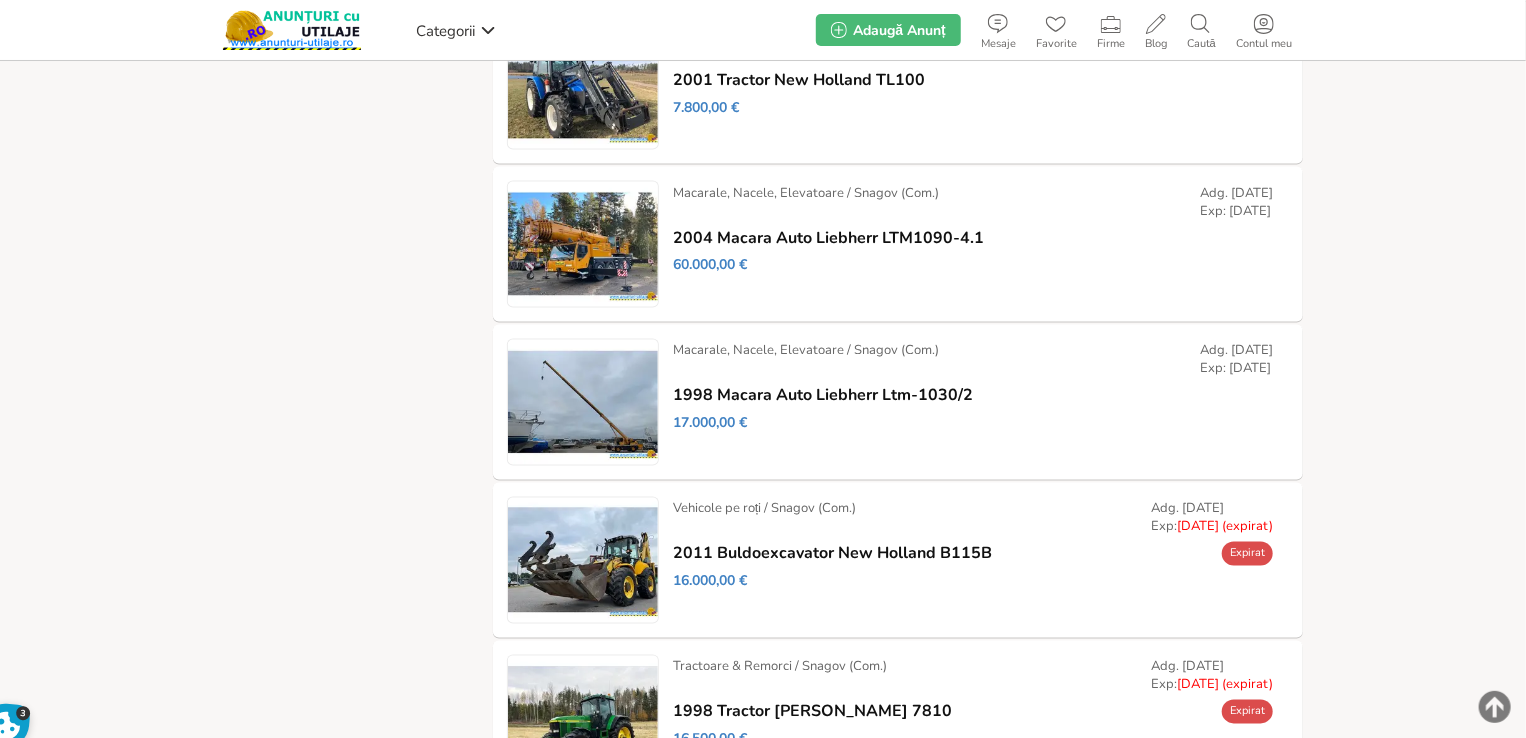 scroll, scrollTop: 1700, scrollLeft: 0, axis: vertical 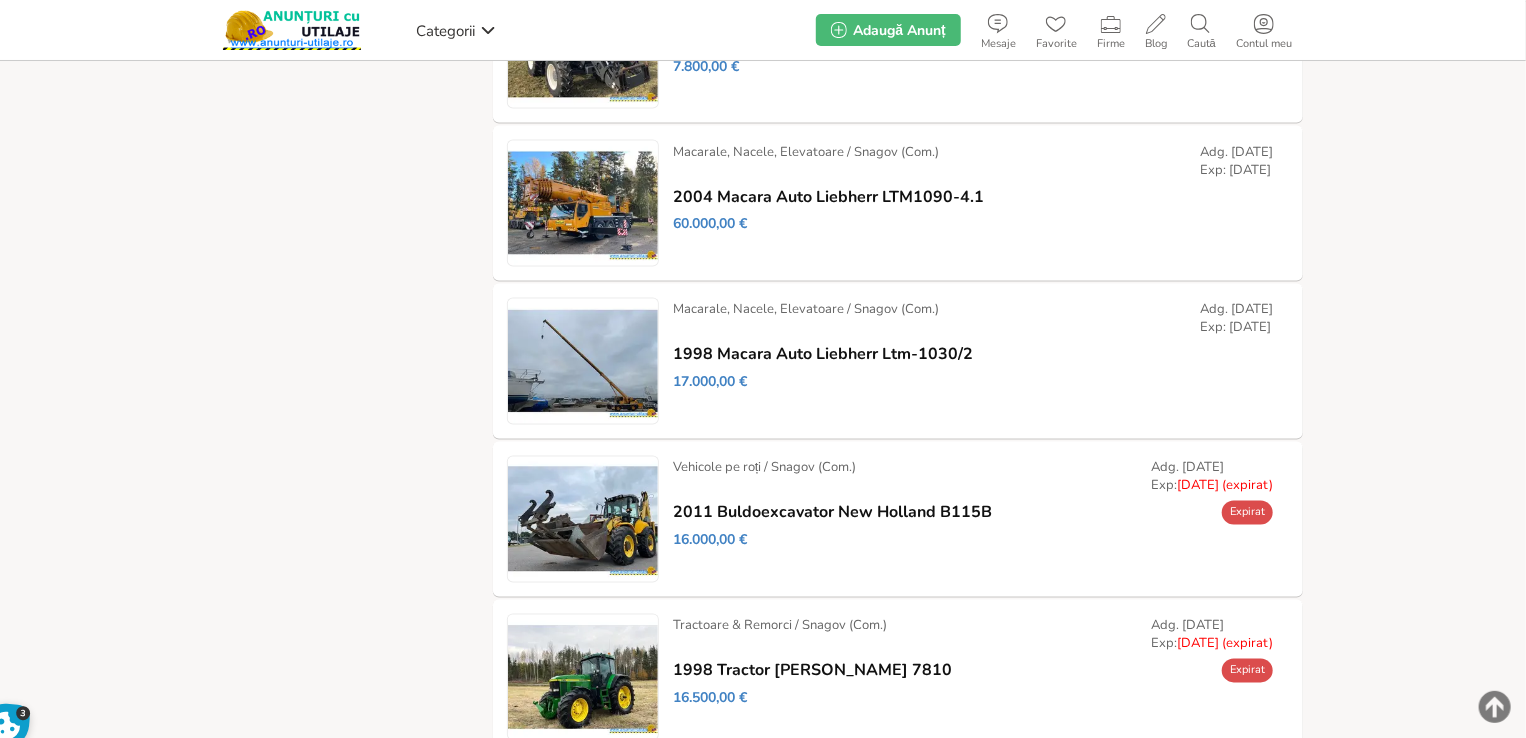 click on "Prelungește" at bounding box center [0, 0] 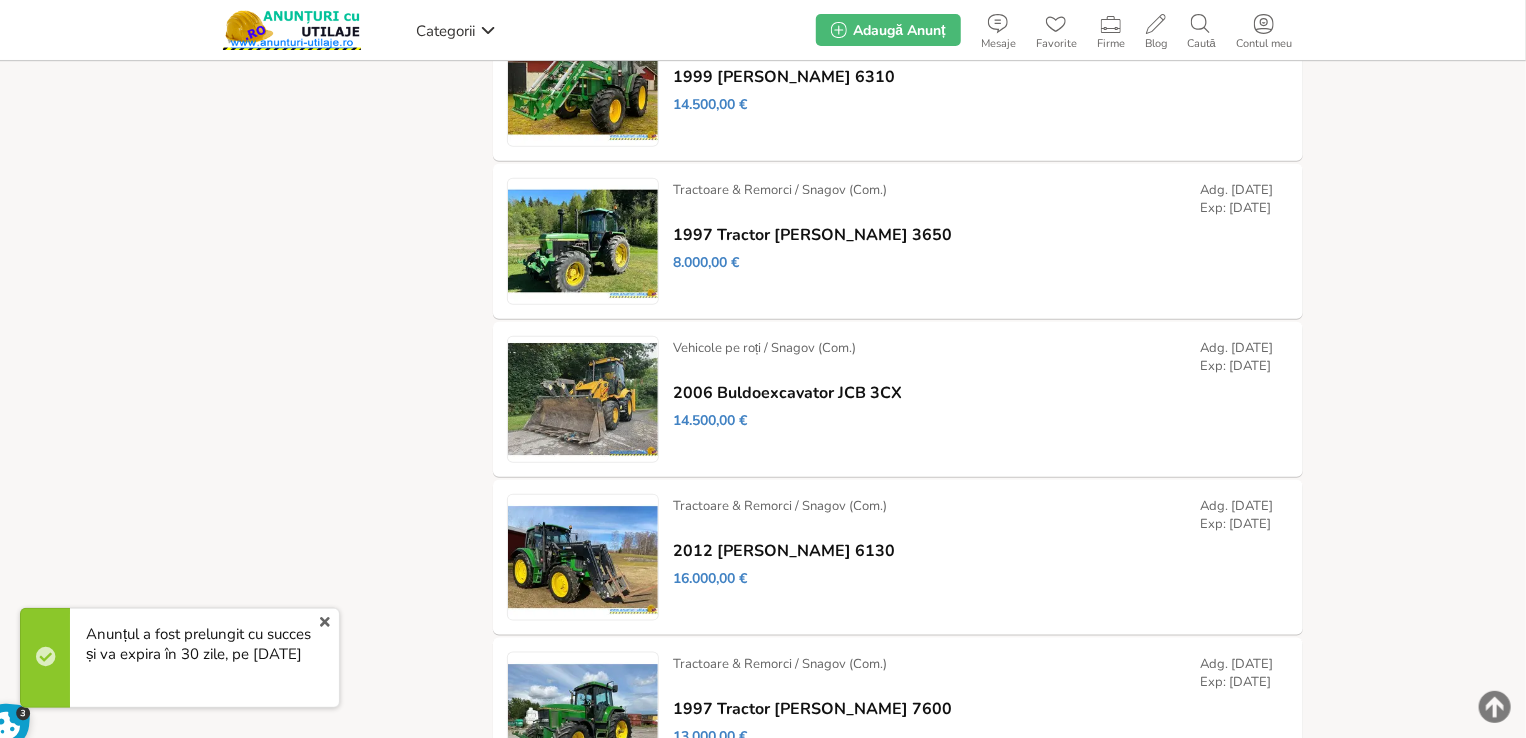 scroll, scrollTop: 1000, scrollLeft: 0, axis: vertical 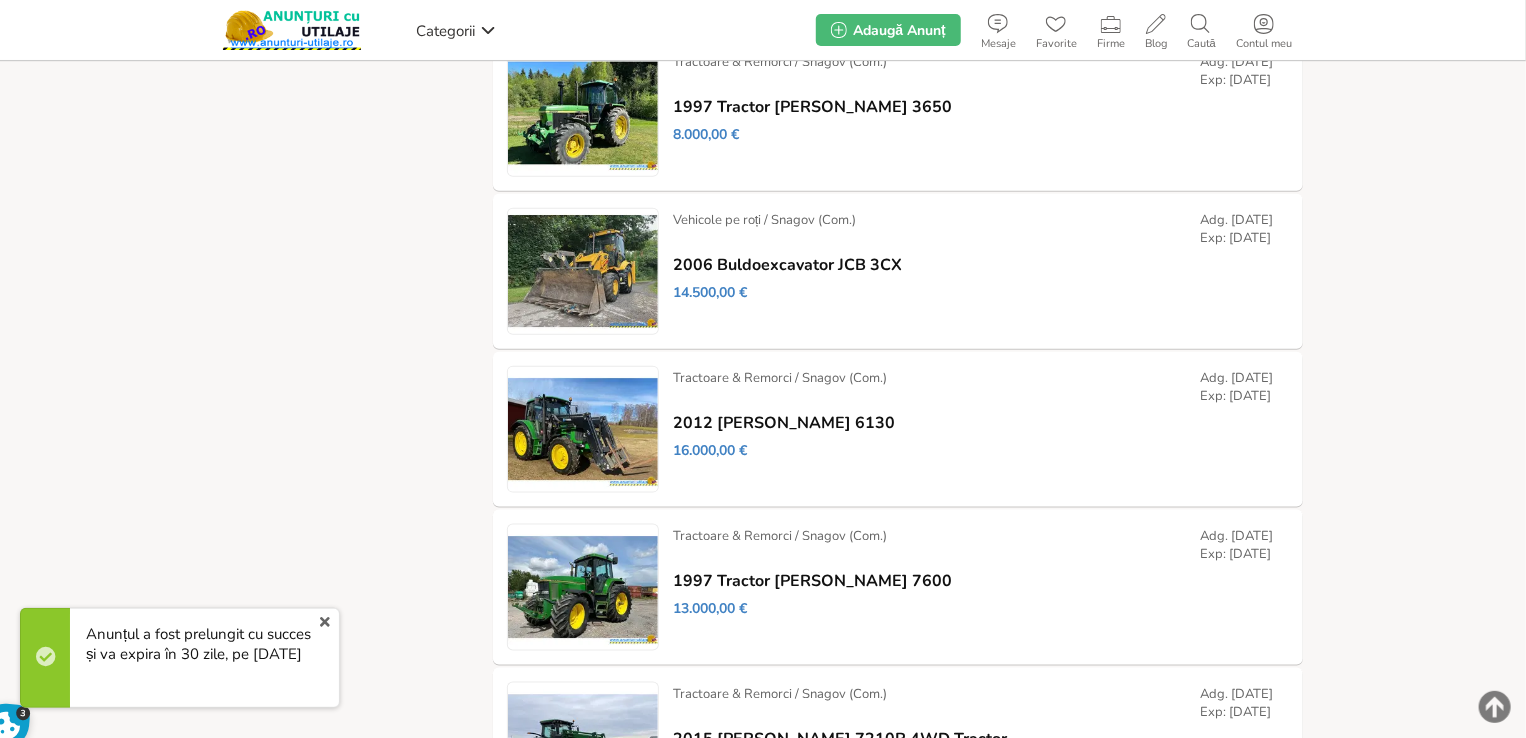 click on "x" at bounding box center [325, 622] 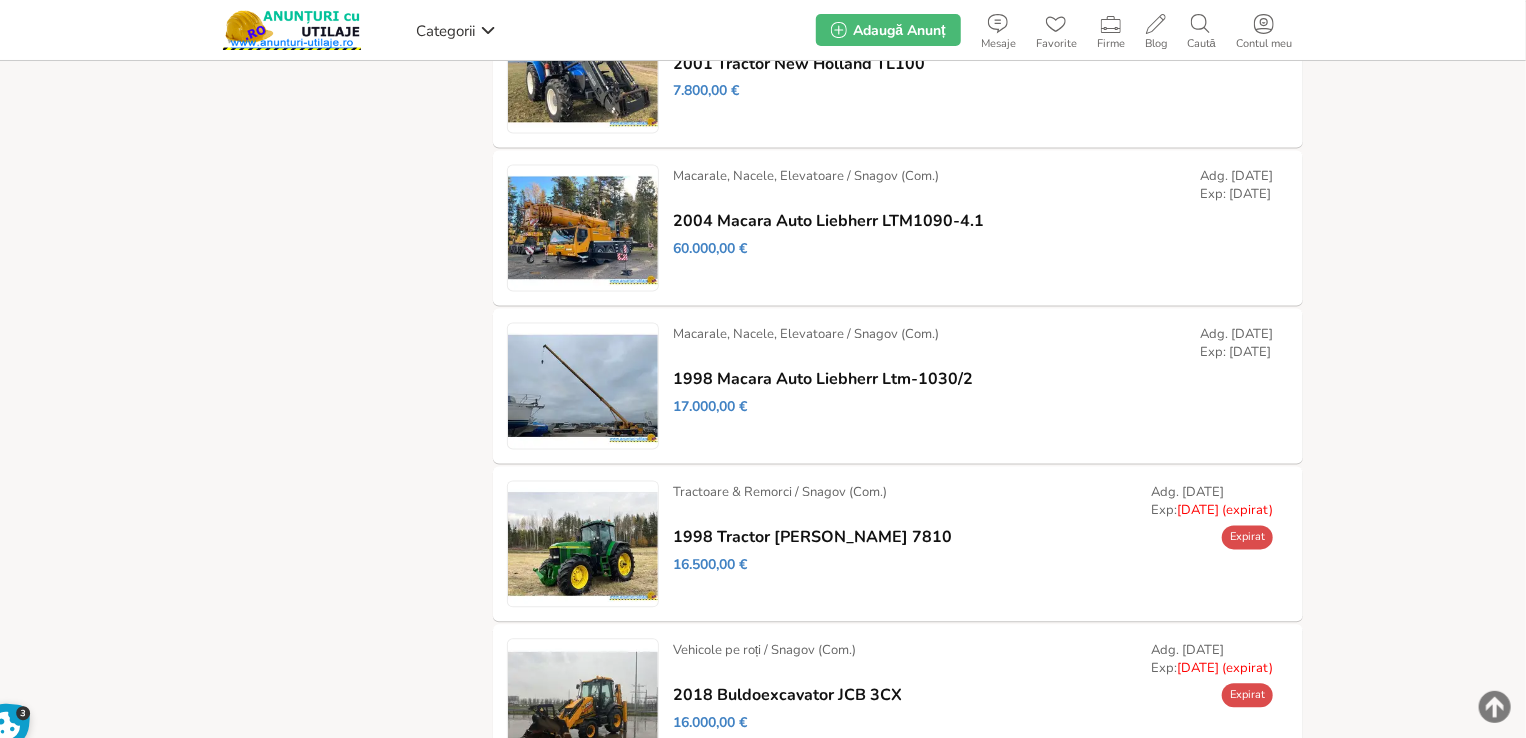 scroll, scrollTop: 1900, scrollLeft: 0, axis: vertical 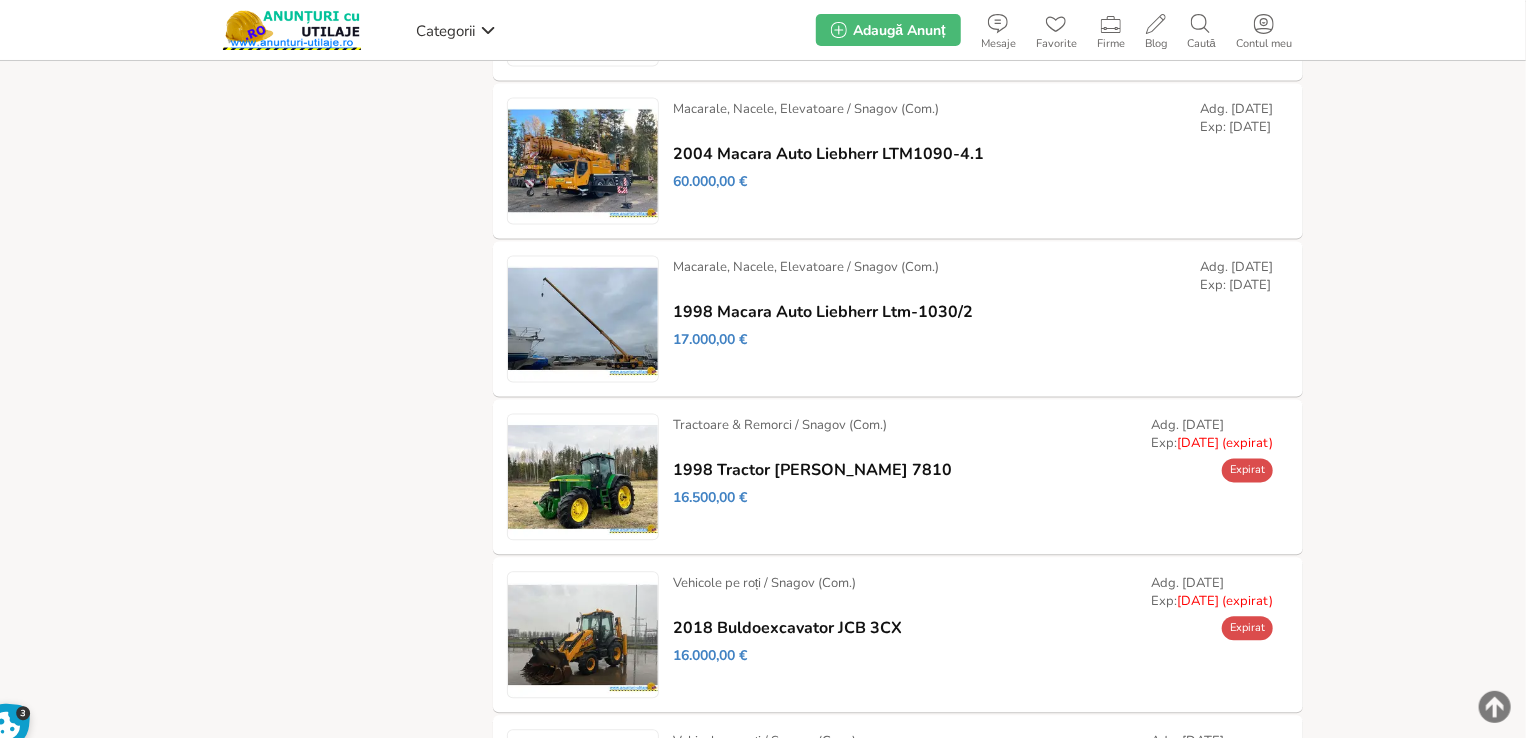 click on "Prelungește" at bounding box center [0, 0] 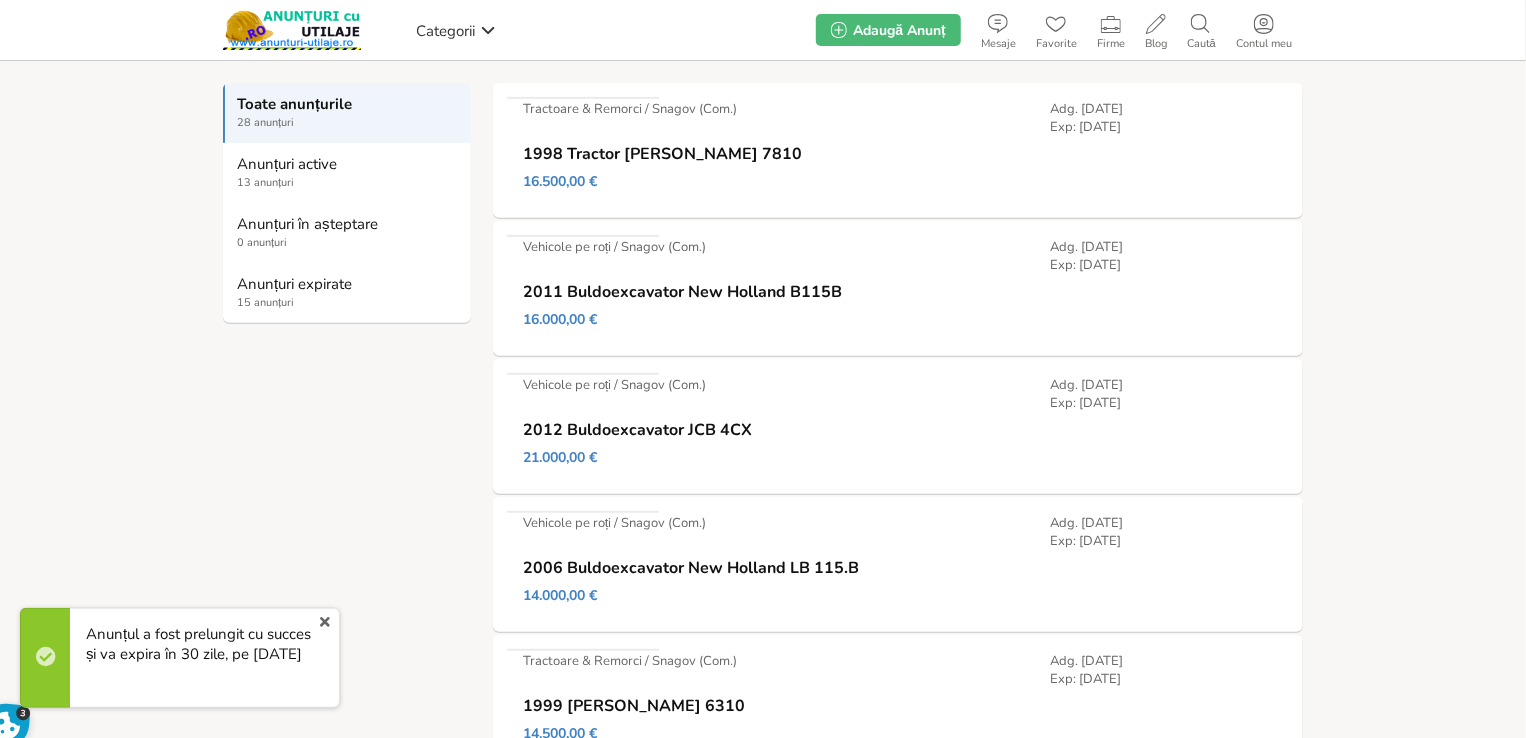 scroll, scrollTop: 600, scrollLeft: 0, axis: vertical 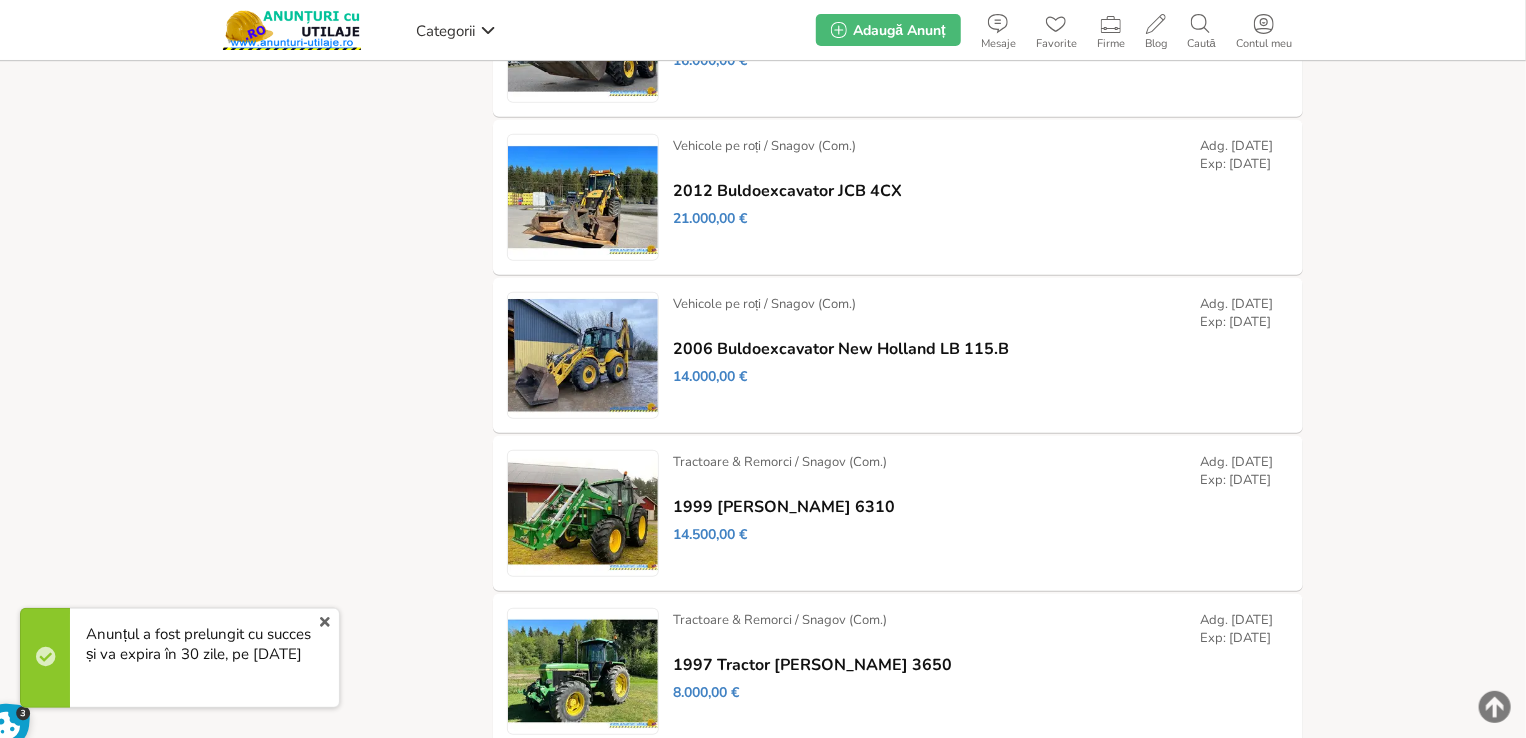 drag, startPoint x: 324, startPoint y: 621, endPoint x: 770, endPoint y: 530, distance: 455.18896 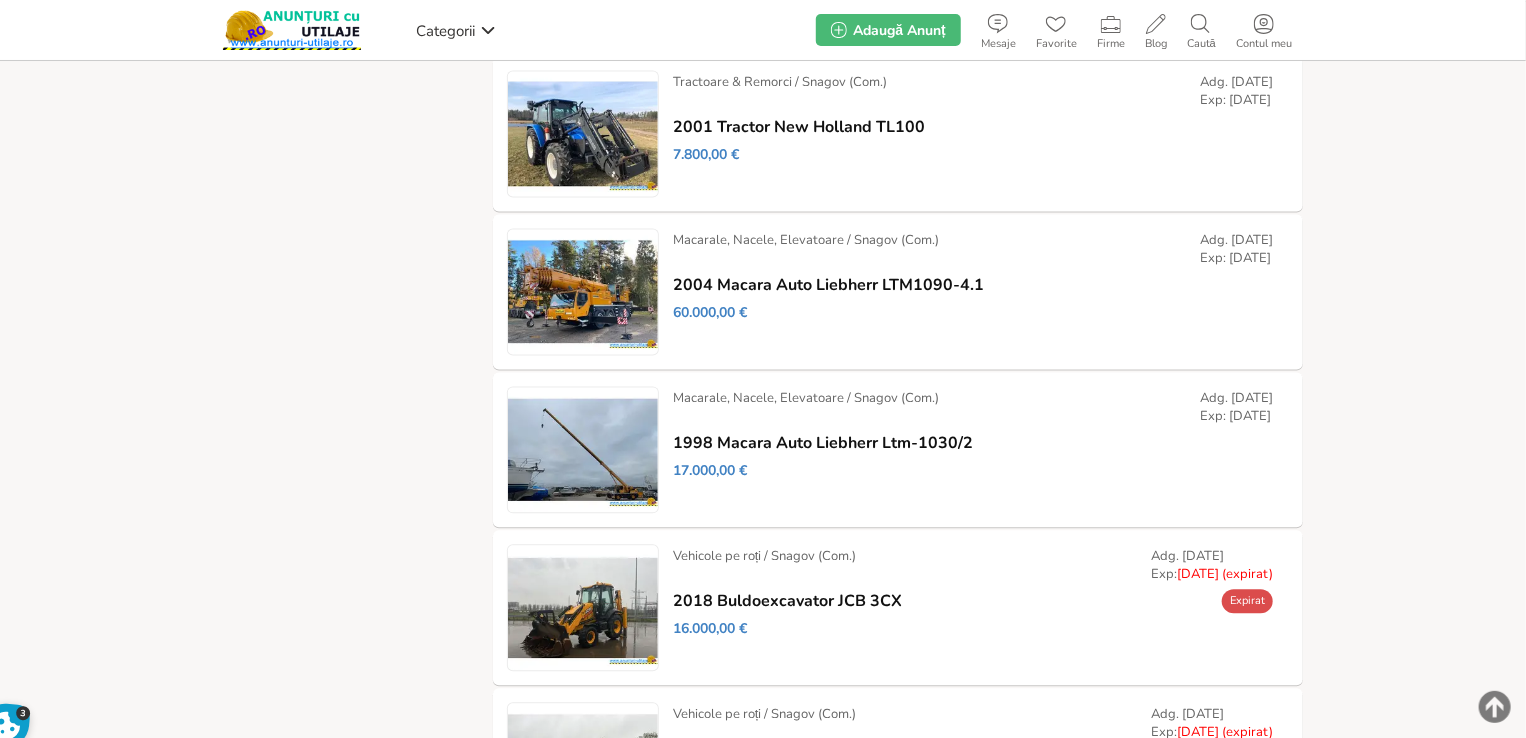 scroll, scrollTop: 2100, scrollLeft: 0, axis: vertical 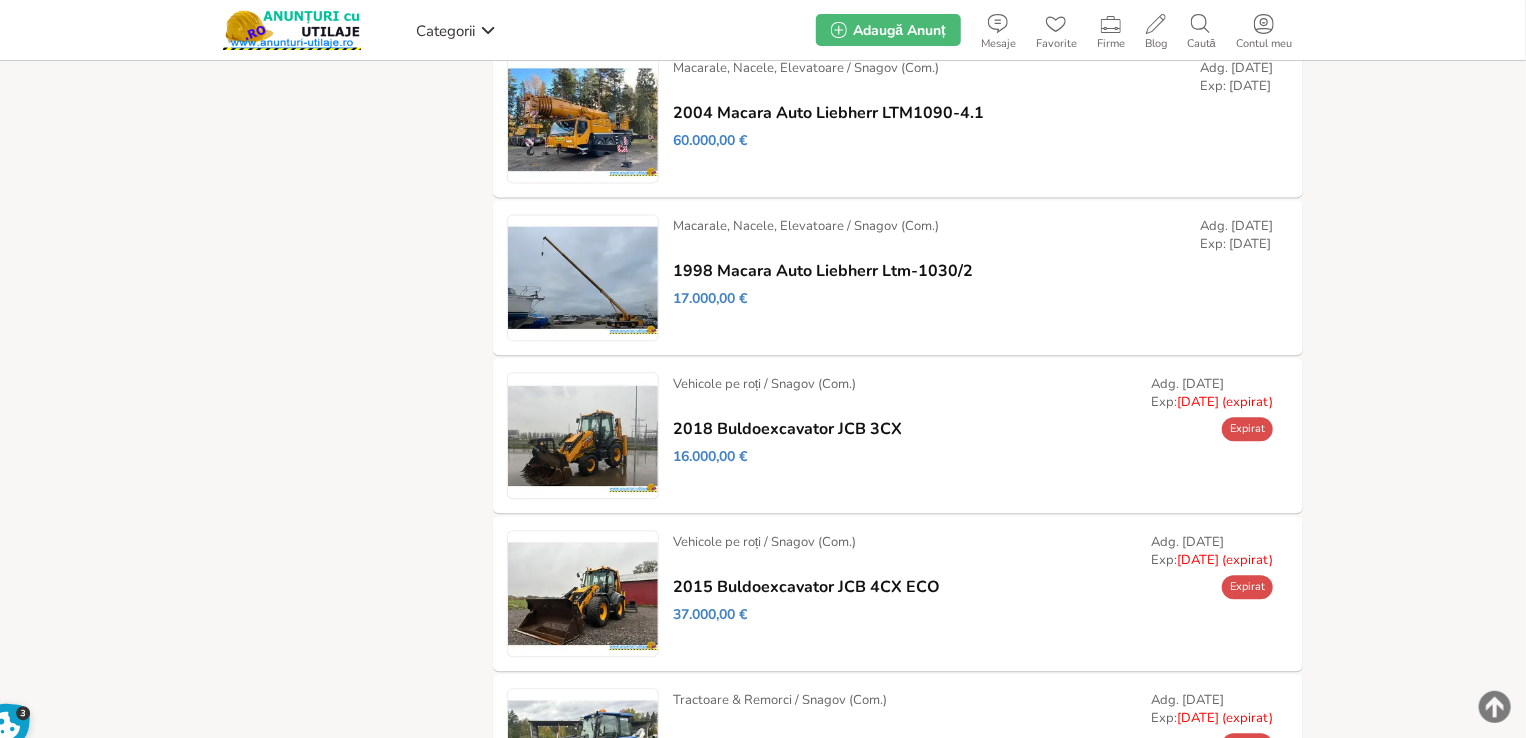 click on "Prelungește" at bounding box center [0, 0] 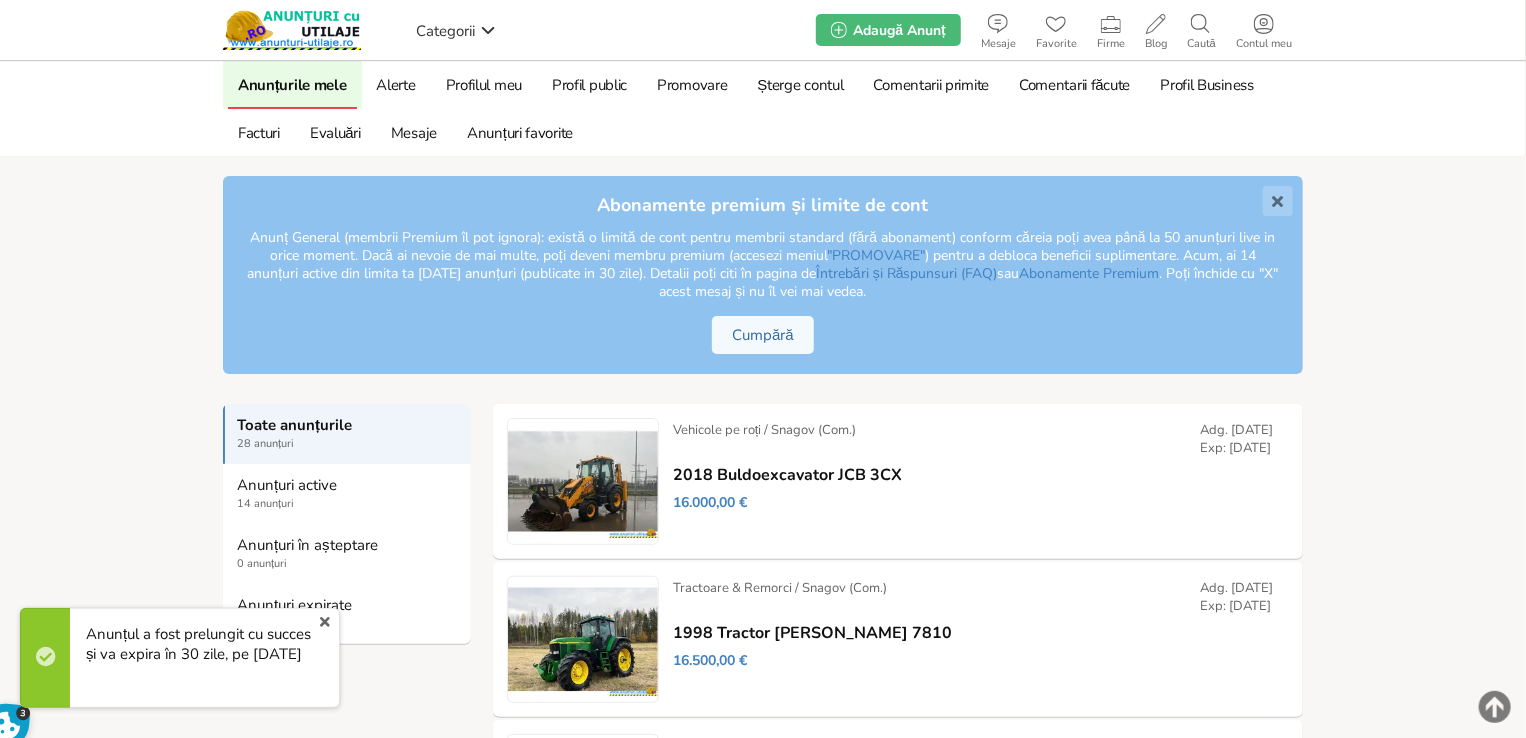 scroll, scrollTop: 500, scrollLeft: 0, axis: vertical 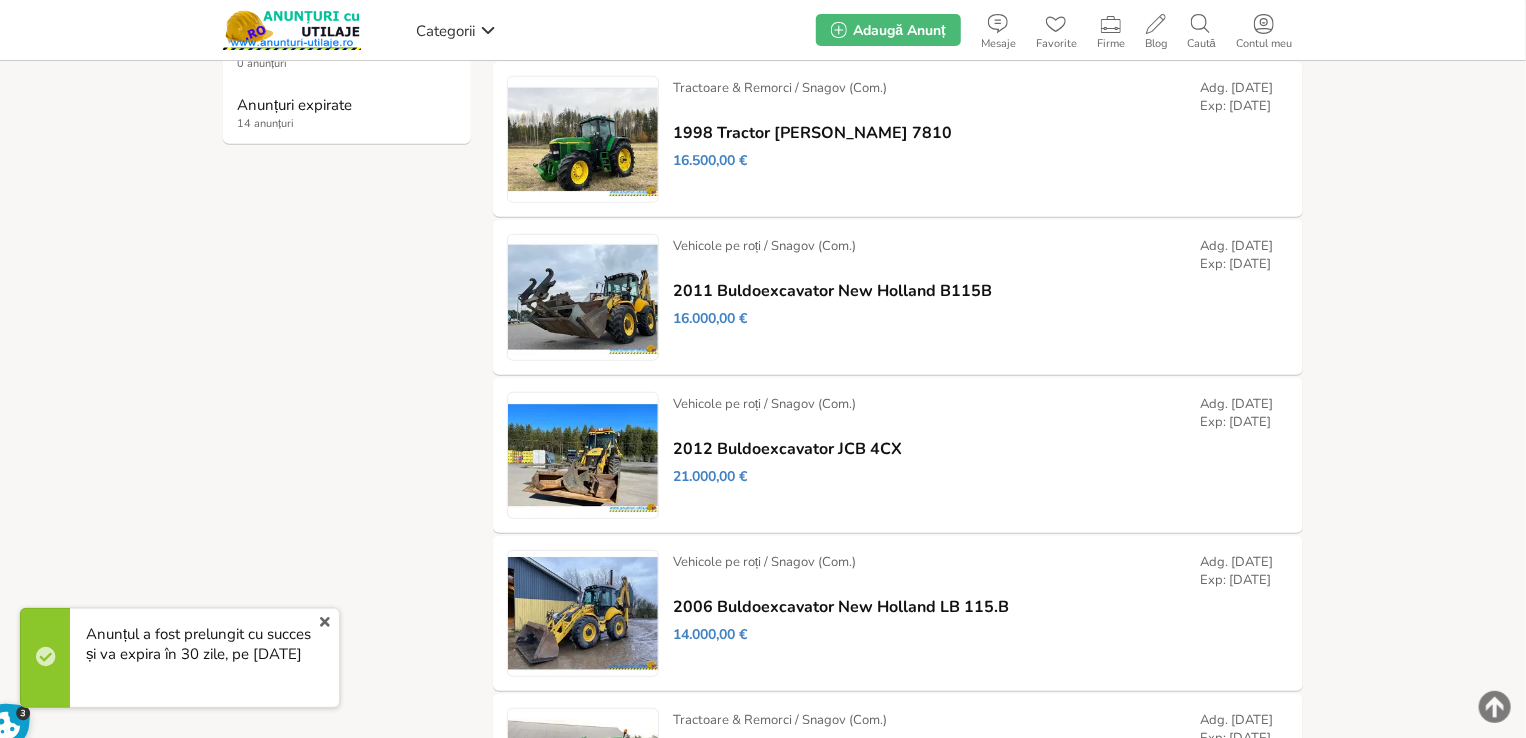 click on "x" at bounding box center (325, 622) 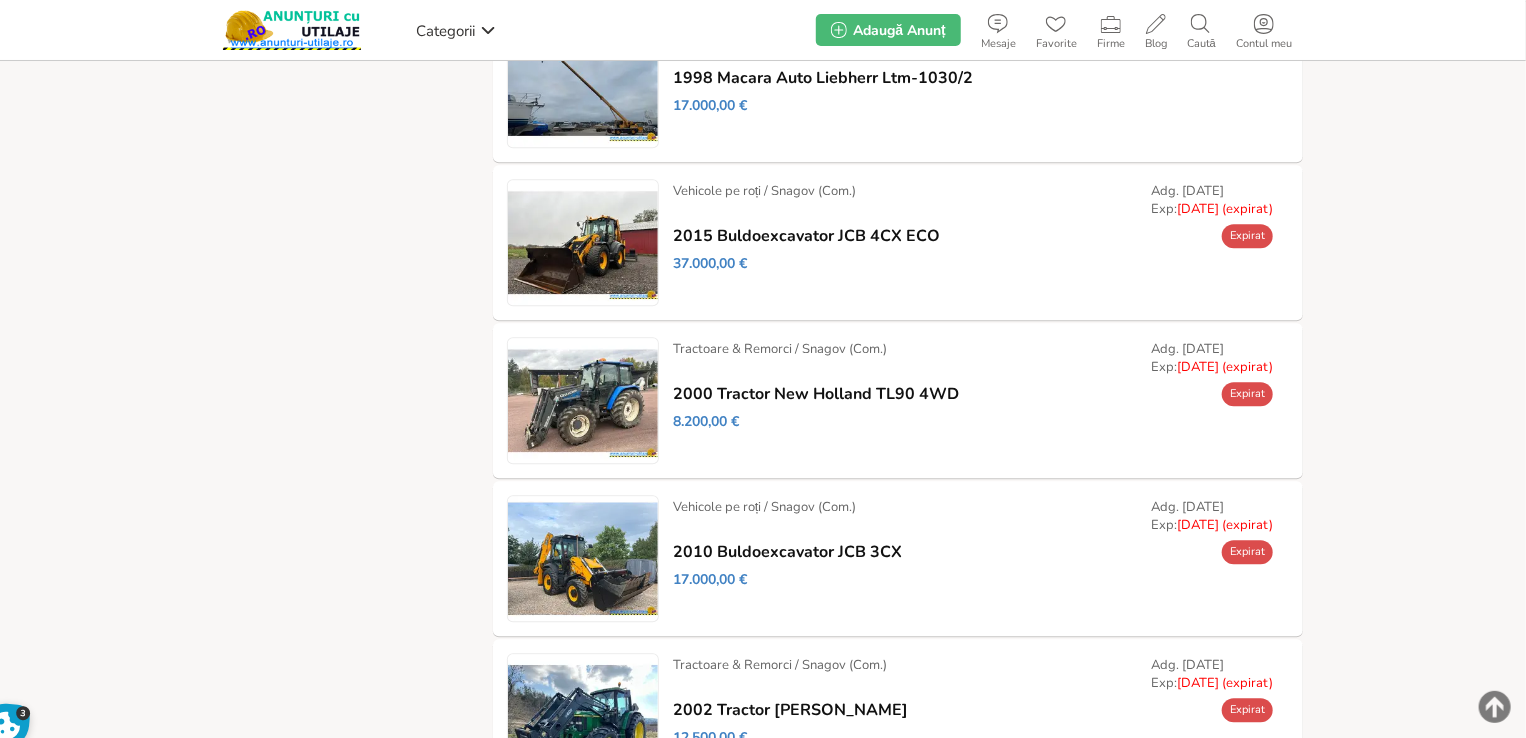 scroll, scrollTop: 2488, scrollLeft: 0, axis: vertical 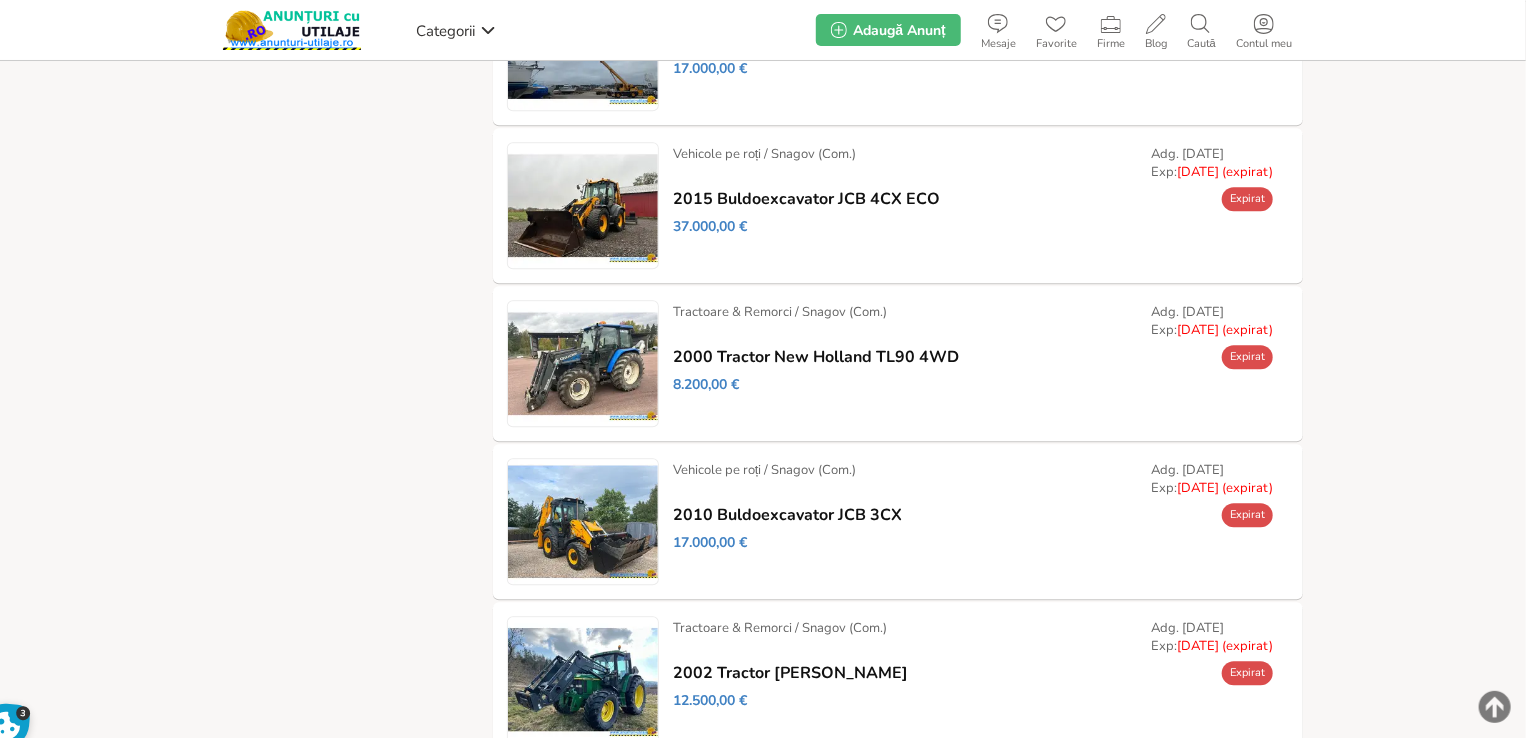 click on "Dezactivează
/
Setează ca: Vândut
/
Setează ca: Rezervat
/
Modifică
/
Prelungește
/
Șterge" at bounding box center [0, 0] 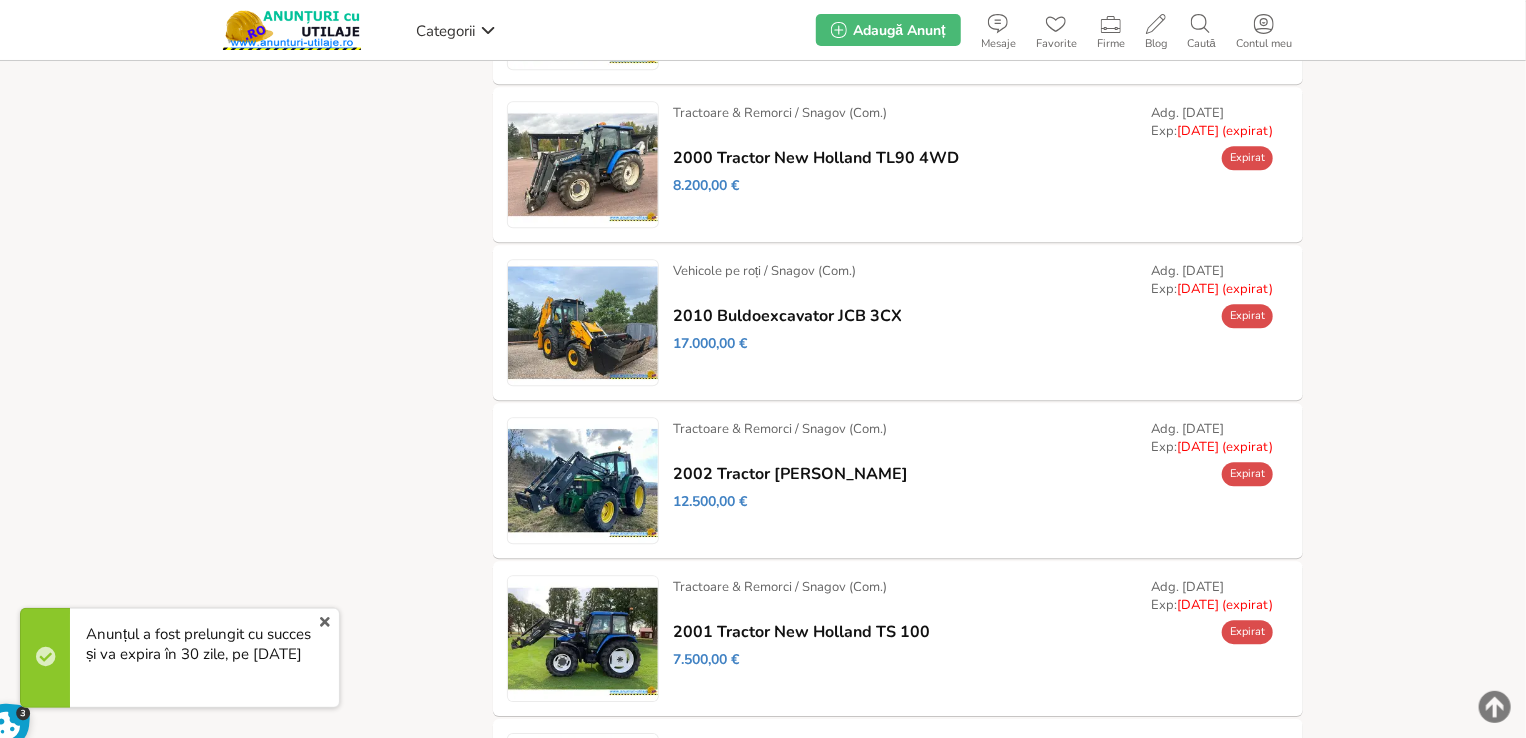 scroll, scrollTop: 2800, scrollLeft: 0, axis: vertical 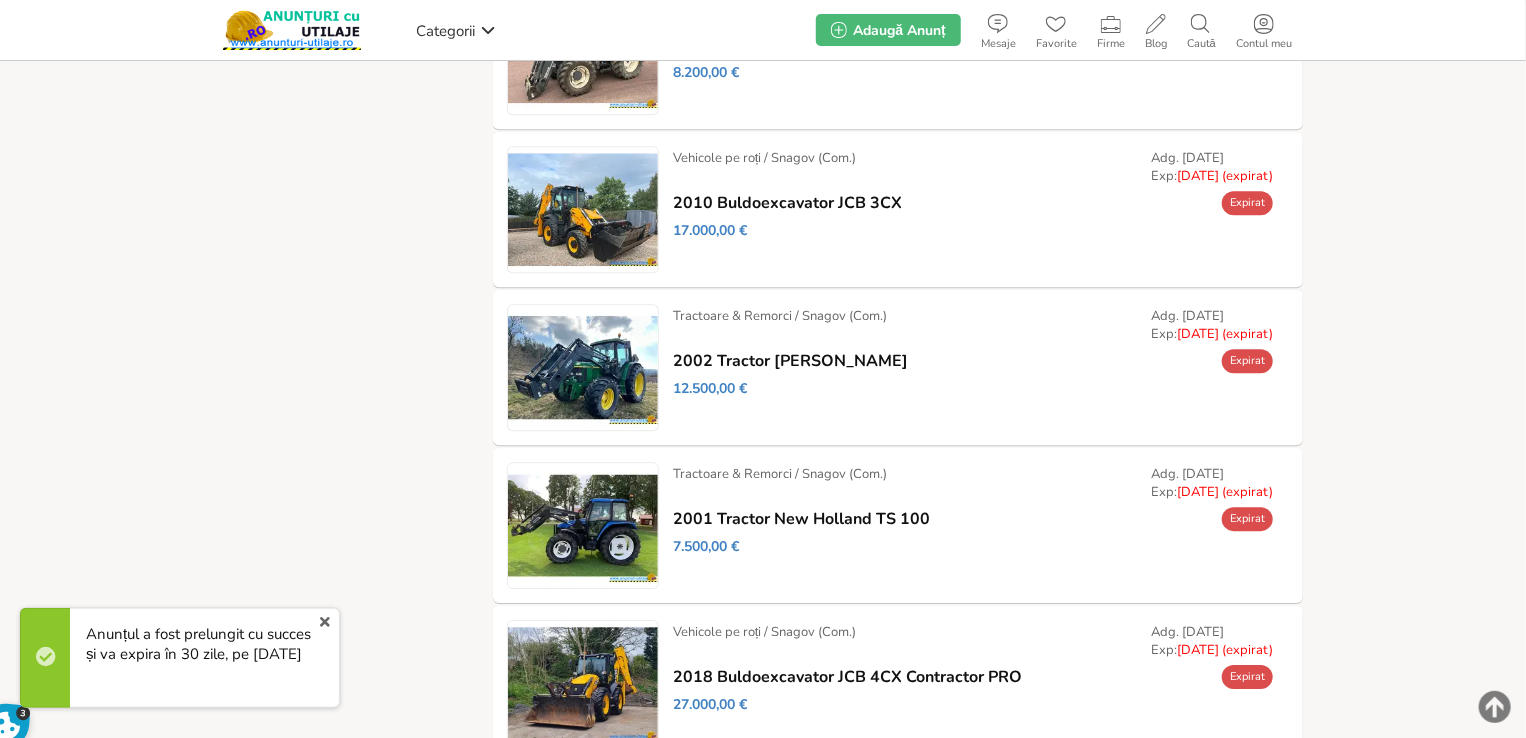 click on "Dezactivează
/
Setează ca: Vândut
/
Setează ca: Rezervat
/
Modifică
/
Prelungește
/
Șterge" at bounding box center [0, 0] 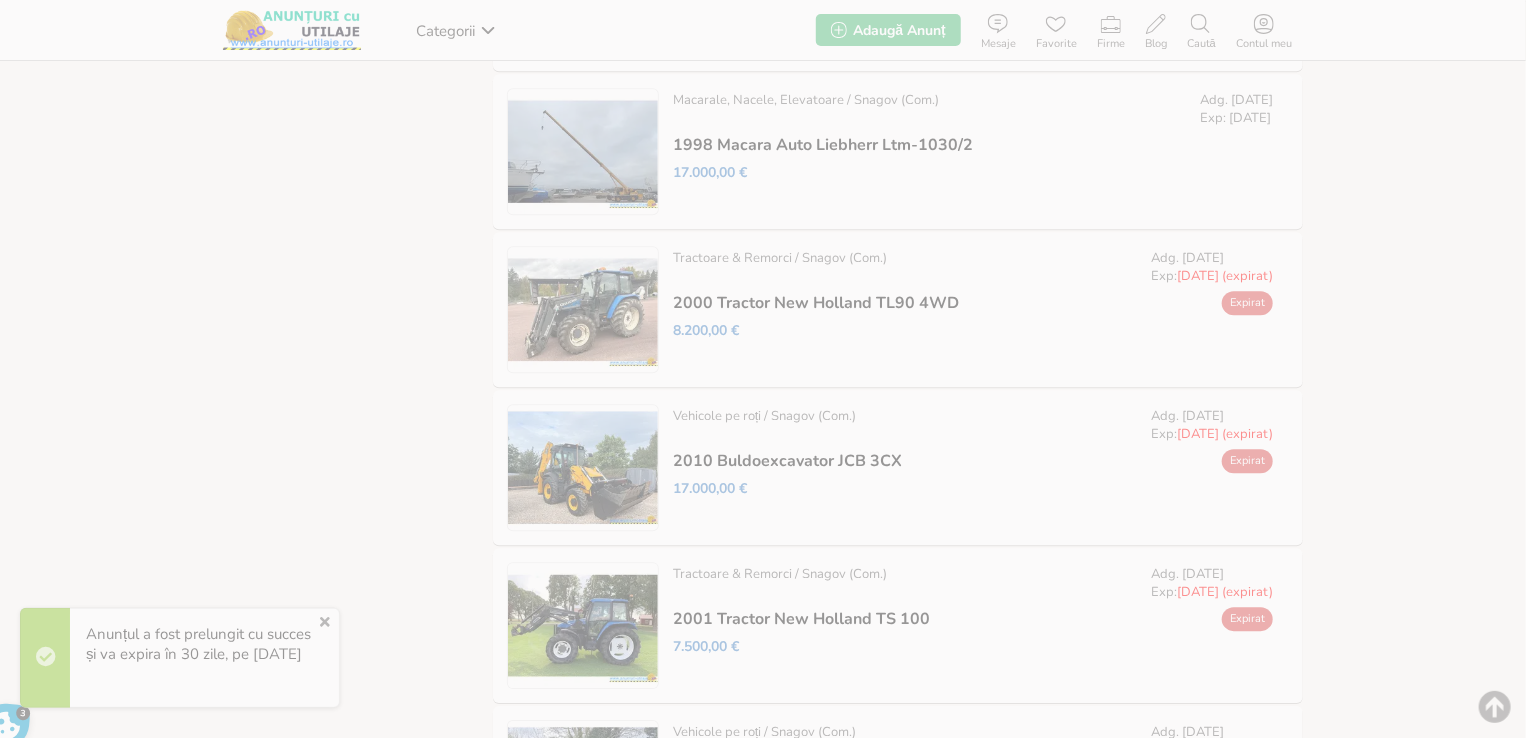 scroll, scrollTop: 2688, scrollLeft: 0, axis: vertical 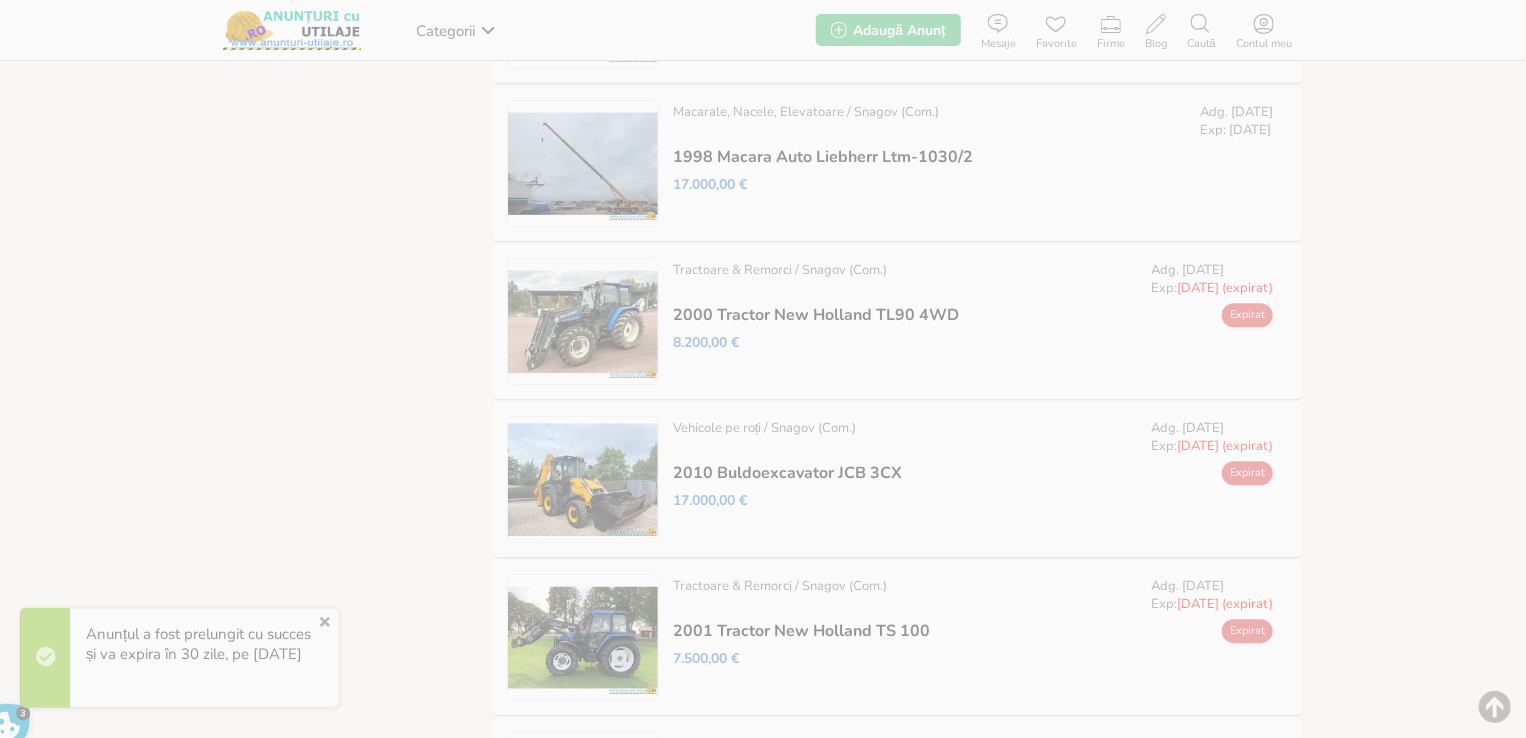 click on "Prelungește" at bounding box center [0, 0] 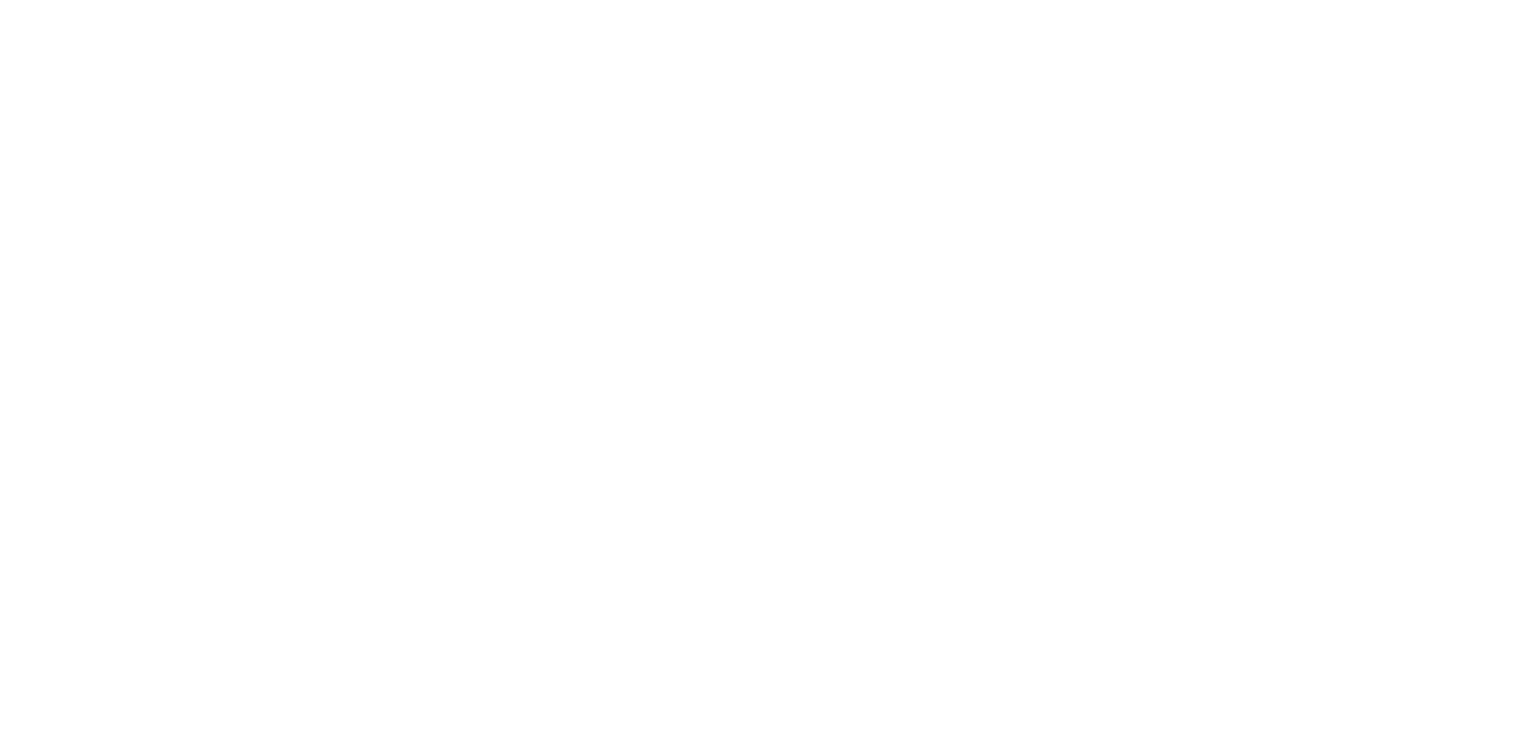 scroll, scrollTop: 0, scrollLeft: 0, axis: both 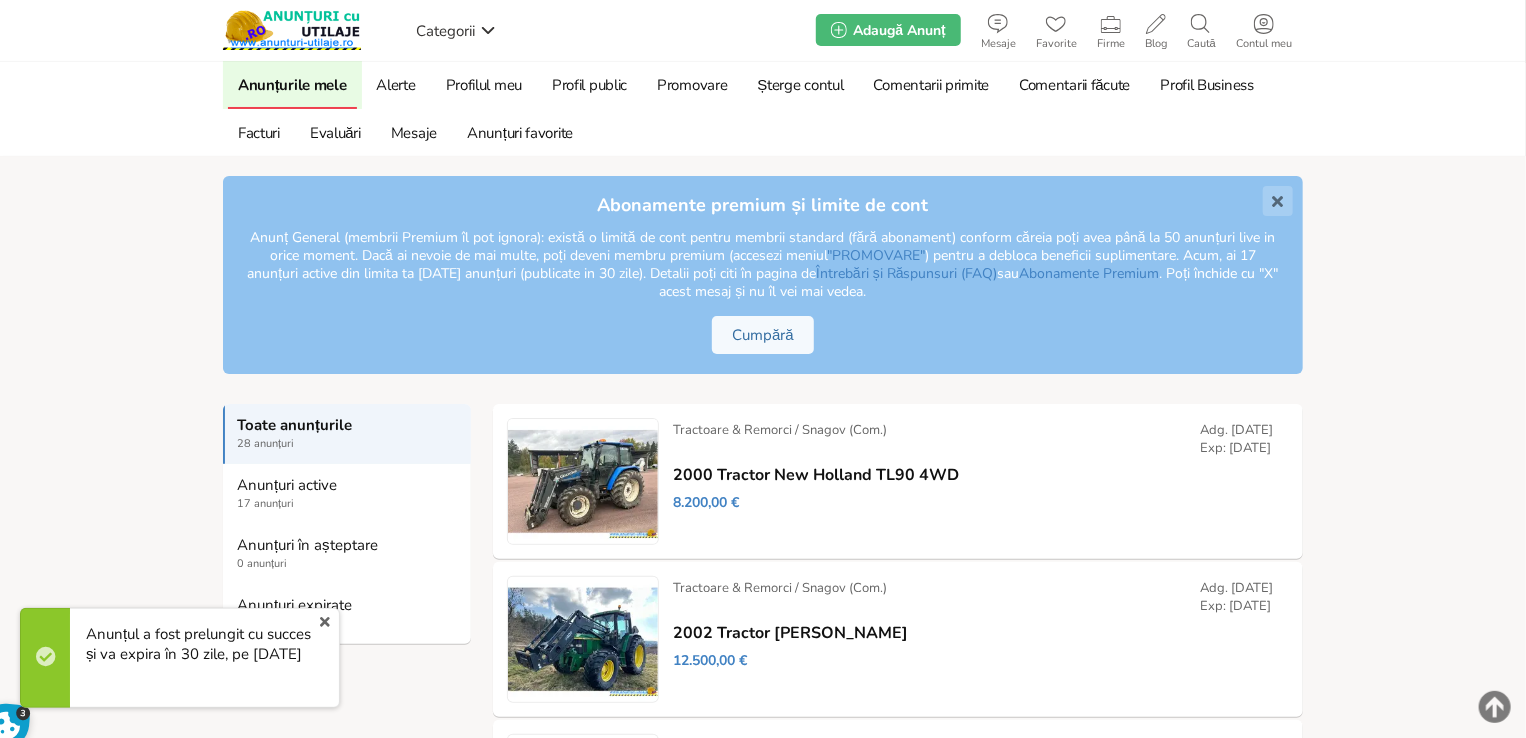 click on "x" at bounding box center [325, 622] 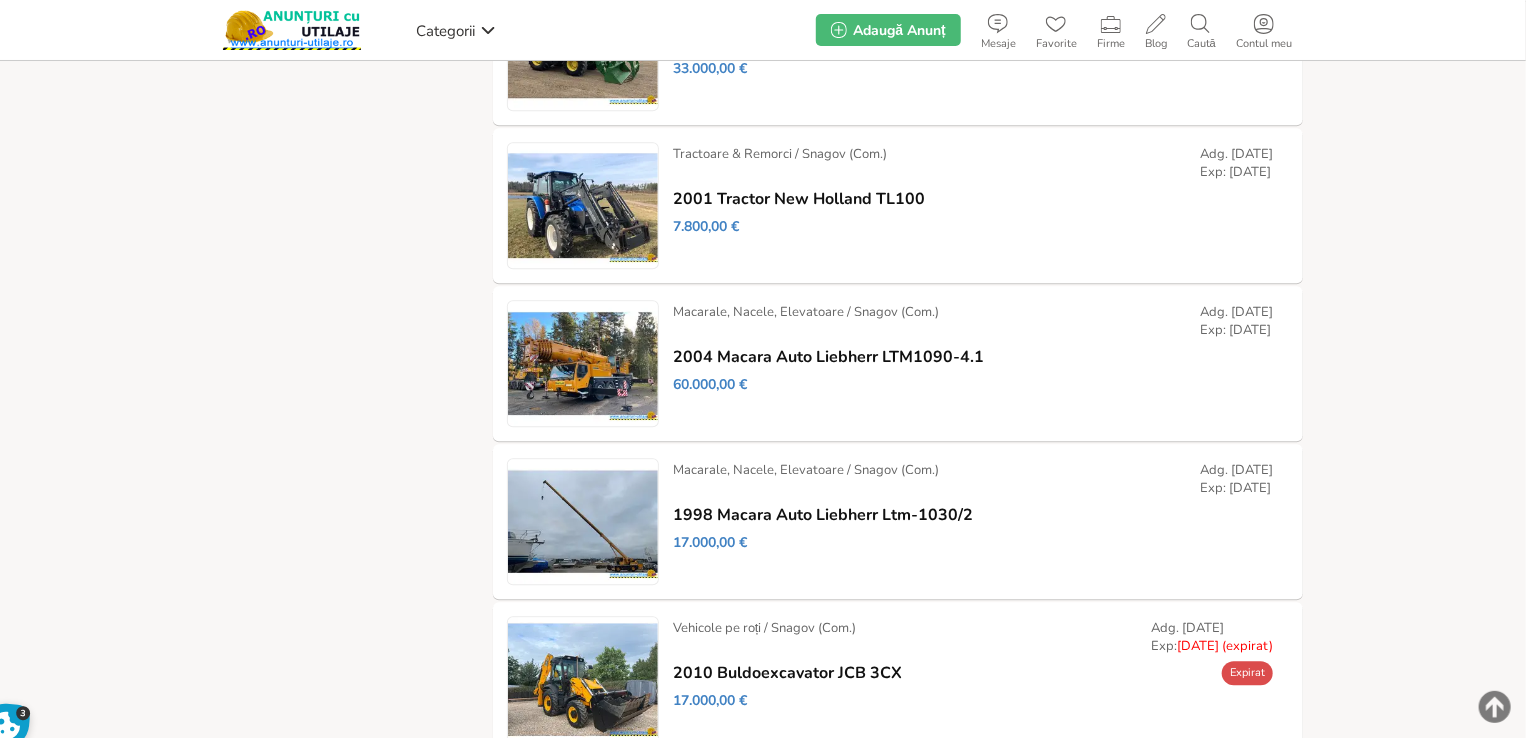 scroll, scrollTop: 2977, scrollLeft: 0, axis: vertical 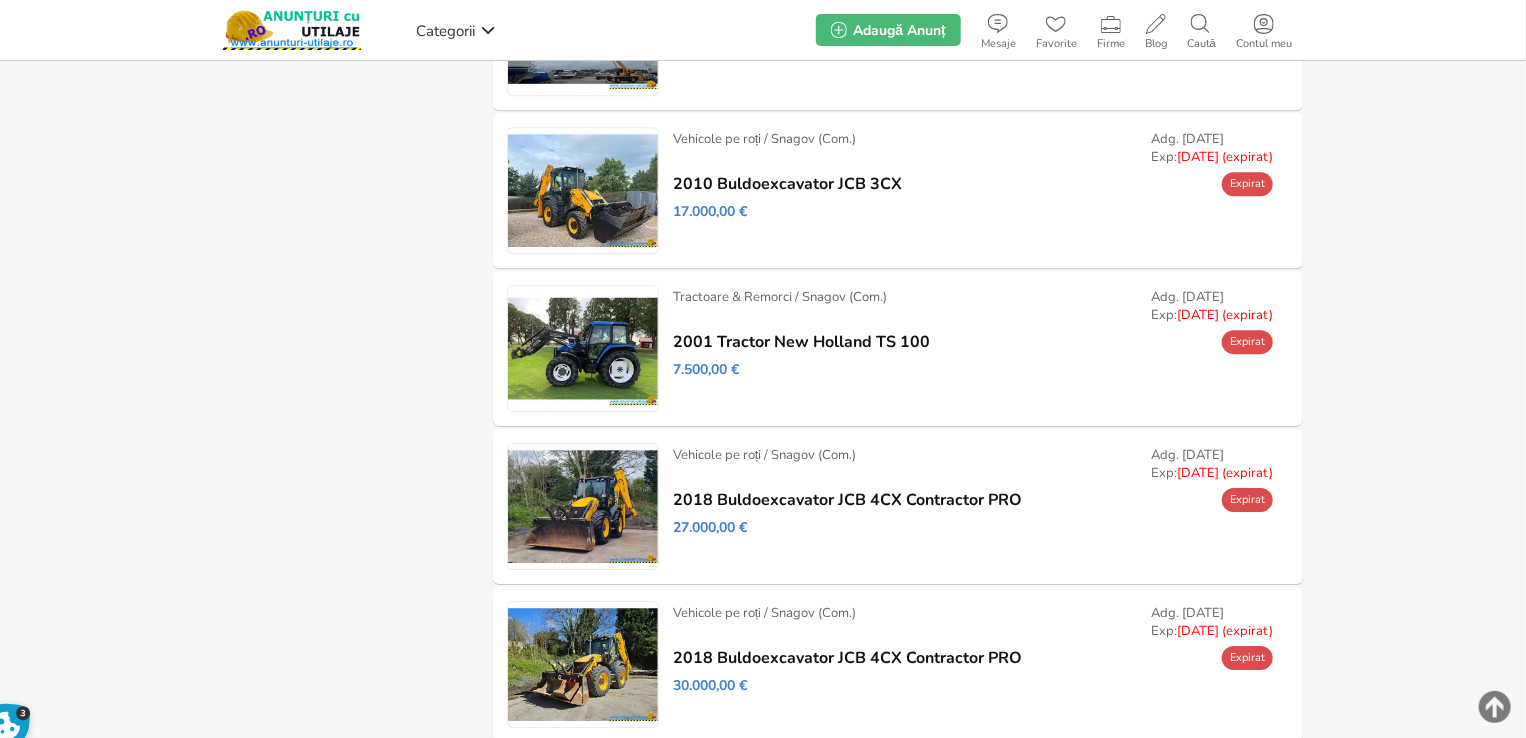 click on "Prelungește" at bounding box center (0, 0) 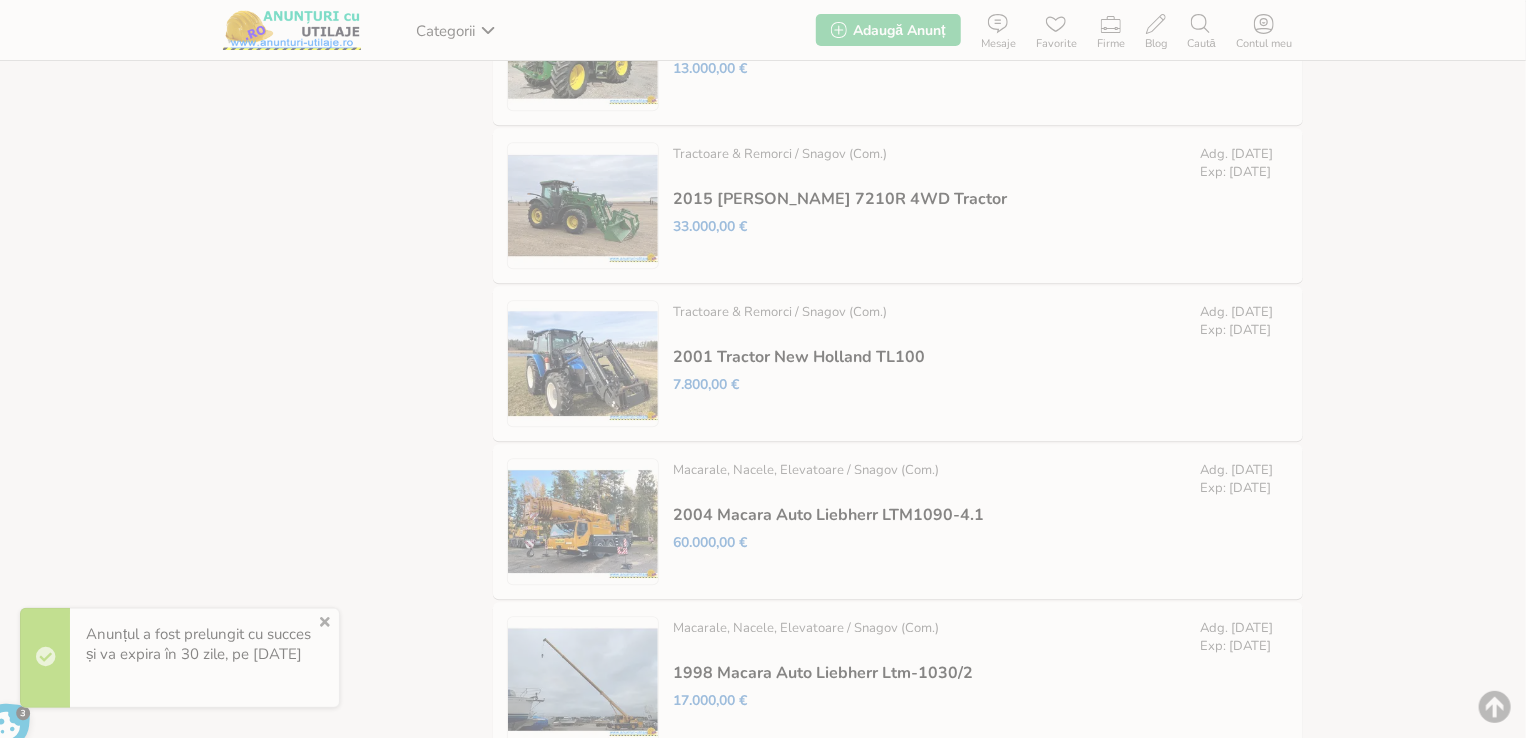 scroll, scrollTop: 2888, scrollLeft: 0, axis: vertical 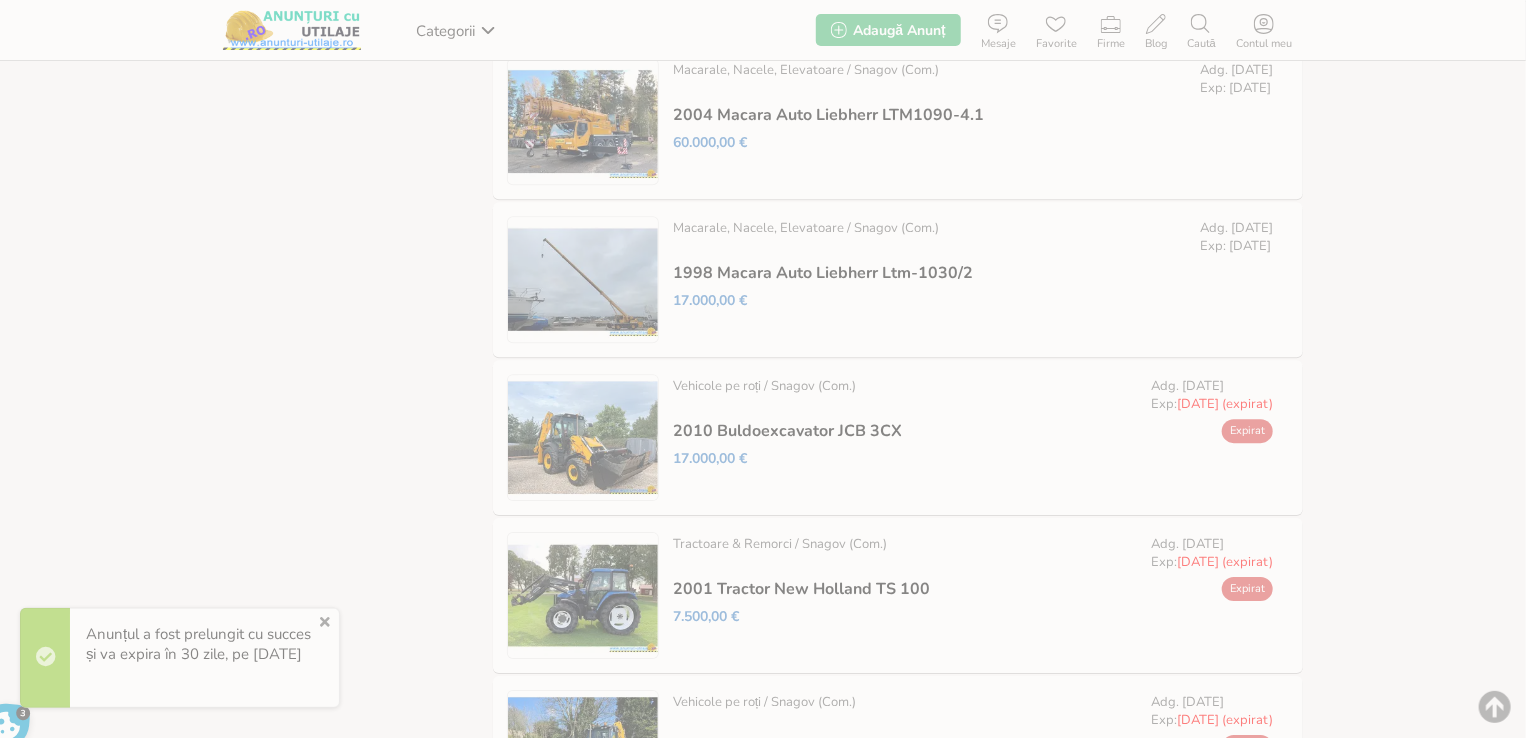 click on "Vehicole pe roți                                          / Snagov (Com.)
Adg. [DATE]   Exp:  [DATE] (expirat)
2010 Buldoexcavator JCB 3CX
Expirat
17.000,00 €
Dezactivează
/
Setează ca: Vândut
/
Setează ca: Rezervat
/
Modifică / /" at bounding box center (973, 427) 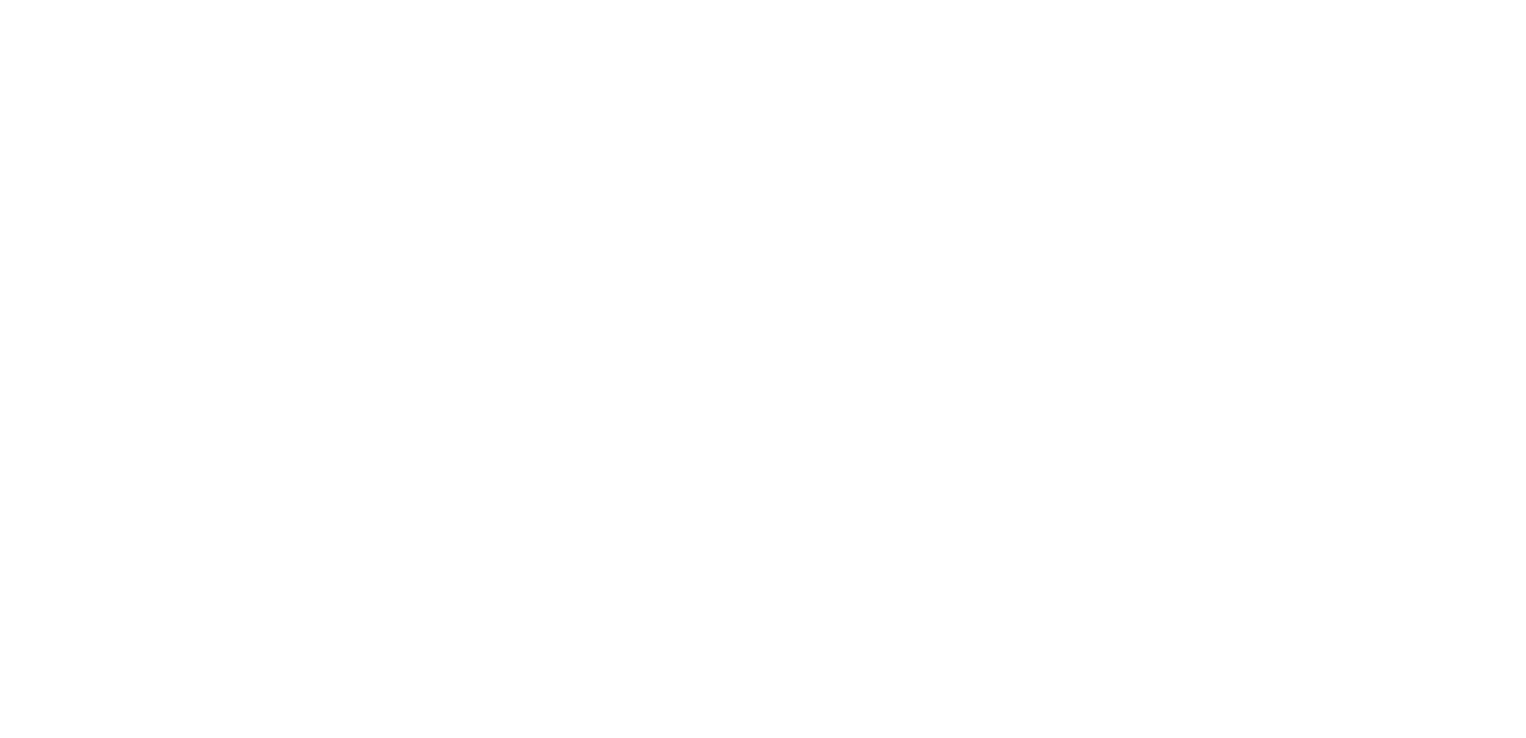 scroll, scrollTop: 0, scrollLeft: 0, axis: both 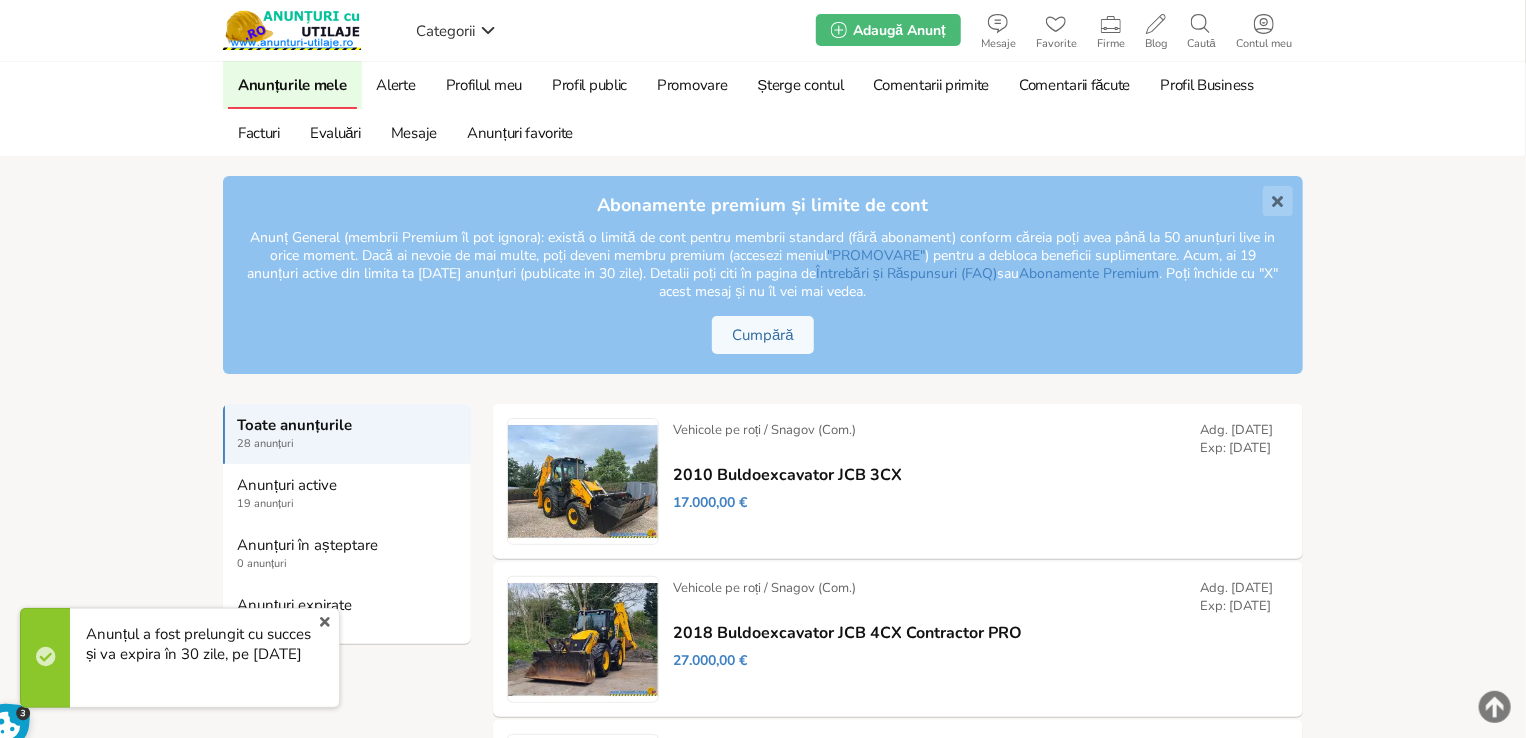click on "x" at bounding box center (325, 622) 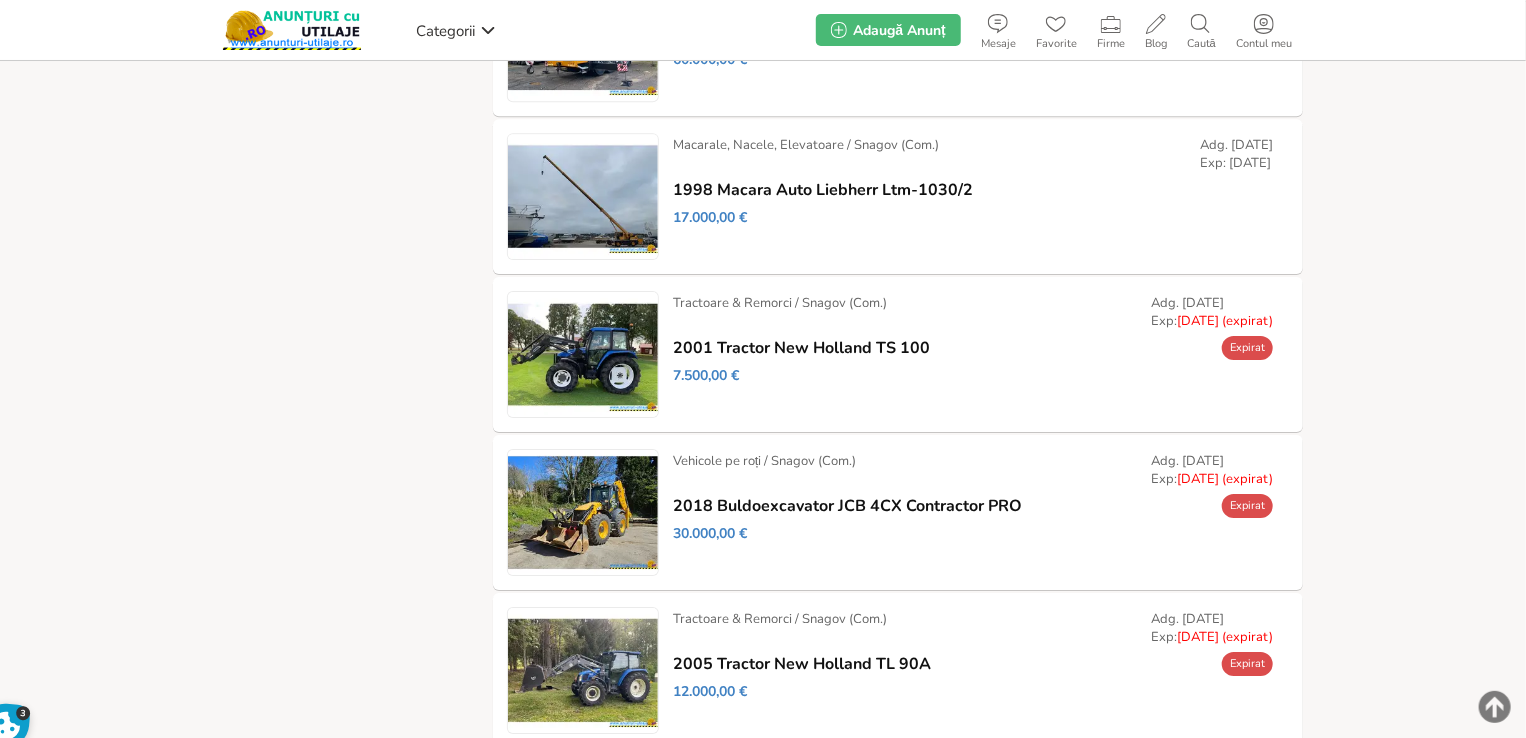 scroll, scrollTop: 3400, scrollLeft: 0, axis: vertical 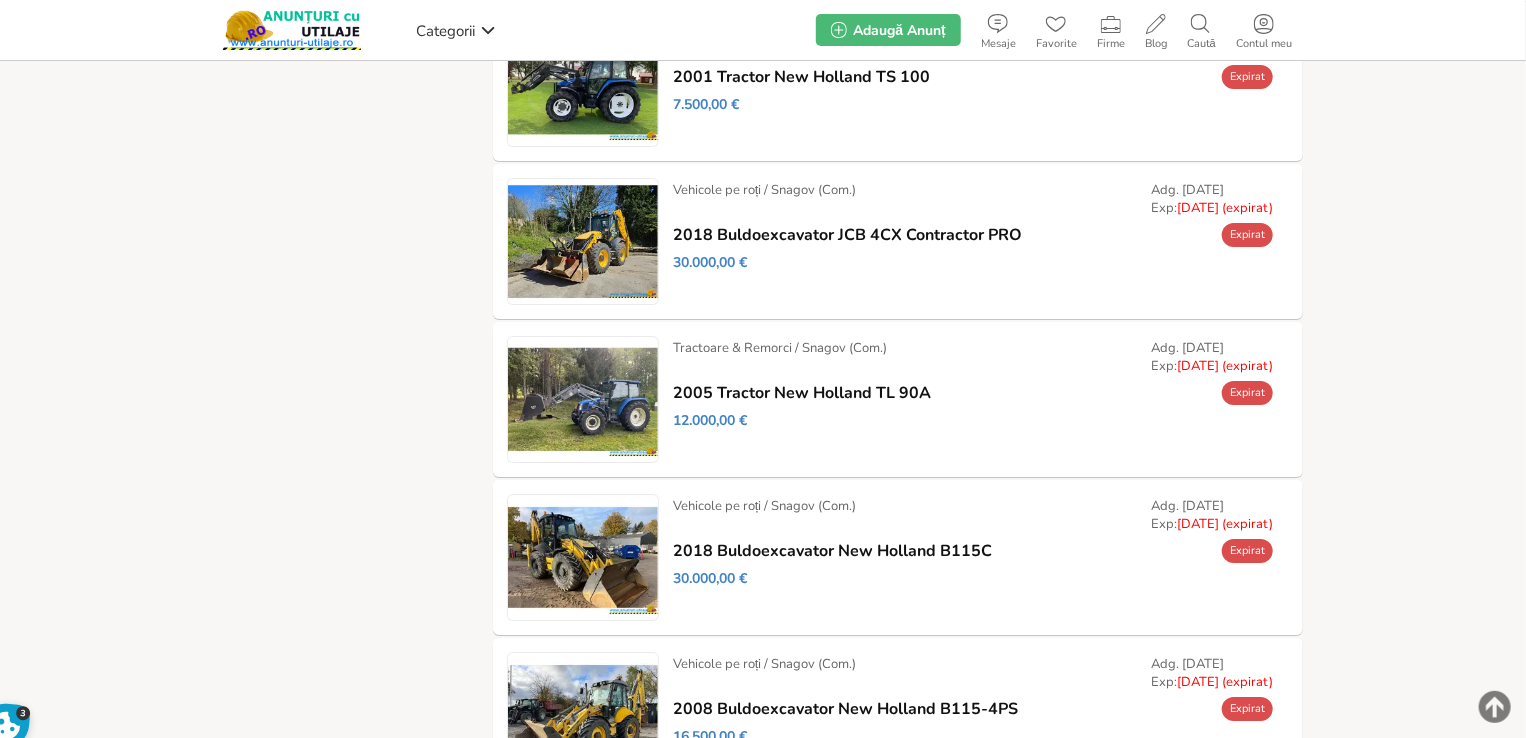 click on "Prelungește" at bounding box center [0, 0] 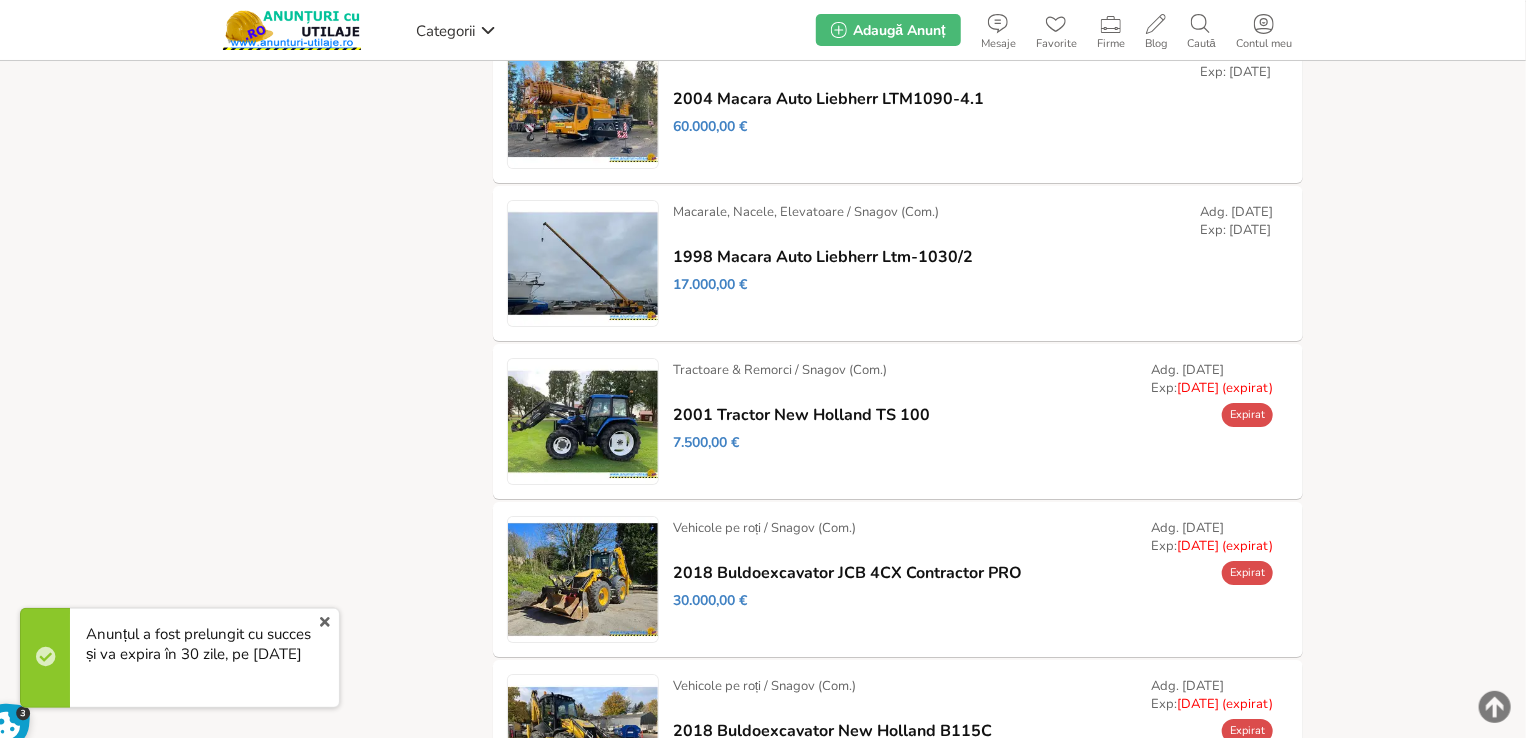 scroll, scrollTop: 3377, scrollLeft: 0, axis: vertical 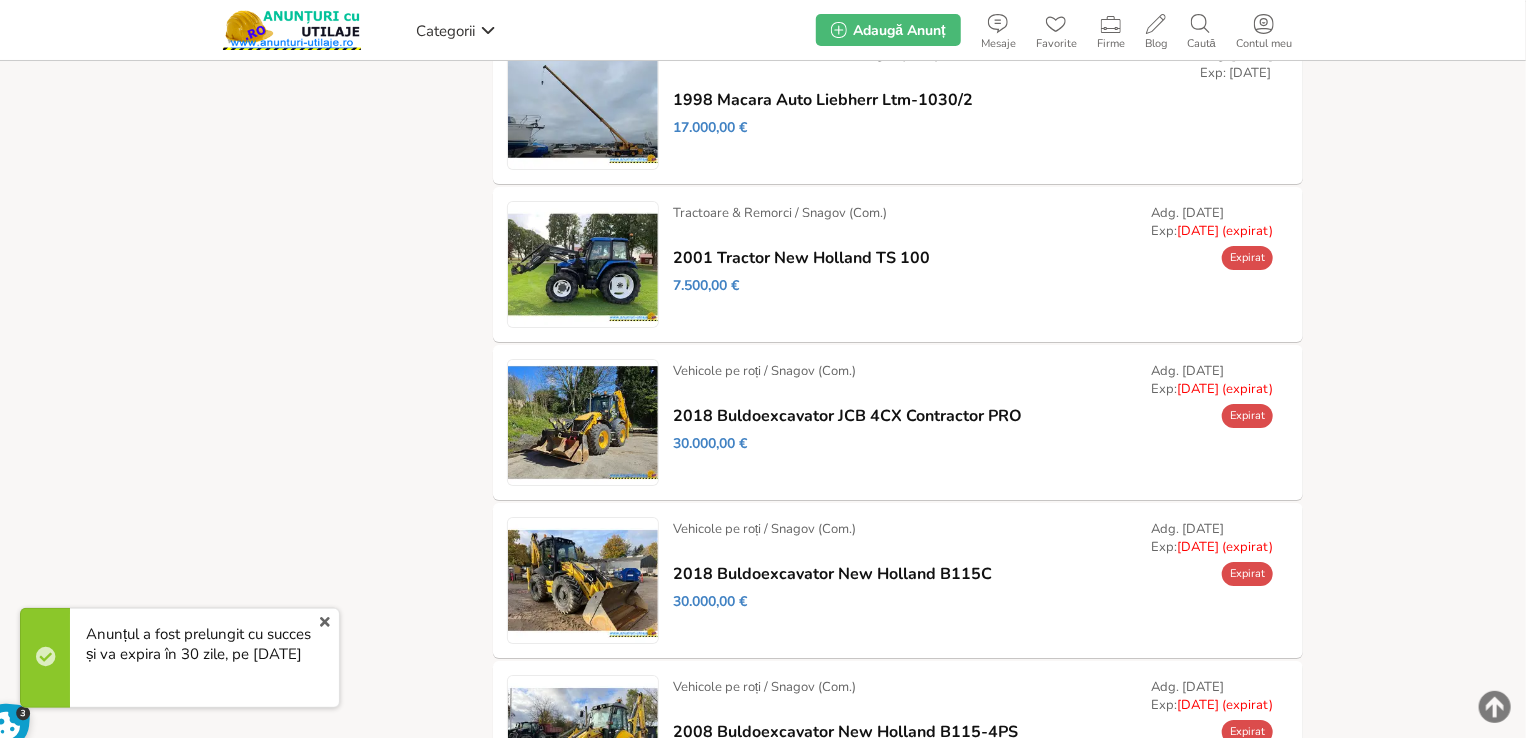 click on "Prelungește" at bounding box center [0, 0] 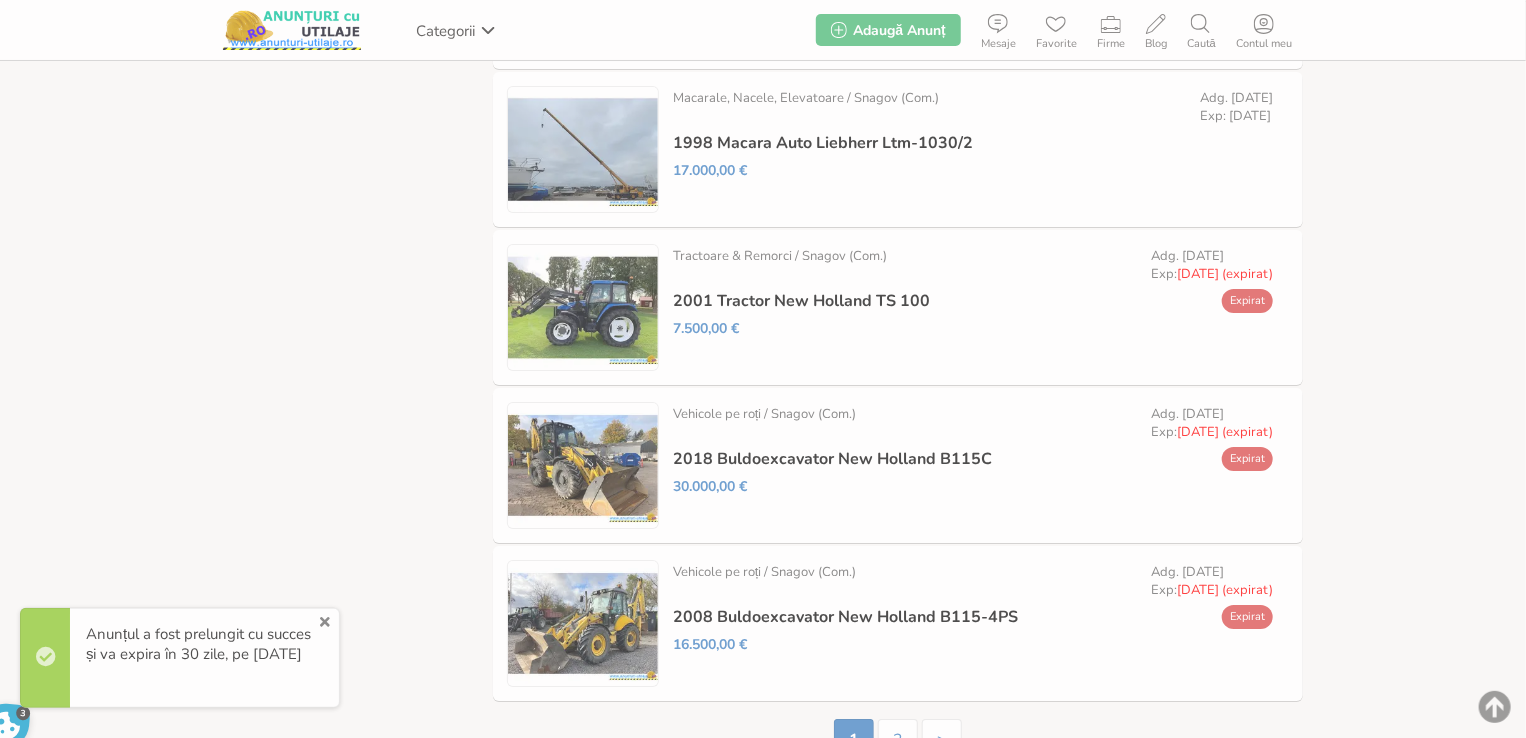 scroll, scrollTop: 3488, scrollLeft: 0, axis: vertical 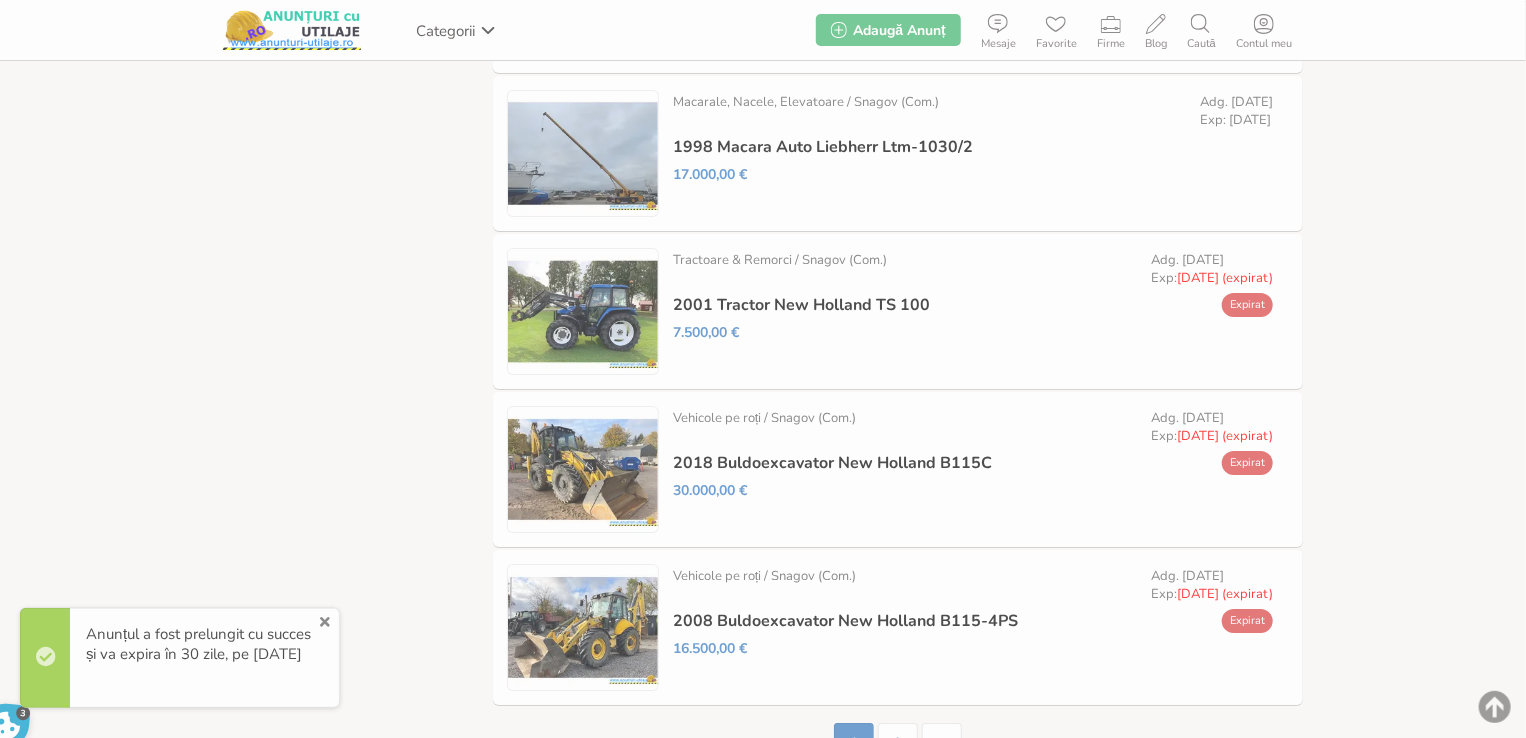 click on "Prelungește" at bounding box center [0, 0] 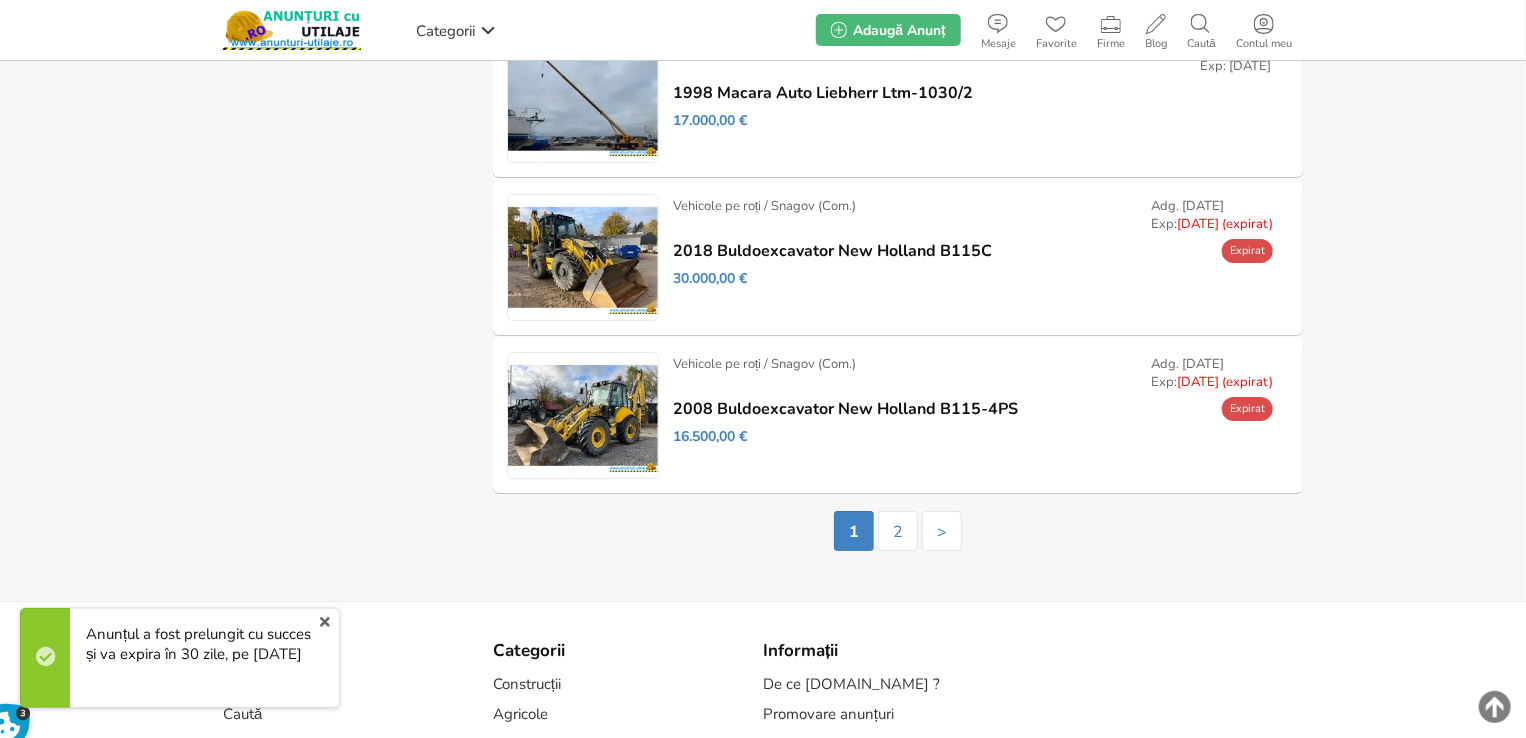 scroll, scrollTop: 3688, scrollLeft: 0, axis: vertical 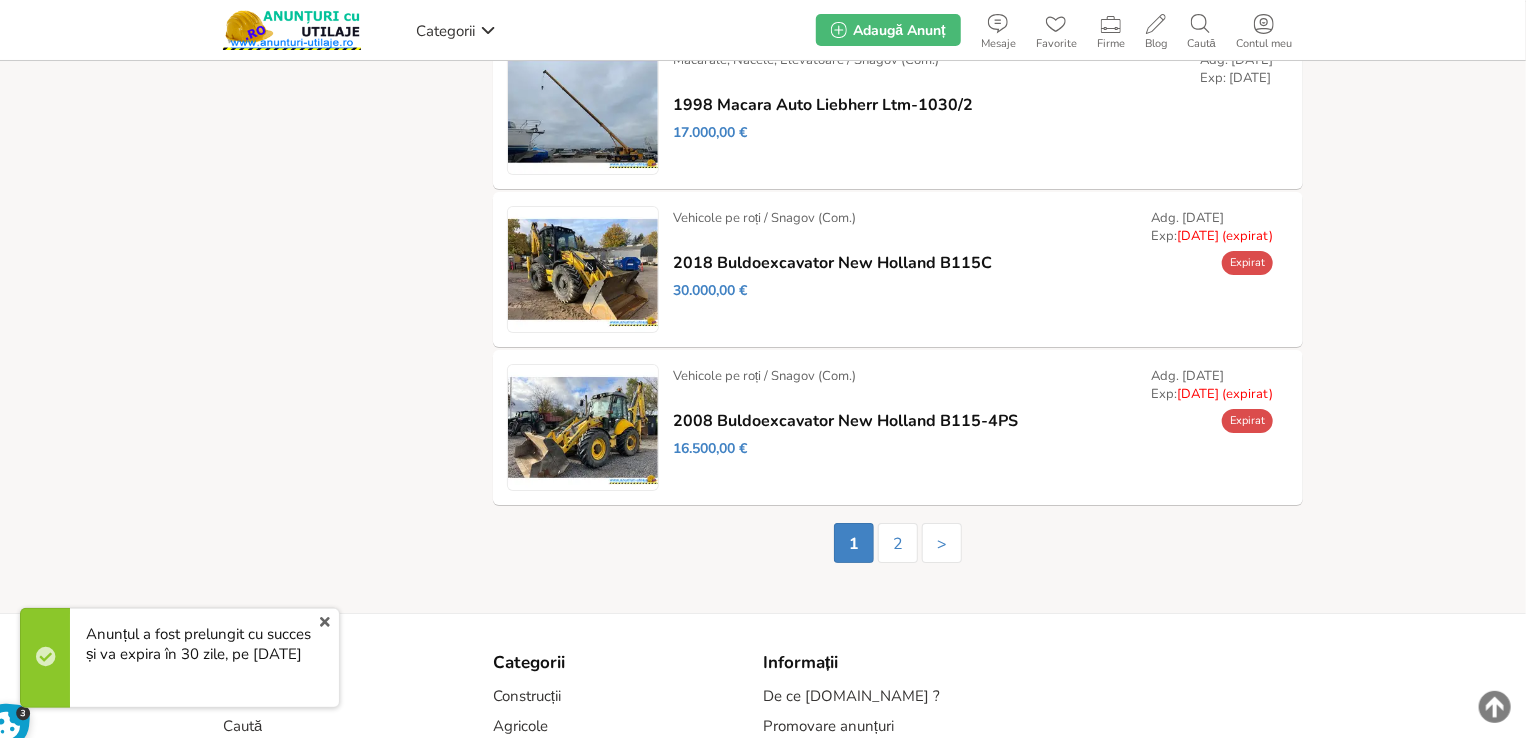click on "Prelungește" at bounding box center [0, 0] 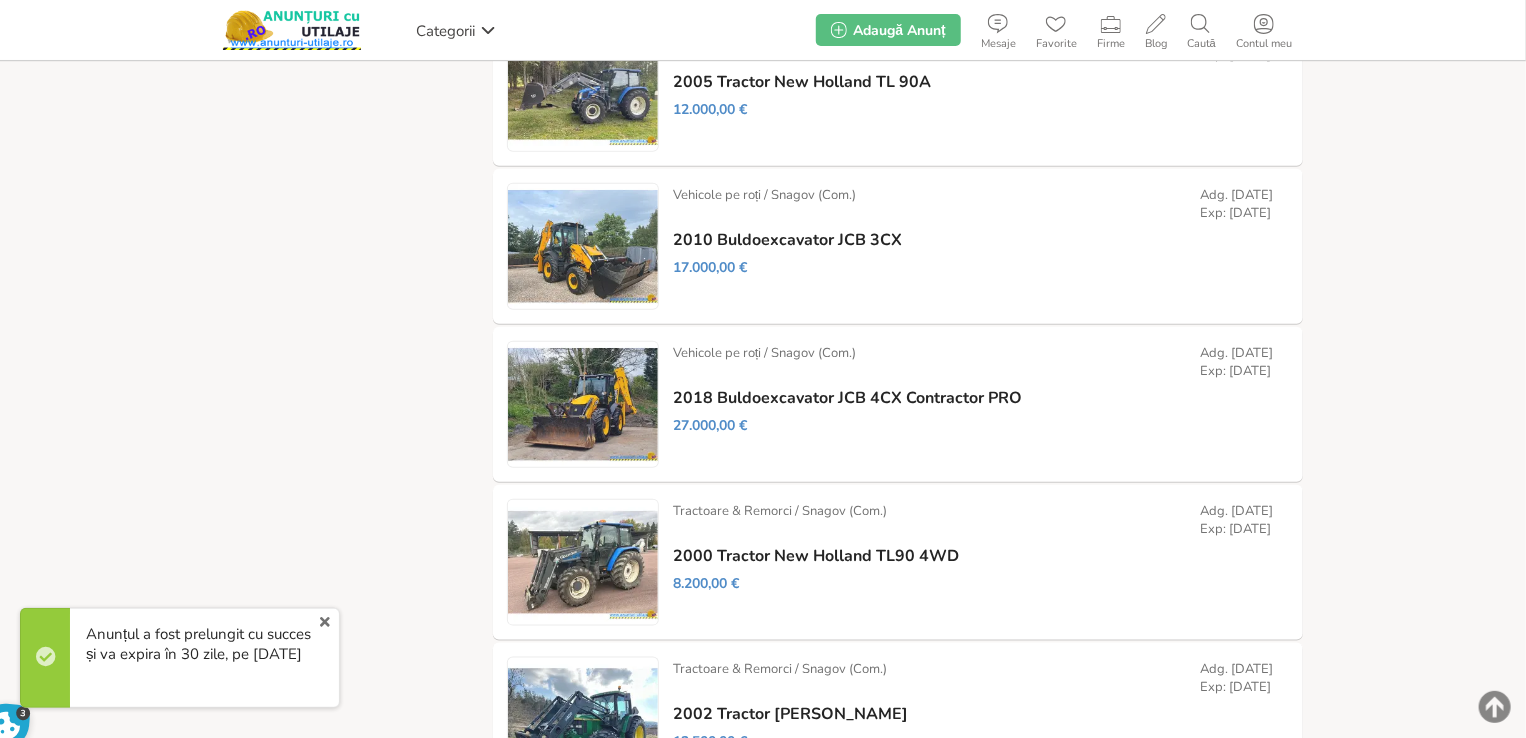 scroll, scrollTop: 1100, scrollLeft: 0, axis: vertical 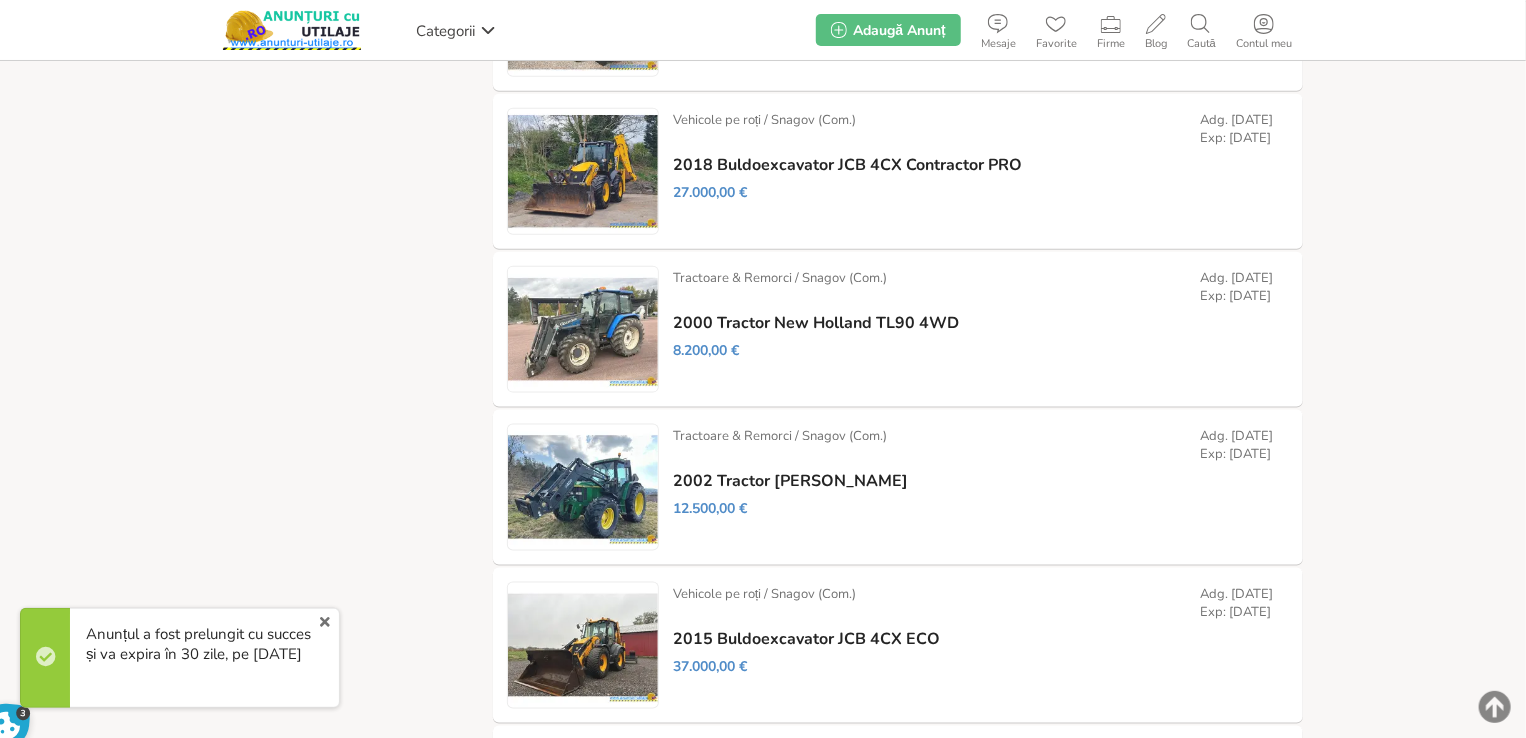 click on "x" at bounding box center (325, 622) 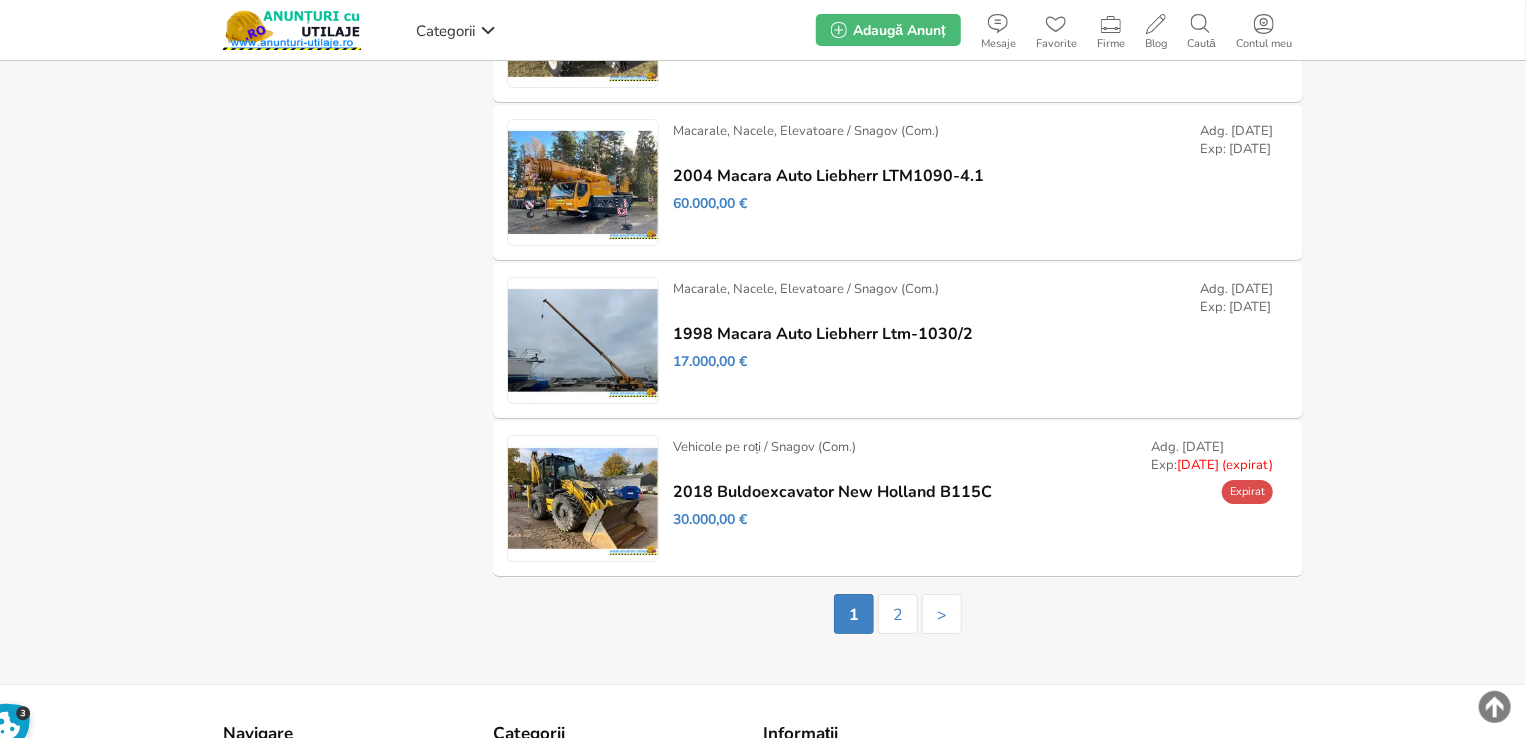 scroll, scrollTop: 3632, scrollLeft: 0, axis: vertical 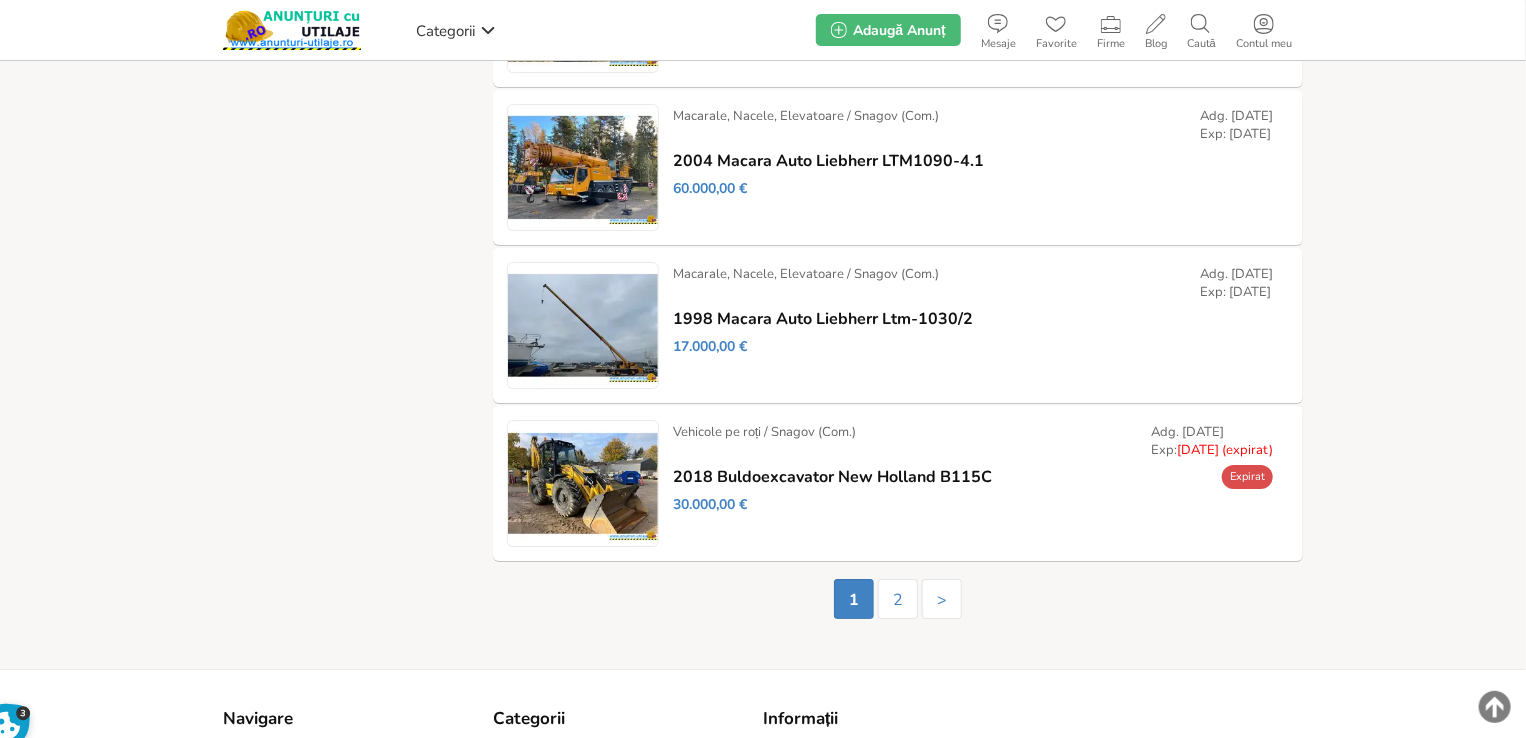 click on "Prelungește" at bounding box center (0, 0) 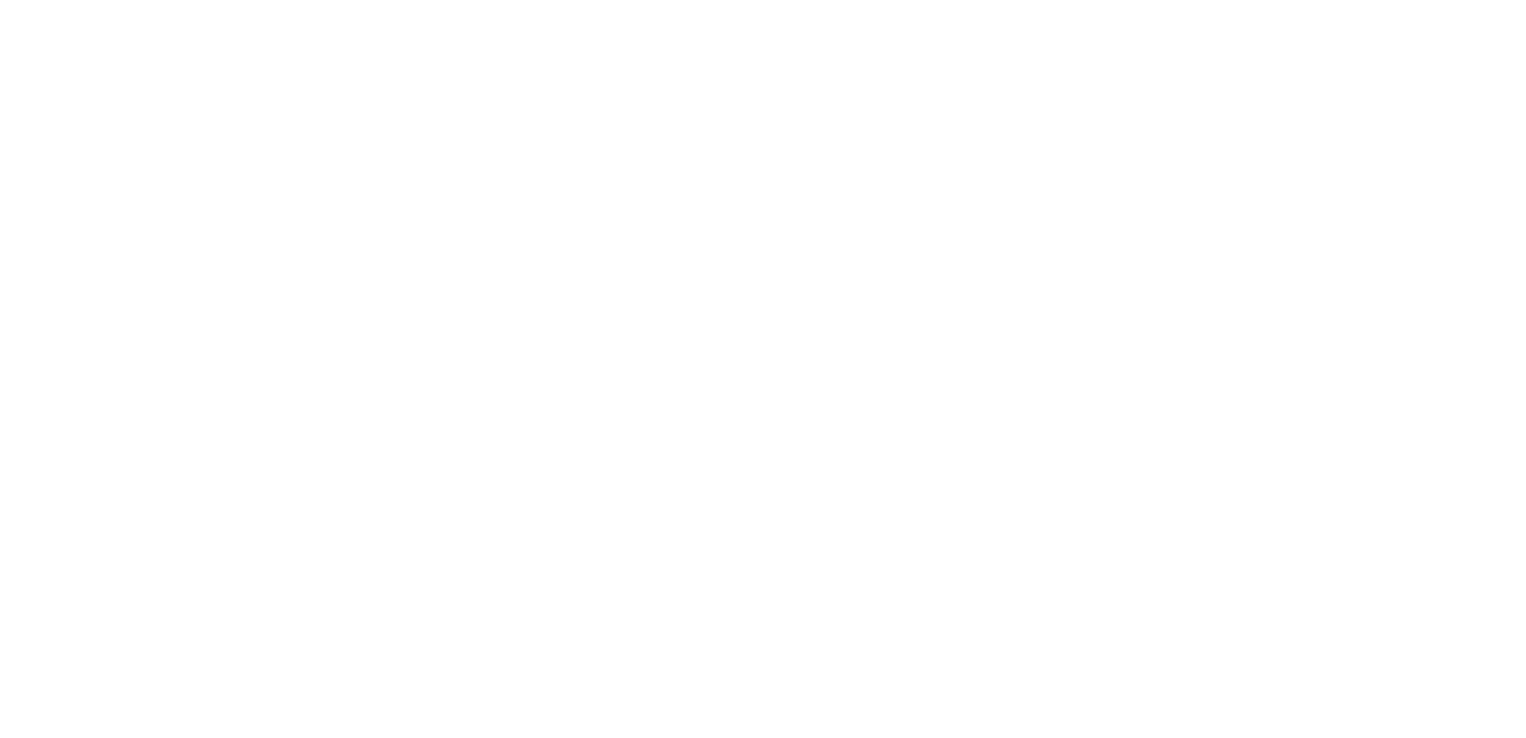 scroll, scrollTop: 0, scrollLeft: 0, axis: both 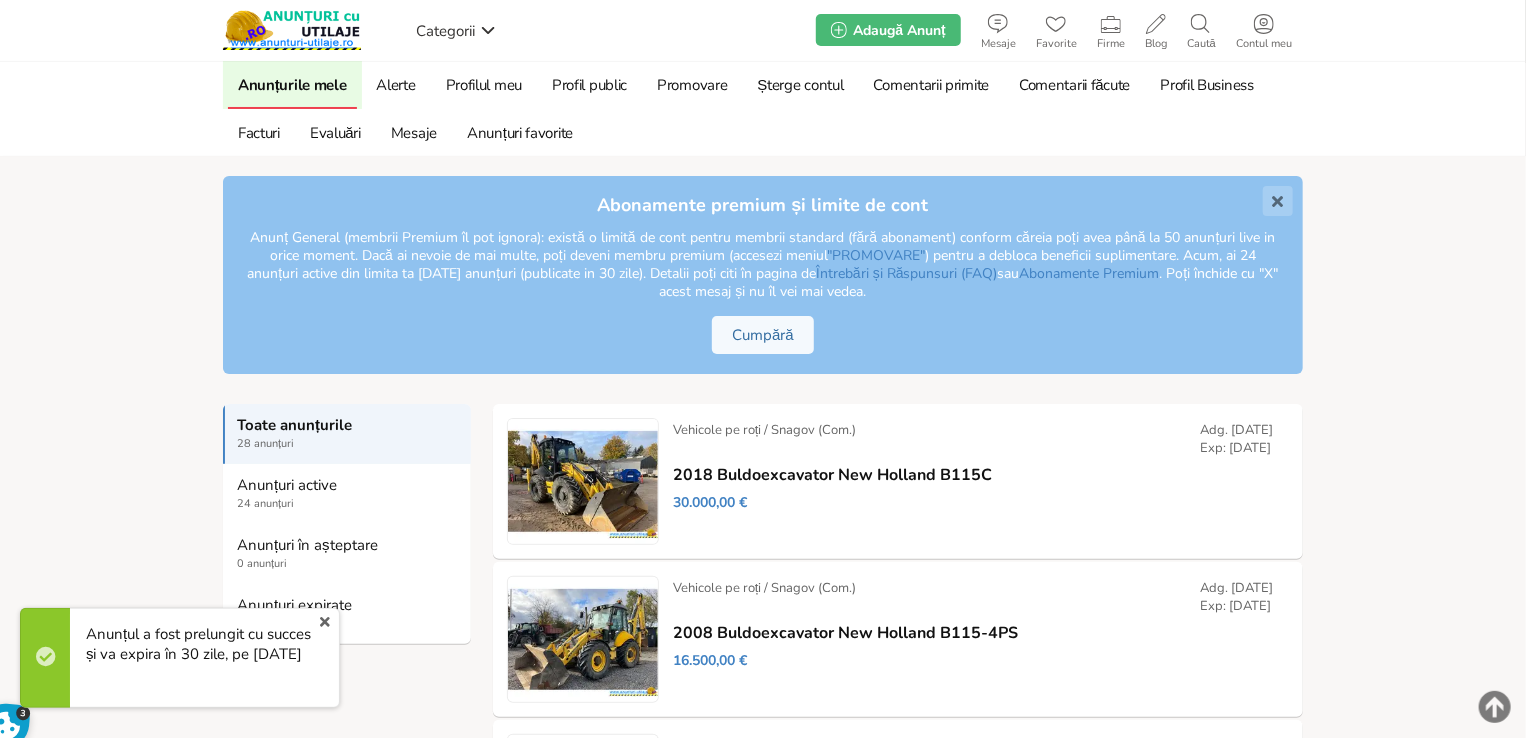 click on "x" at bounding box center (325, 622) 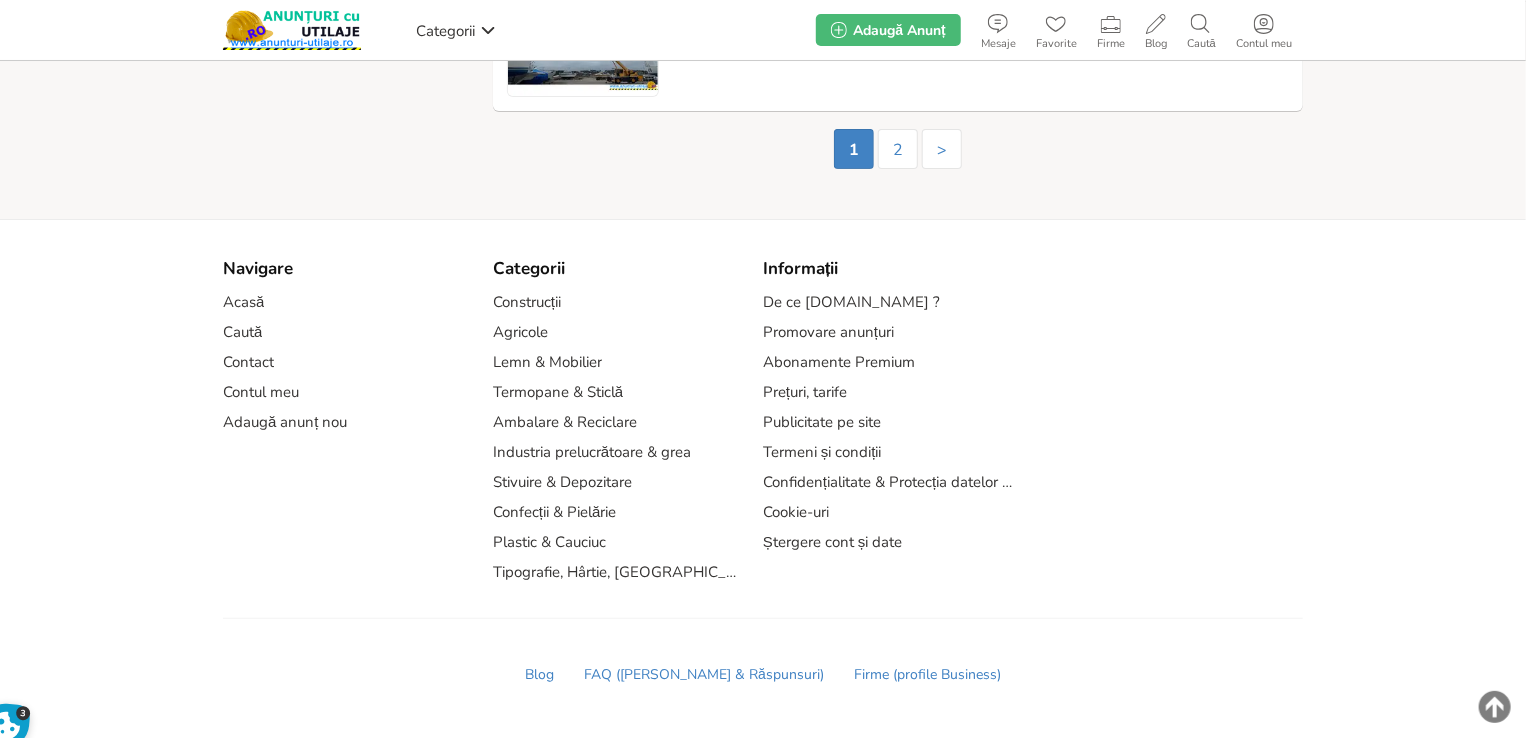 scroll, scrollTop: 3936, scrollLeft: 0, axis: vertical 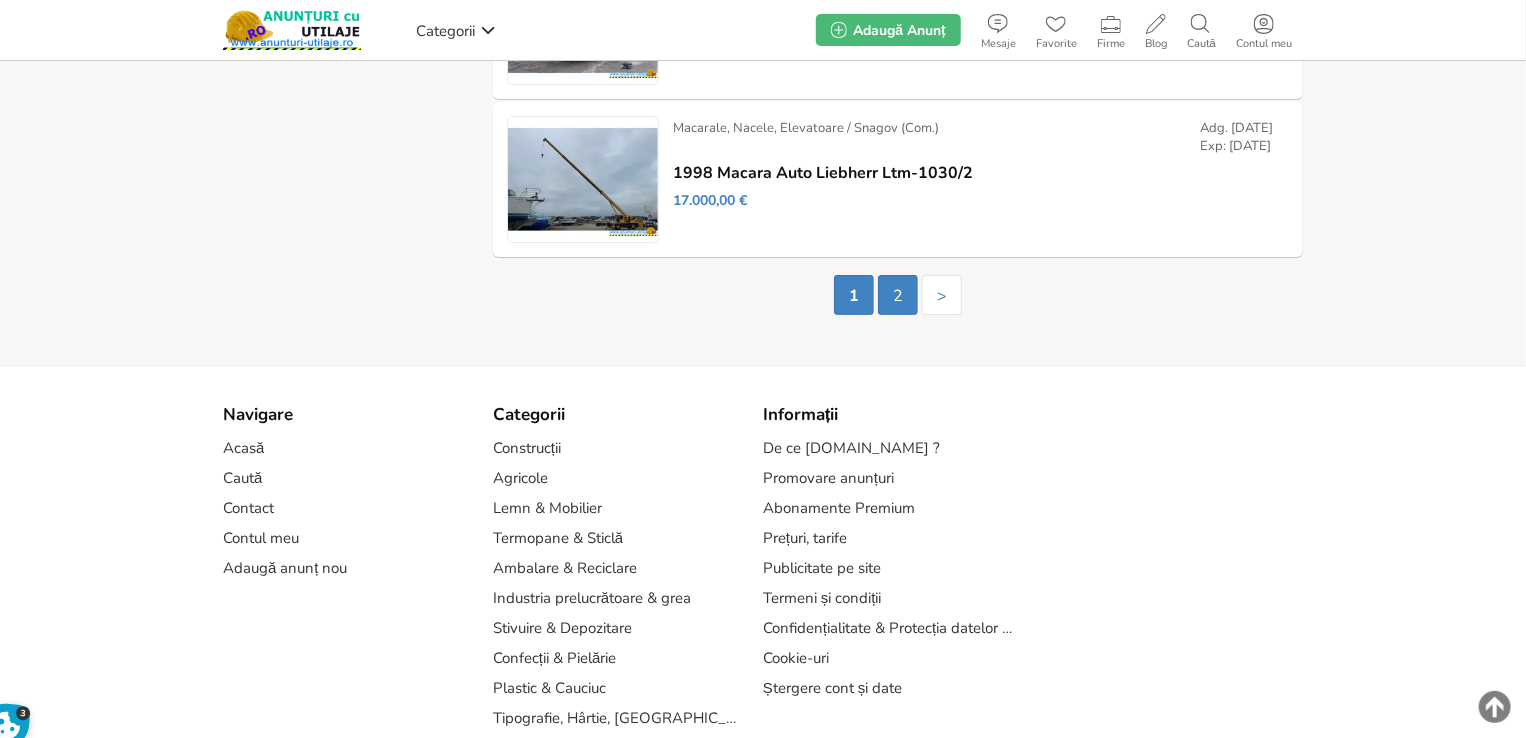click on "2" at bounding box center (898, 295) 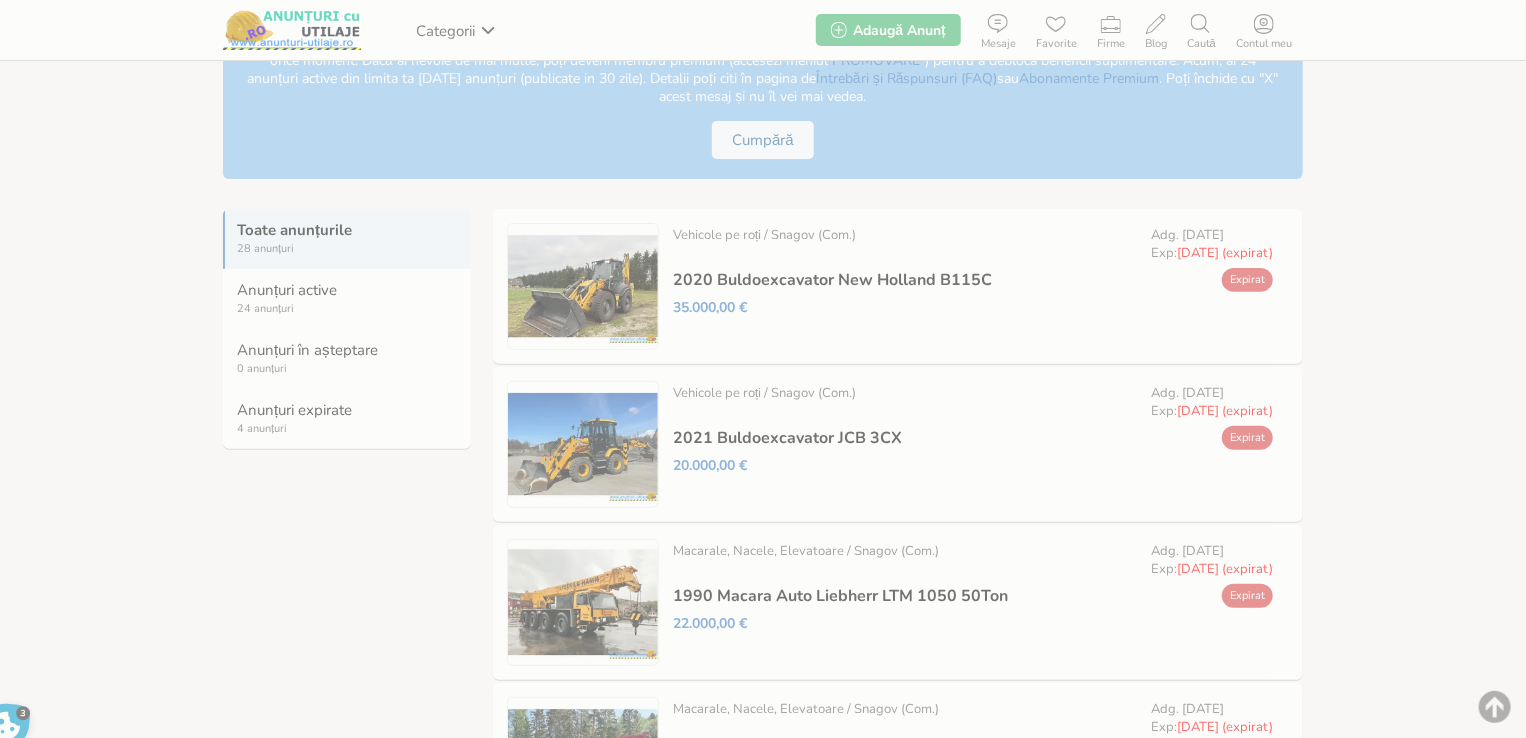 scroll, scrollTop: 300, scrollLeft: 0, axis: vertical 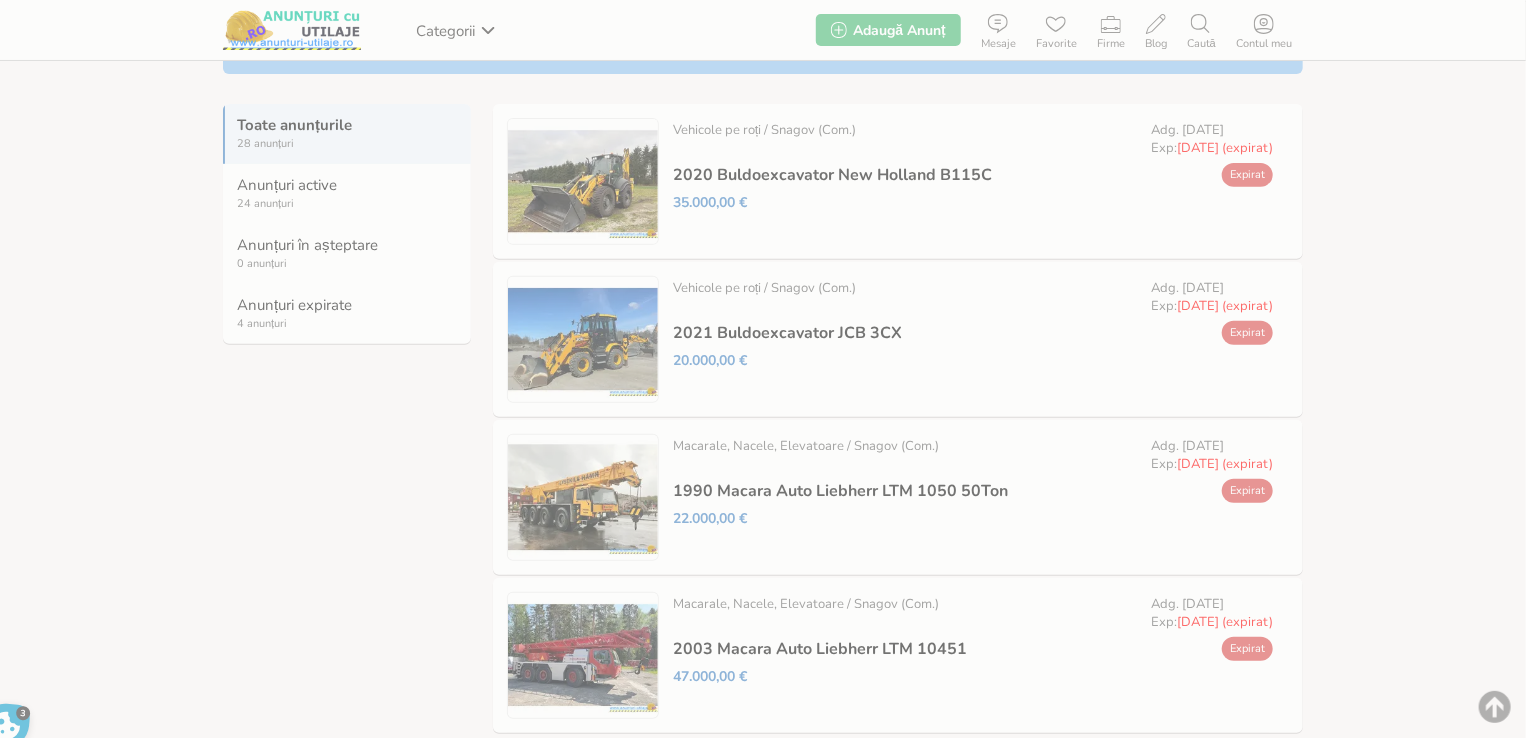 click on "Prelungește" at bounding box center (0, 0) 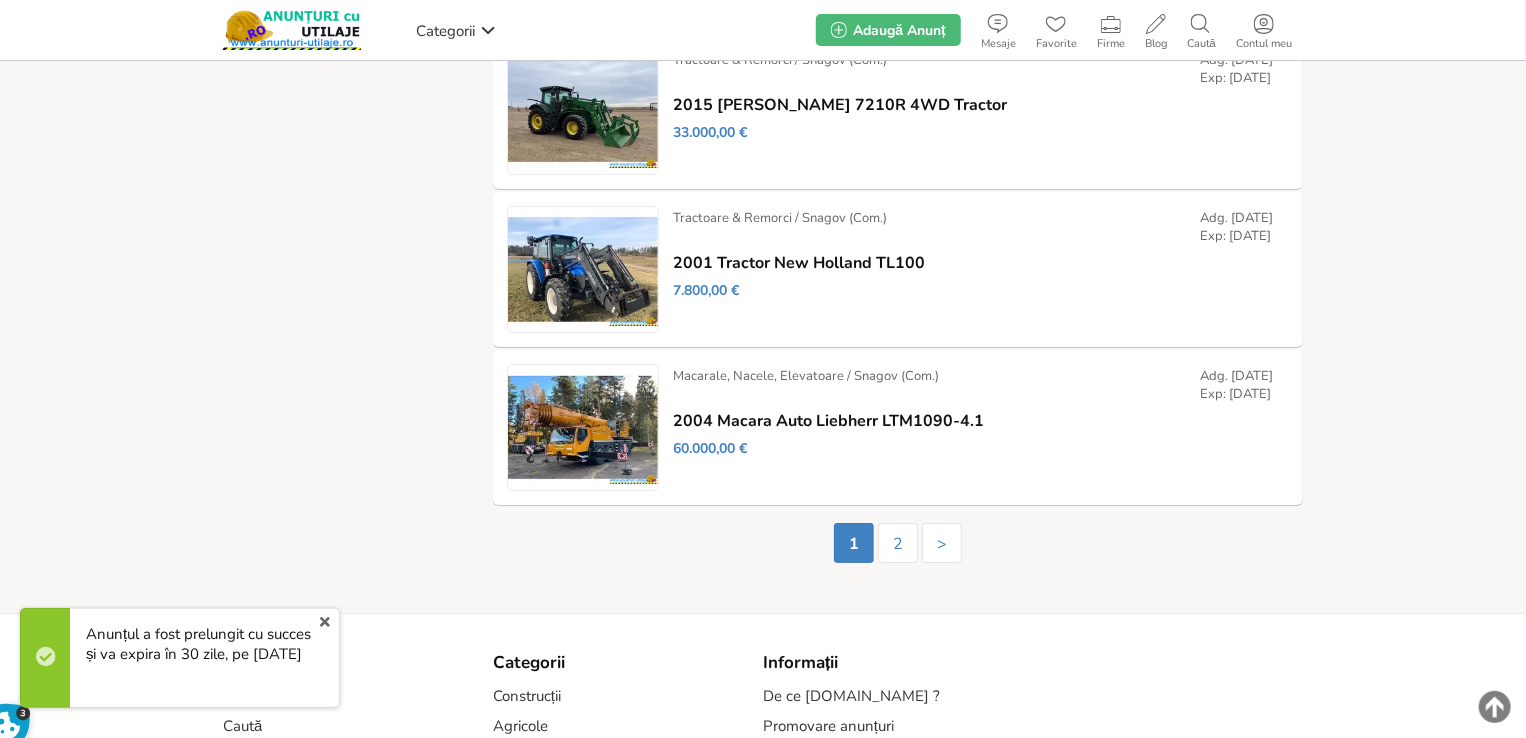 scroll, scrollTop: 4077, scrollLeft: 0, axis: vertical 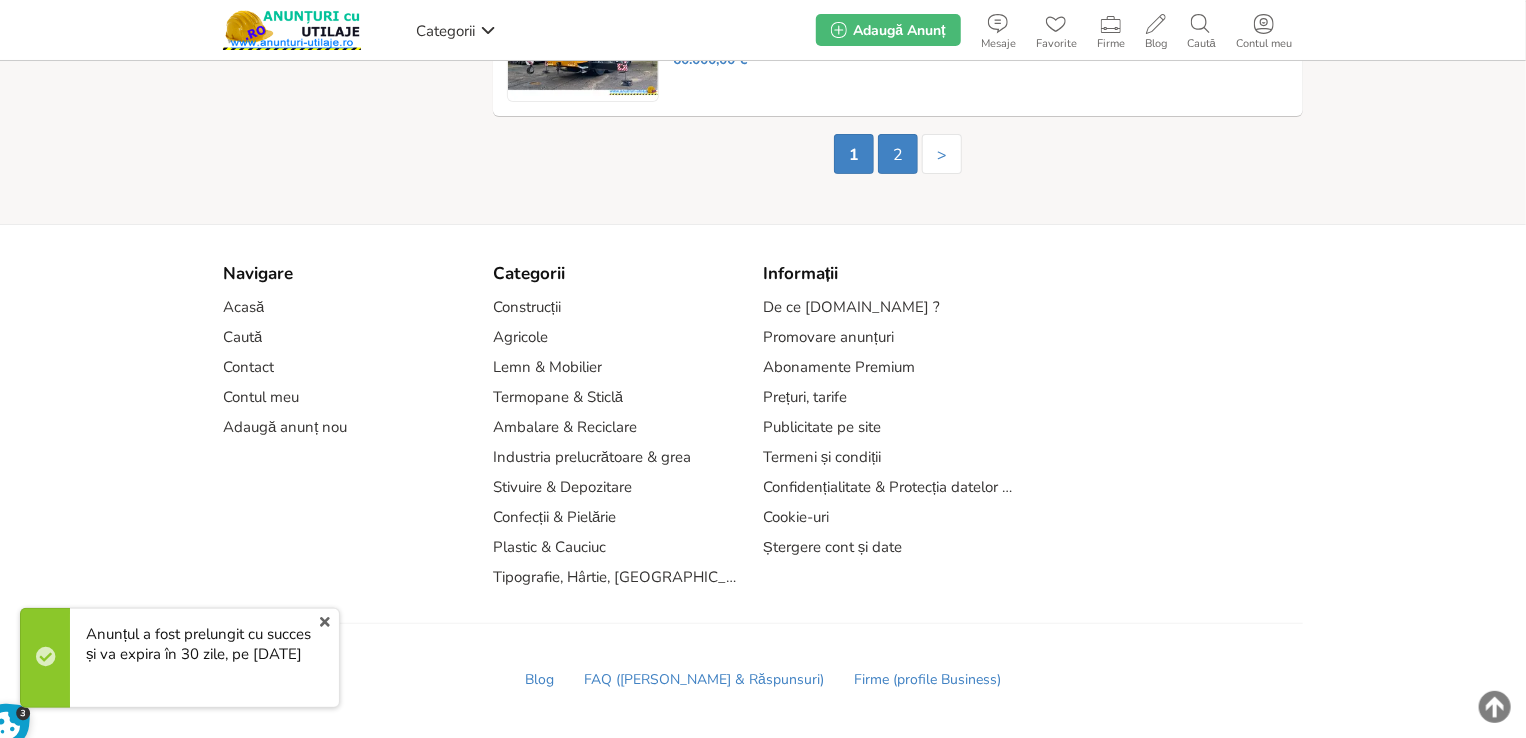 click on "2" at bounding box center [898, 154] 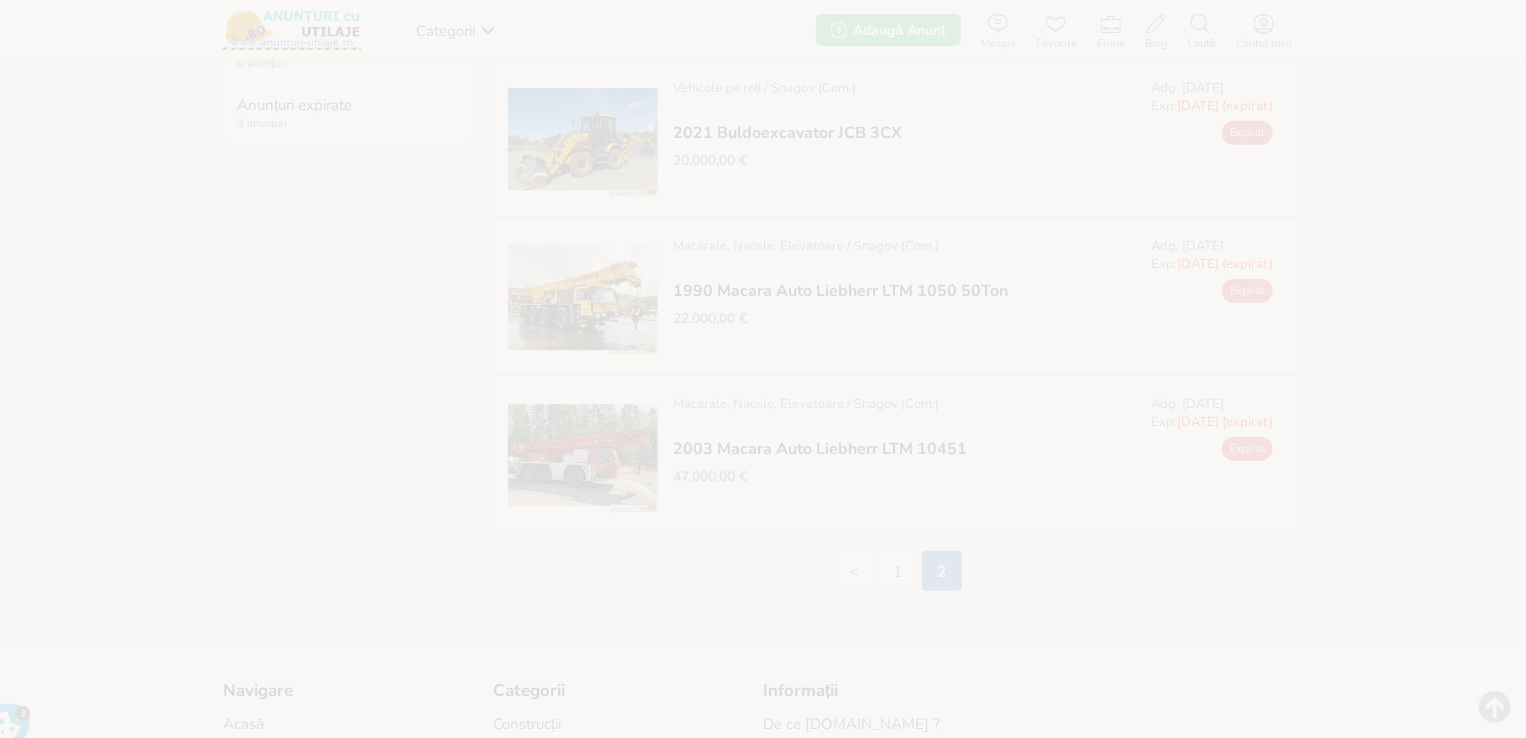 scroll, scrollTop: 300, scrollLeft: 0, axis: vertical 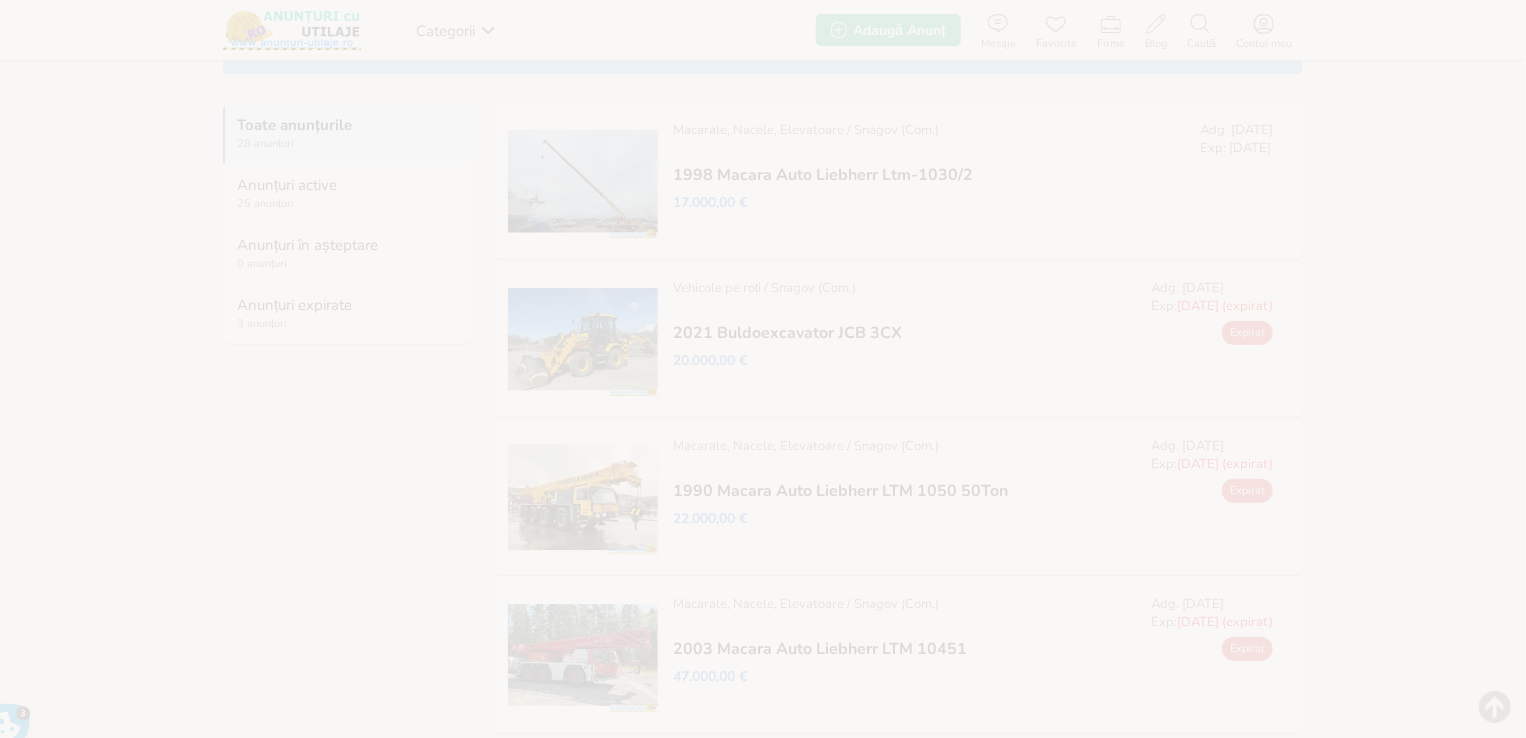 click on "Prelungește" at bounding box center (0, 0) 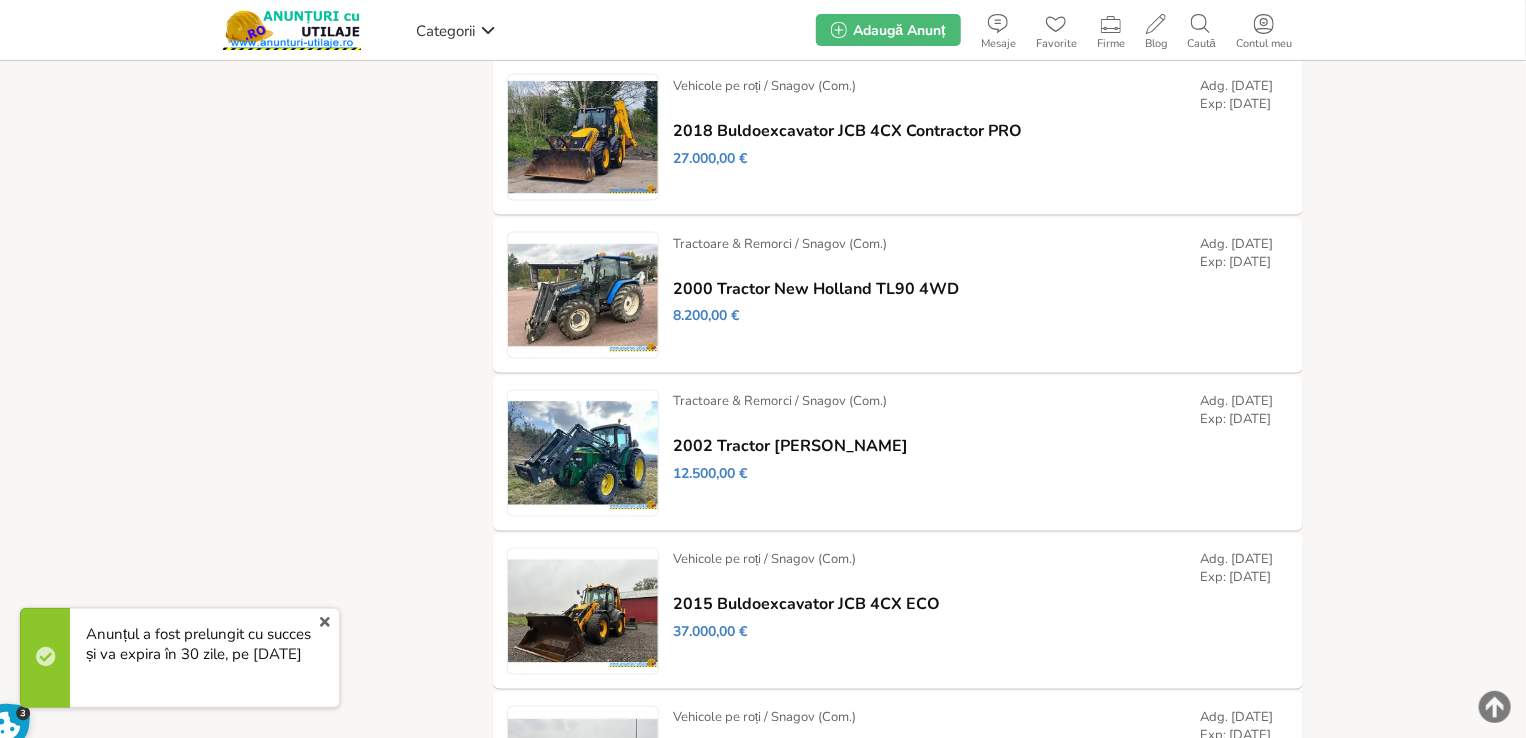 scroll, scrollTop: 1700, scrollLeft: 0, axis: vertical 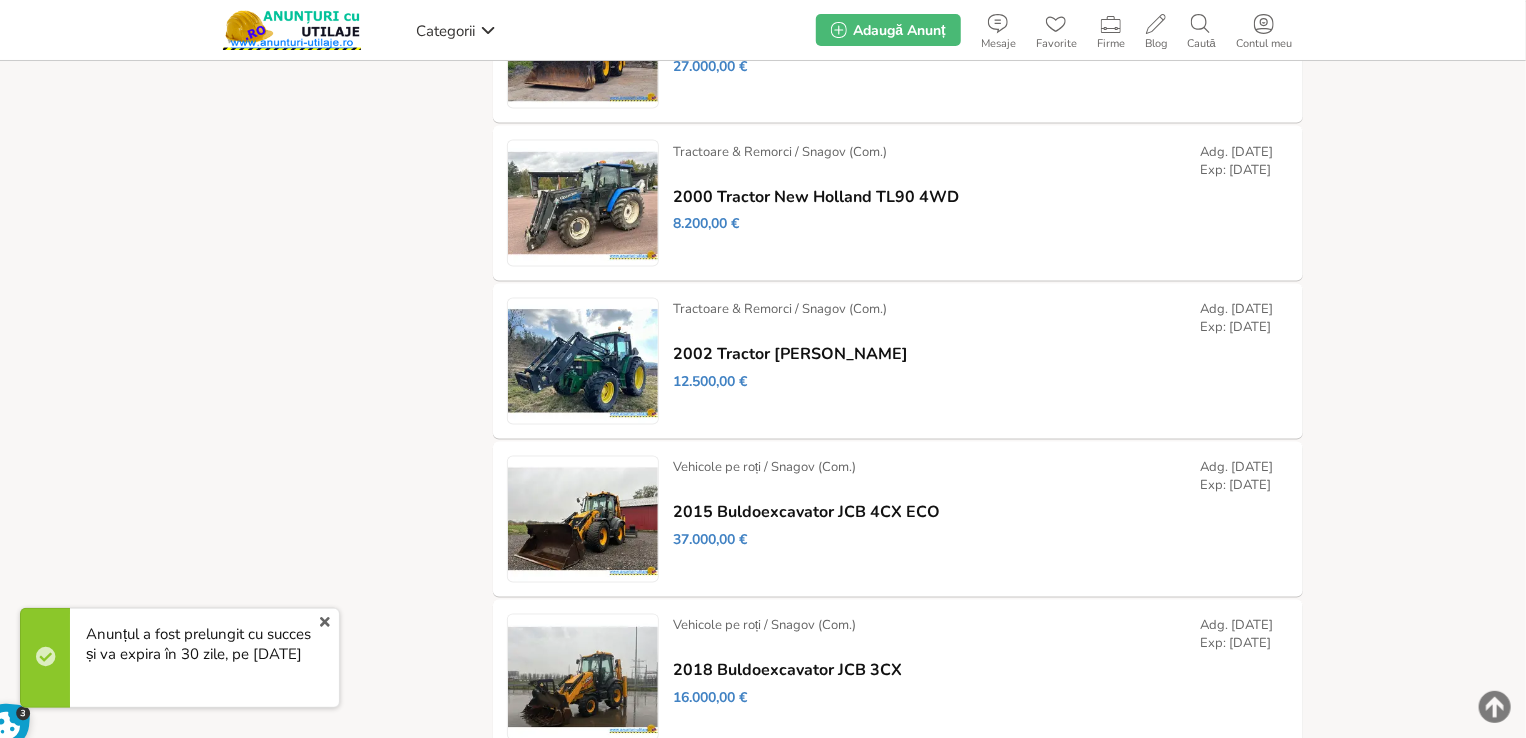 click on "x" at bounding box center [325, 622] 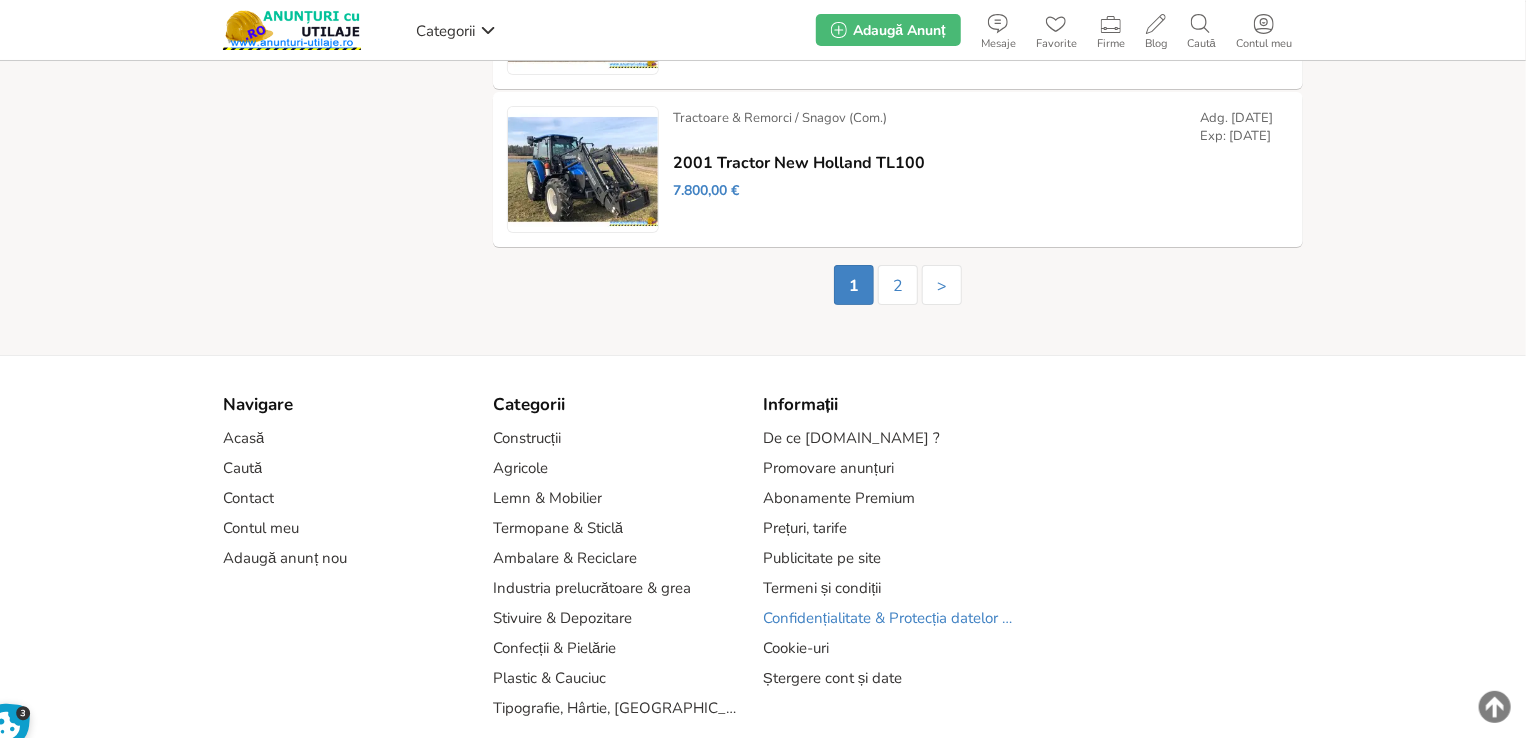 scroll, scrollTop: 4082, scrollLeft: 0, axis: vertical 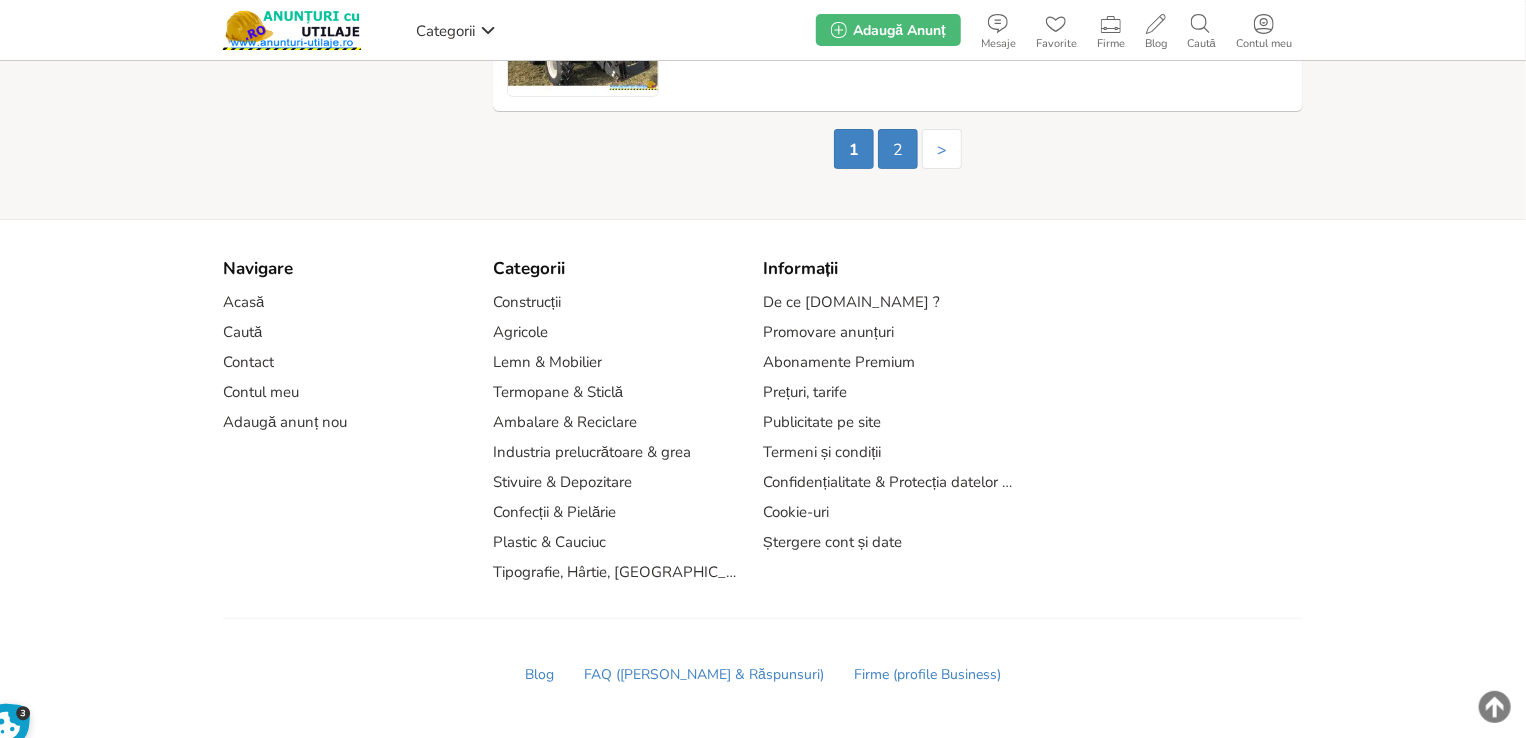 click on "2" at bounding box center [898, 149] 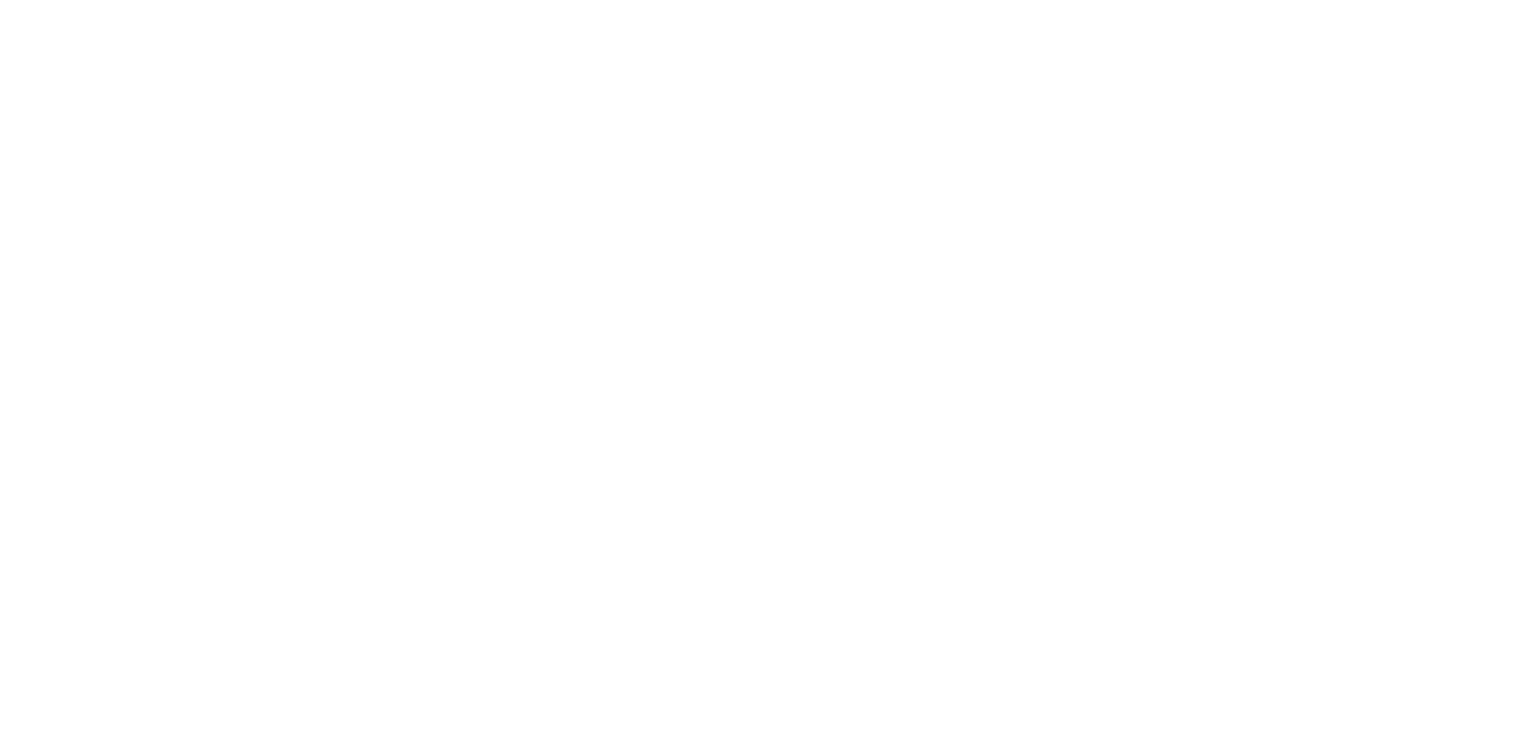 scroll, scrollTop: 0, scrollLeft: 0, axis: both 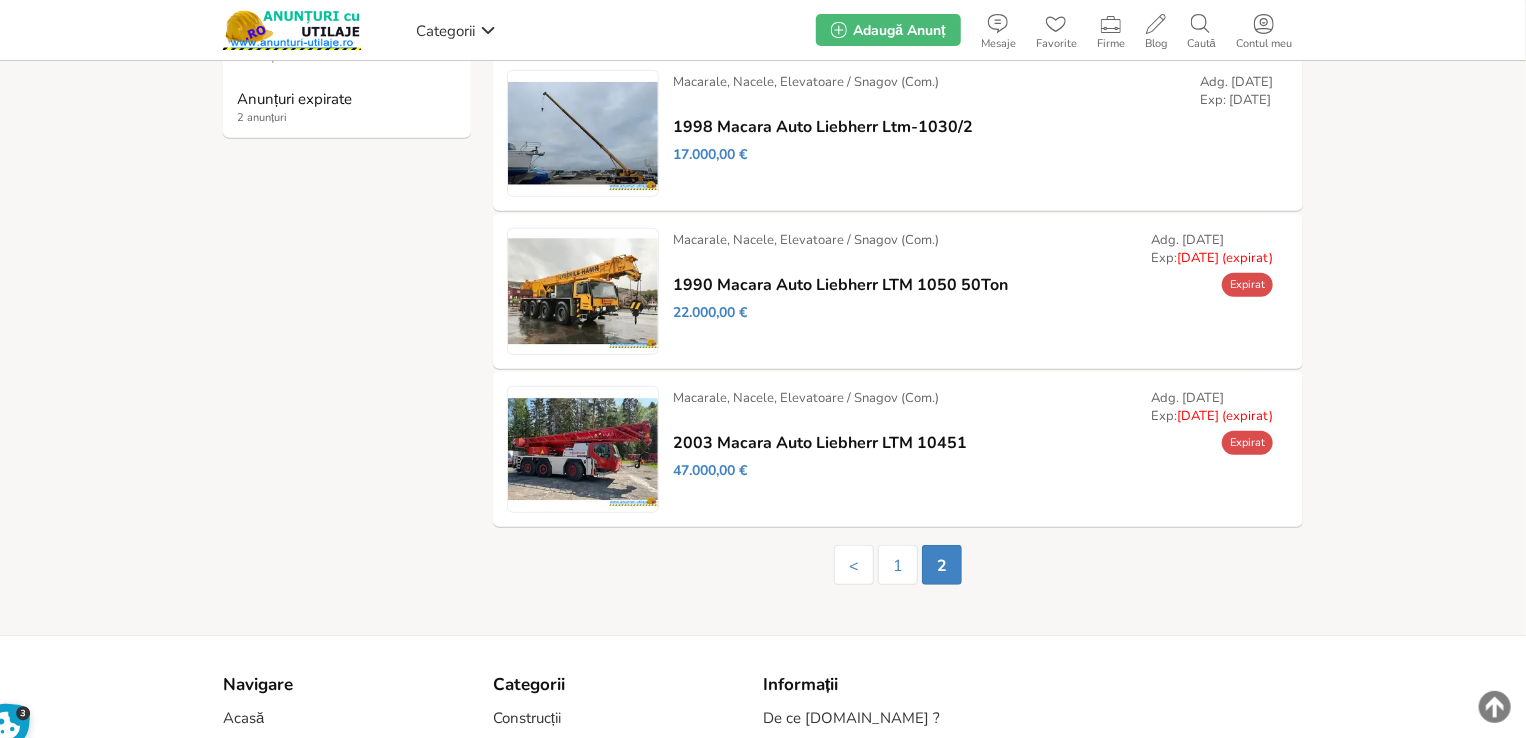 click on "Prelungește" at bounding box center [0, 0] 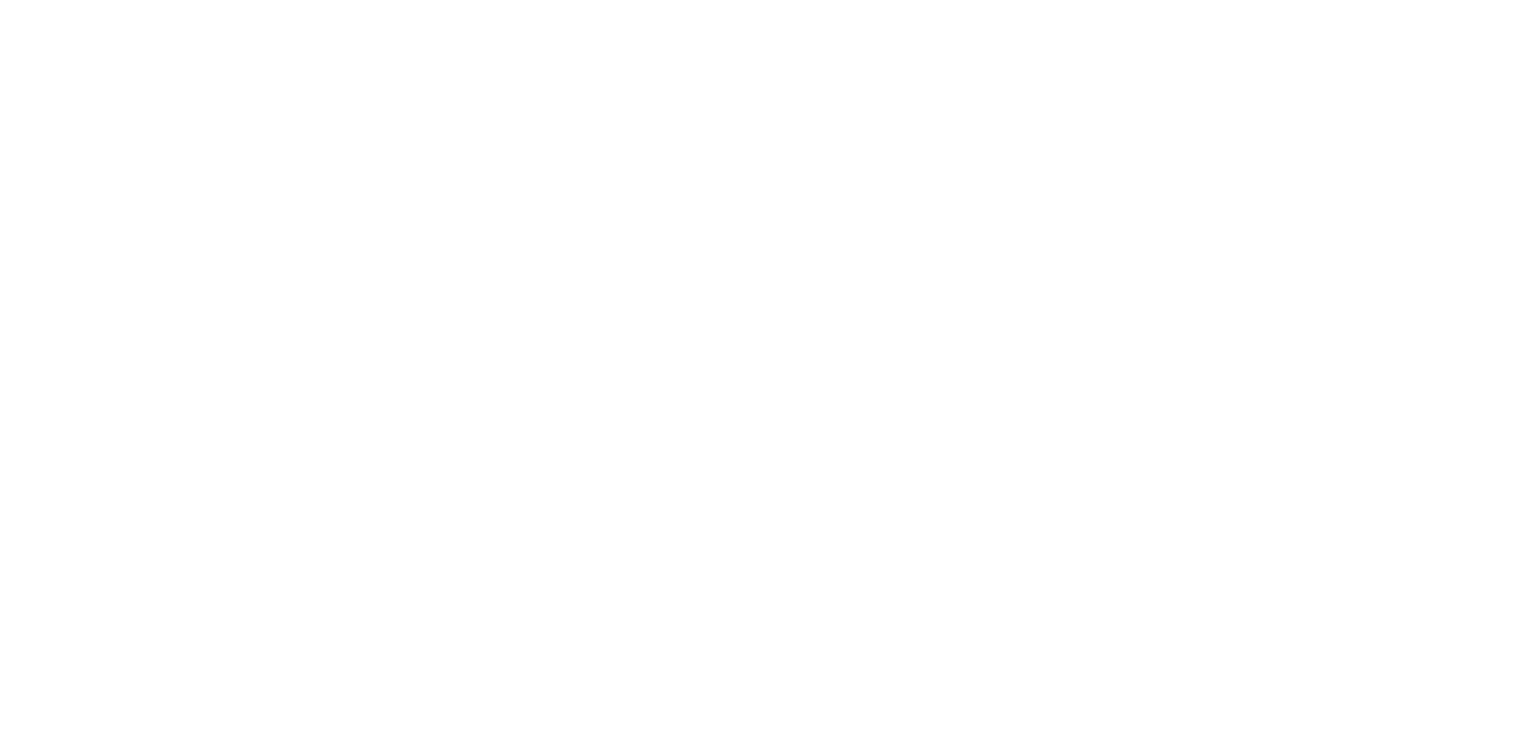 scroll, scrollTop: 0, scrollLeft: 0, axis: both 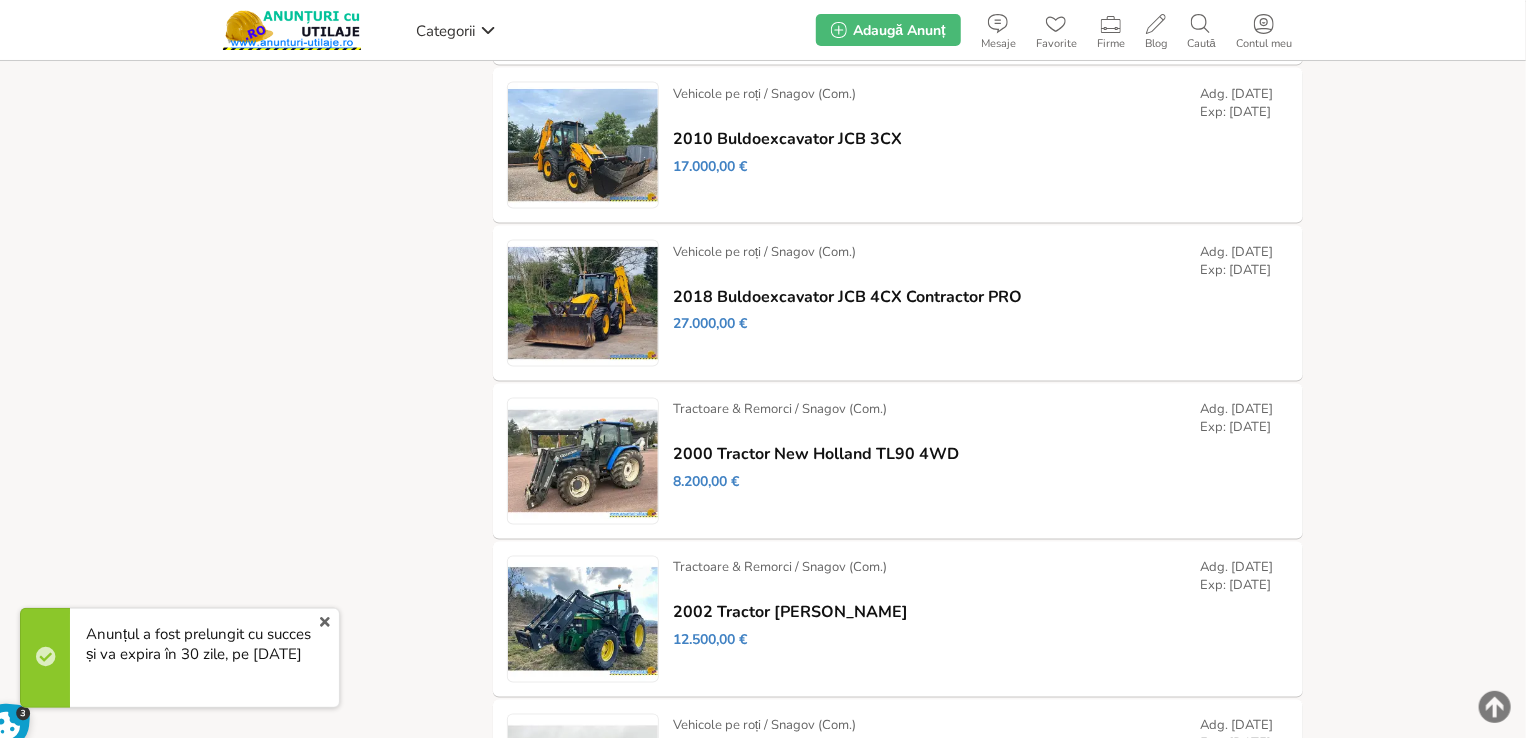 drag, startPoint x: 1521, startPoint y: 461, endPoint x: 1517, endPoint y: 433, distance: 28.284271 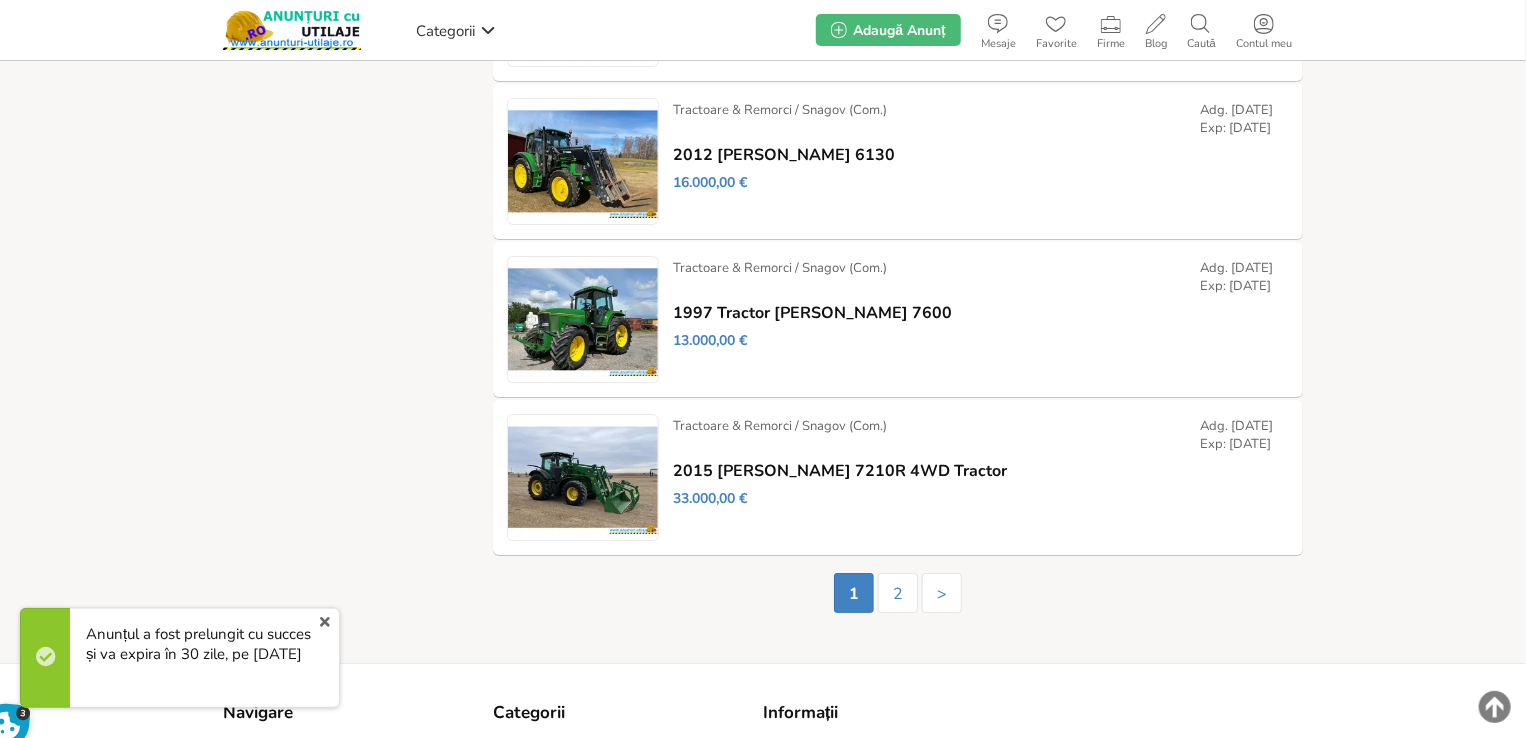 scroll, scrollTop: 3684, scrollLeft: 0, axis: vertical 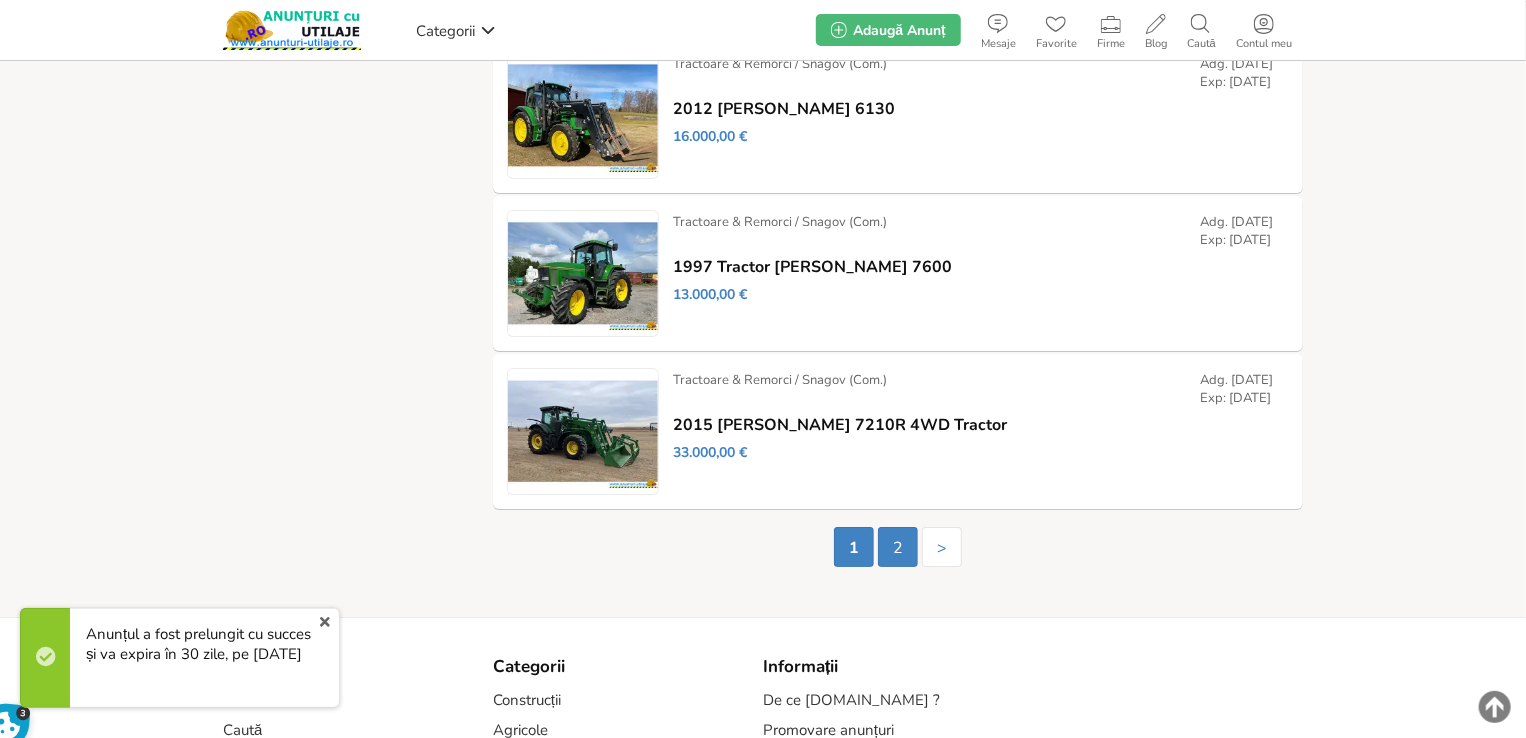 click on "2" at bounding box center (898, 547) 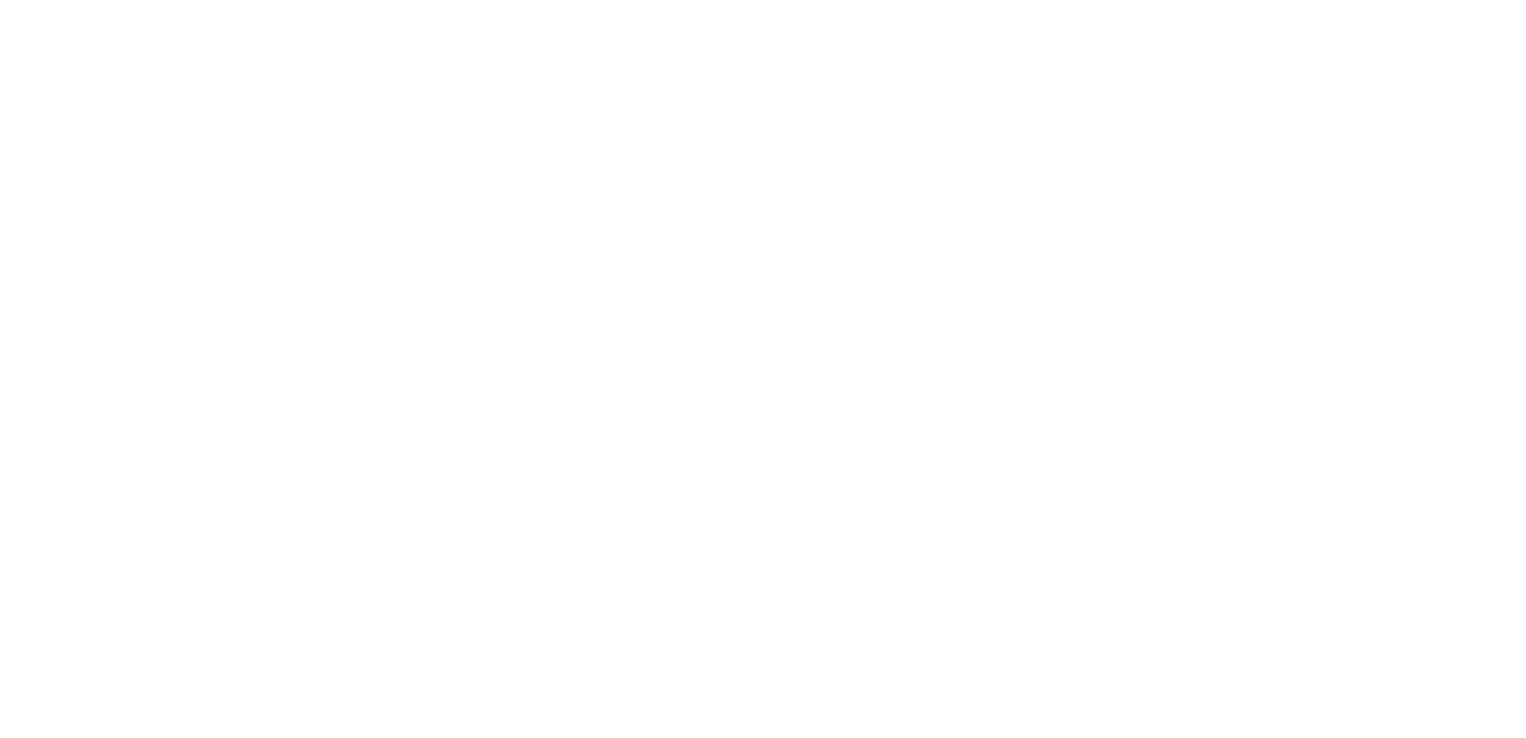 scroll, scrollTop: 0, scrollLeft: 0, axis: both 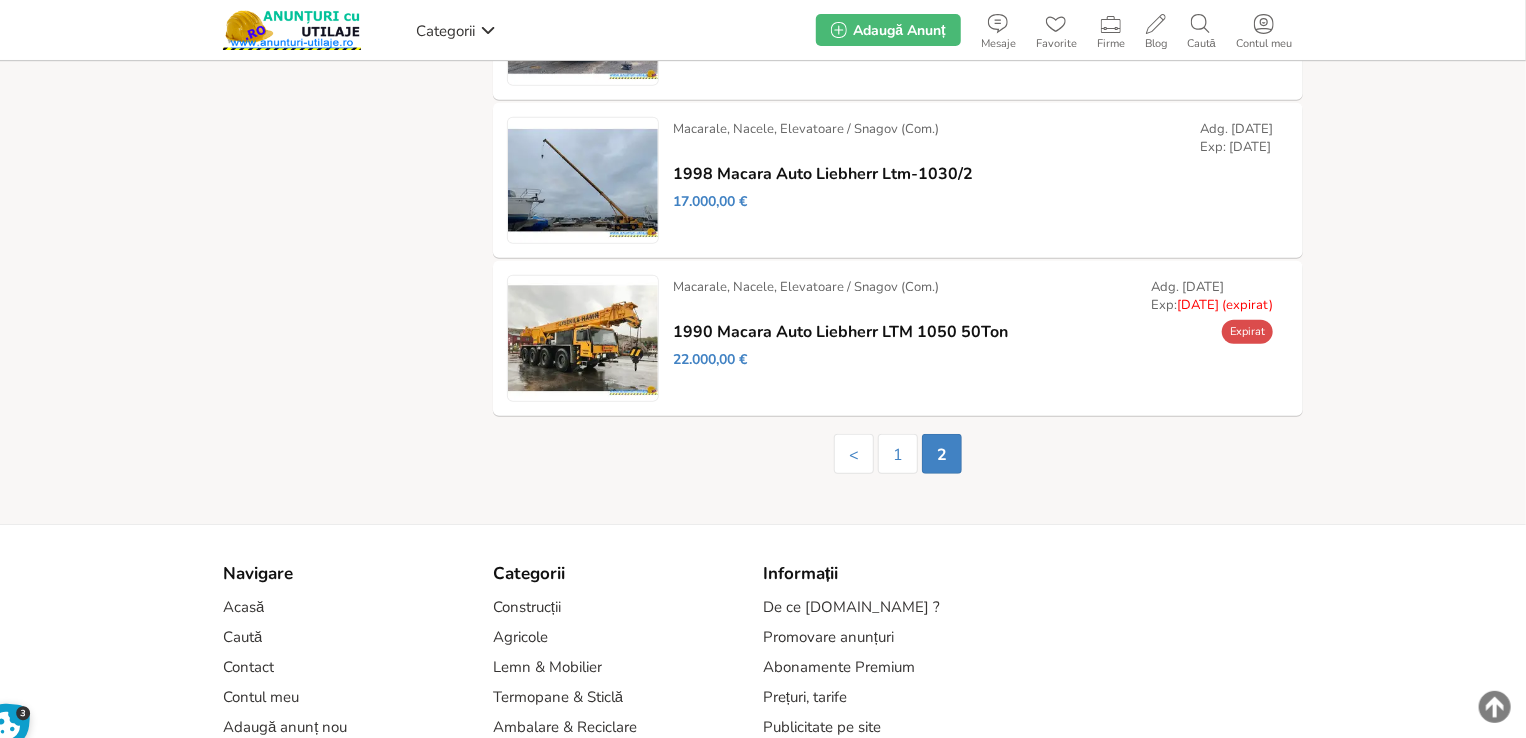 click on "Prelungește" at bounding box center (0, 0) 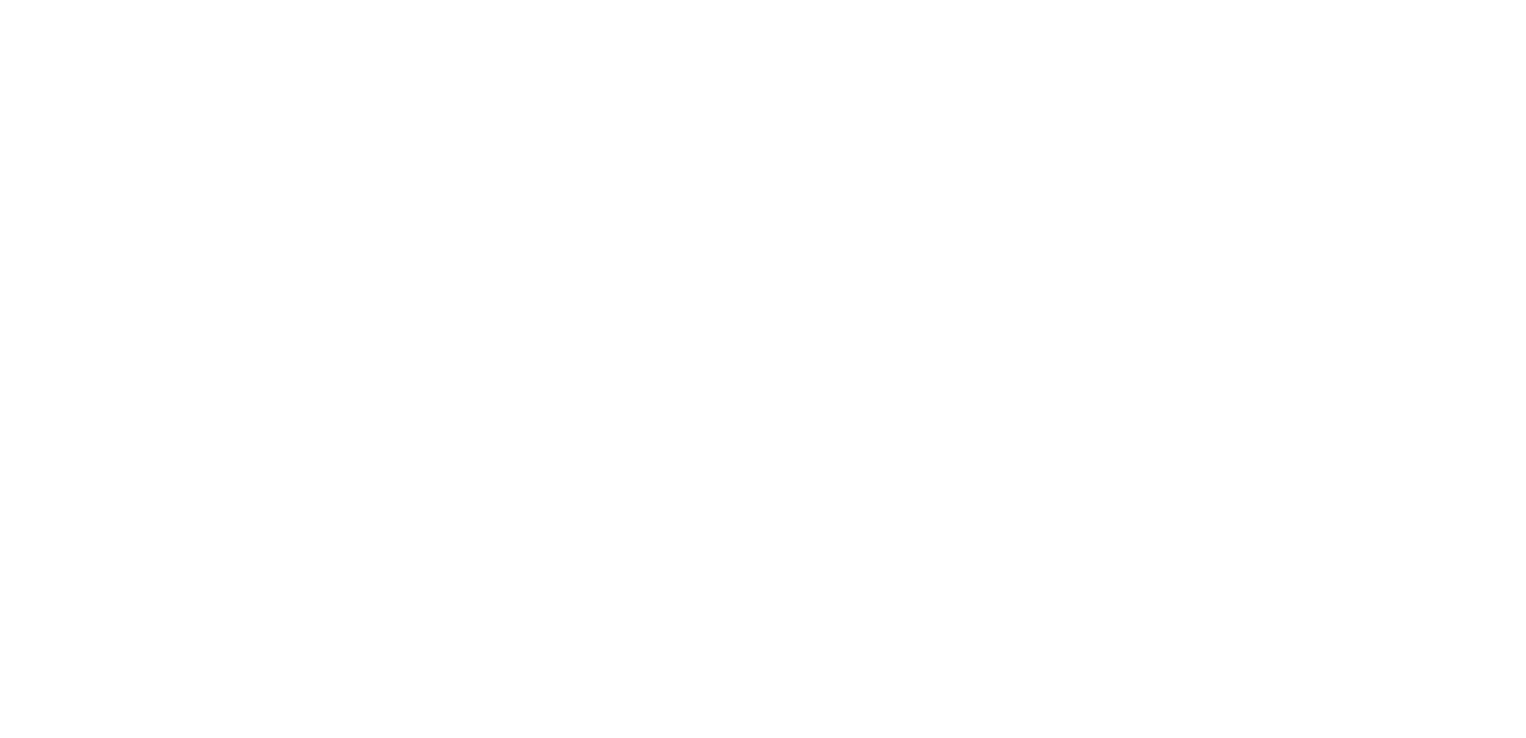scroll, scrollTop: 0, scrollLeft: 0, axis: both 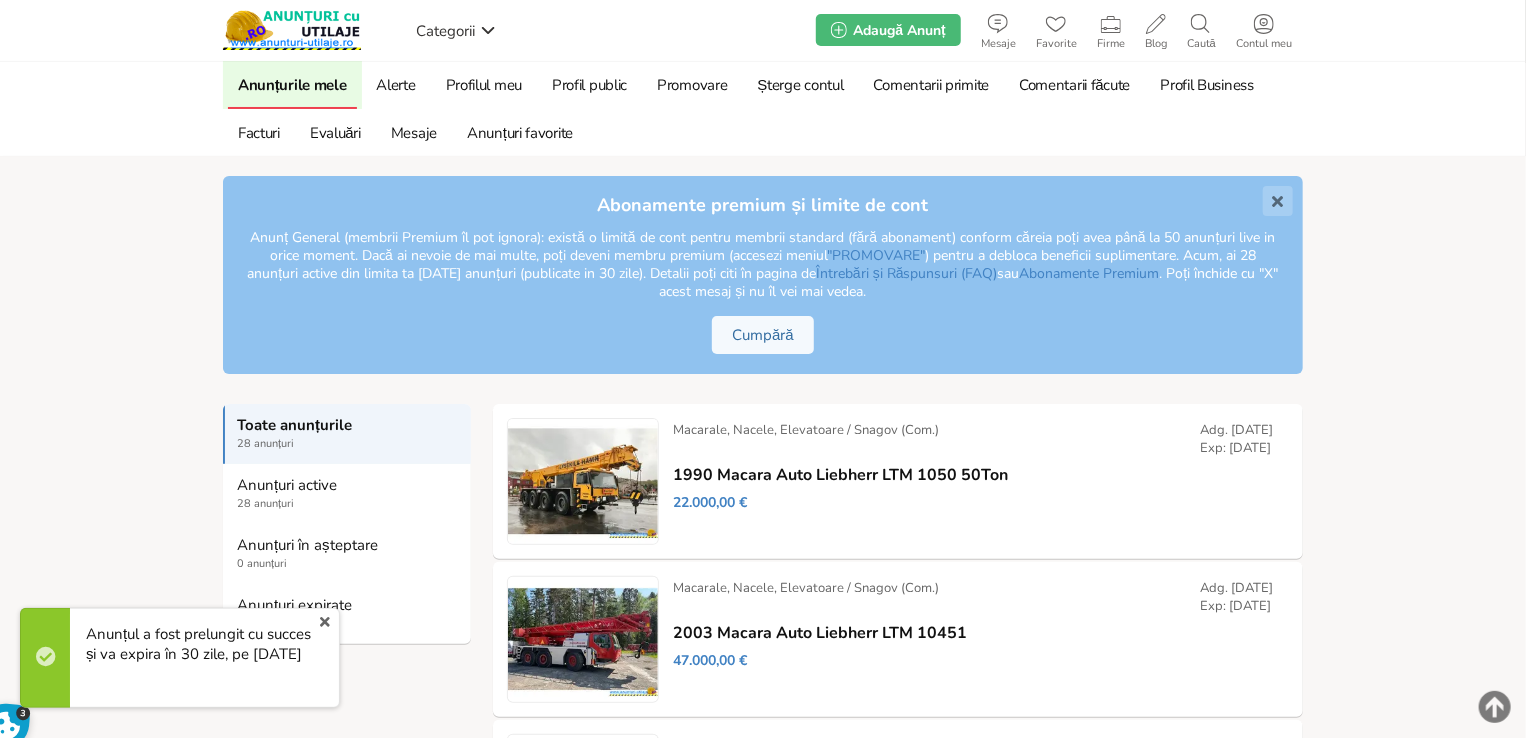 click on "x" at bounding box center (325, 622) 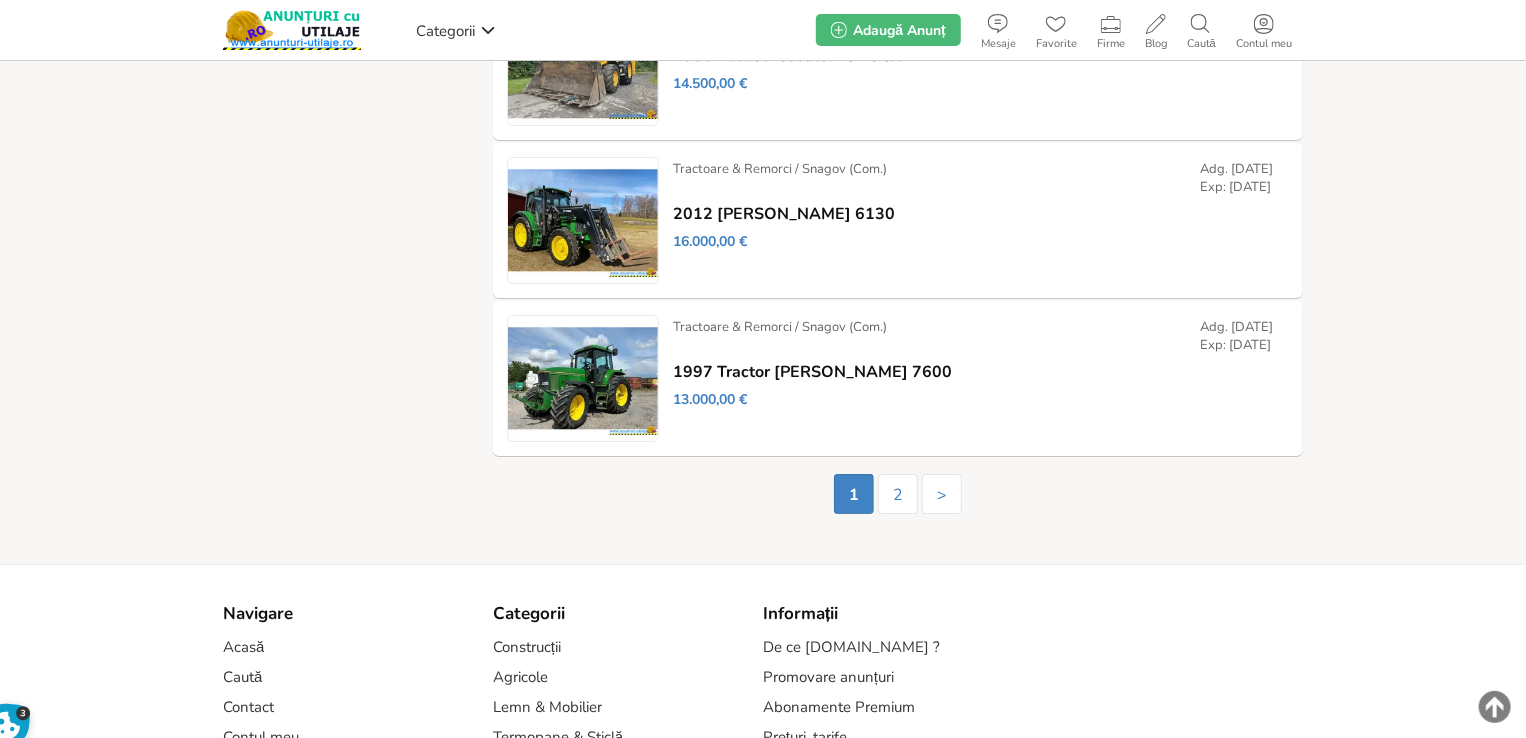 scroll, scrollTop: 3742, scrollLeft: 0, axis: vertical 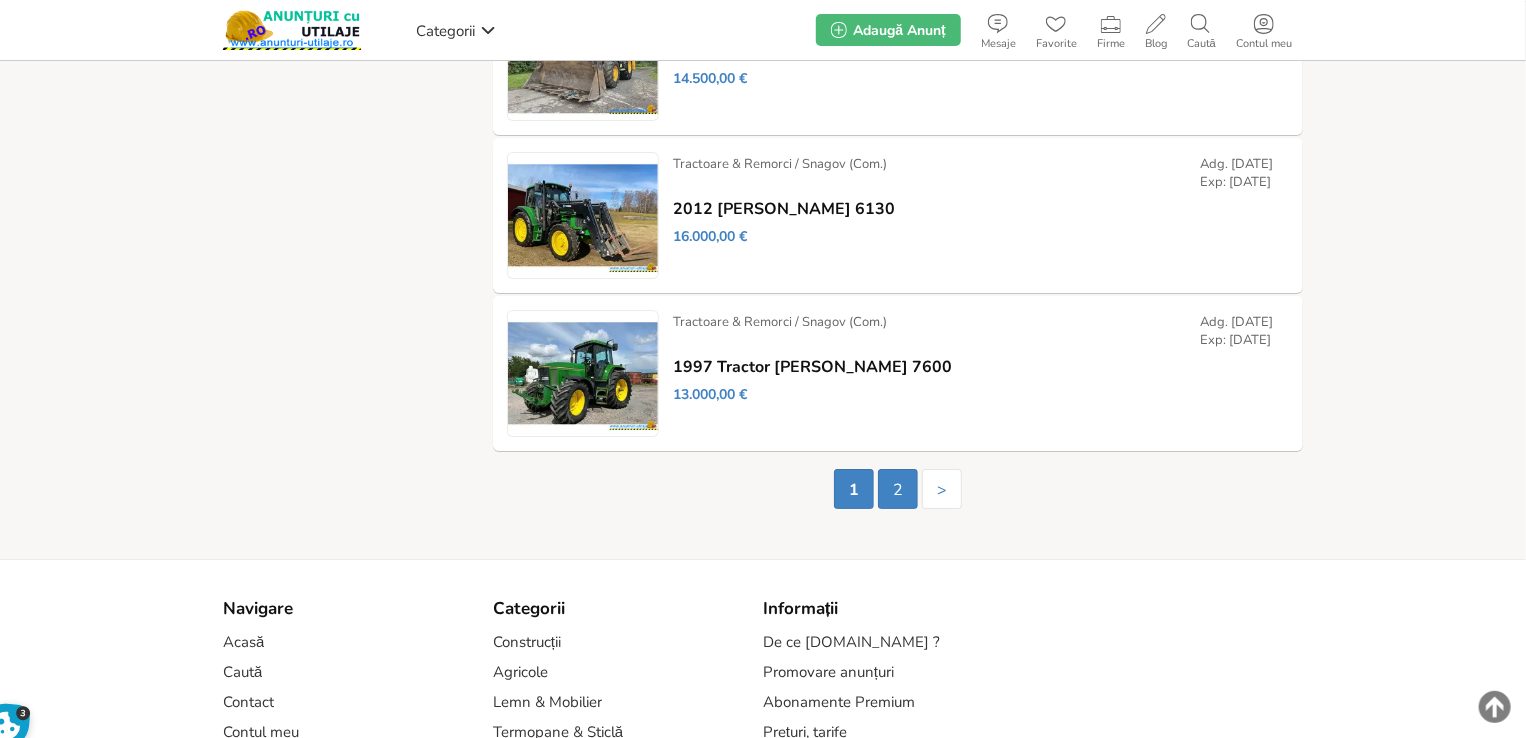 click on "1   2   >" at bounding box center (898, 491) 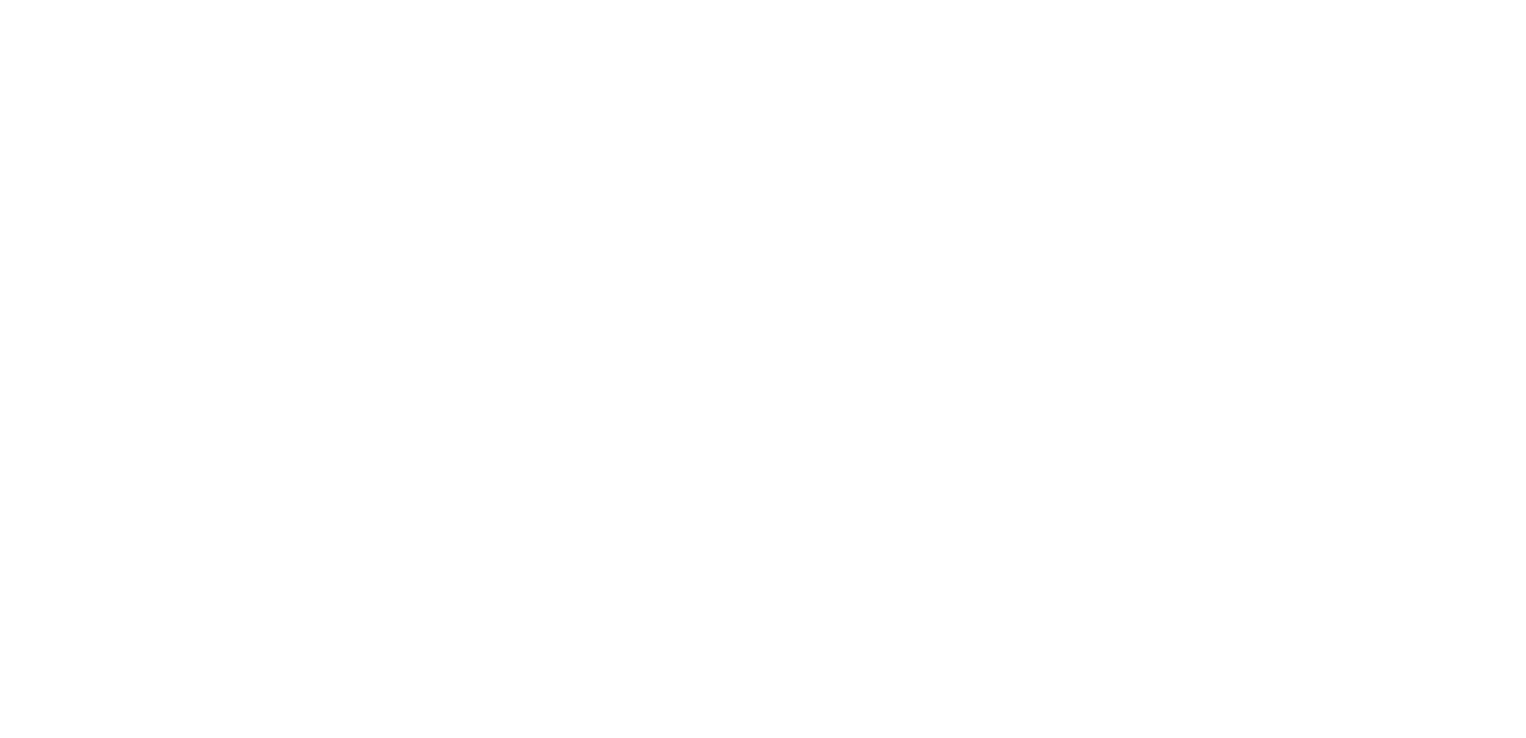 scroll, scrollTop: 0, scrollLeft: 0, axis: both 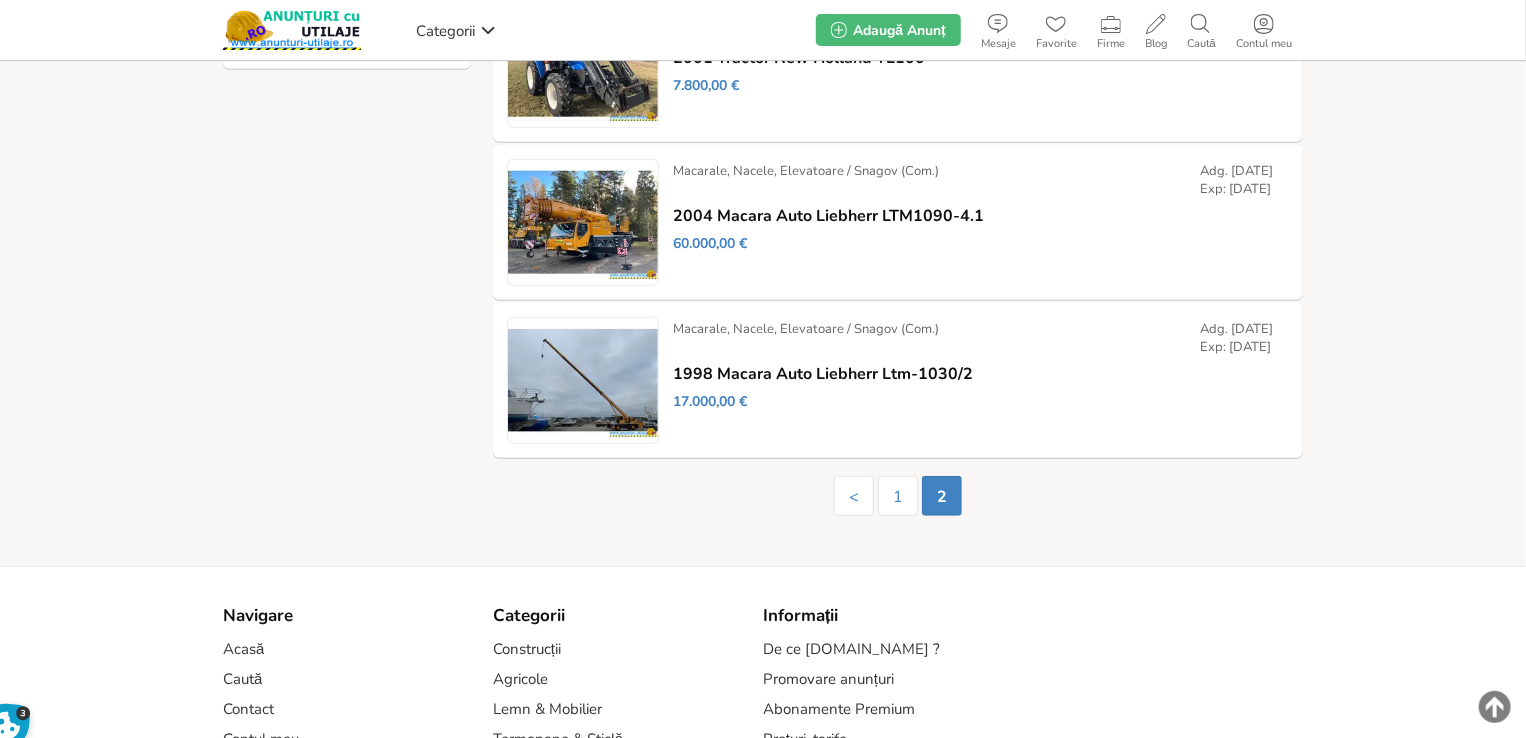 drag, startPoint x: 1512, startPoint y: 376, endPoint x: 1519, endPoint y: 331, distance: 45.54119 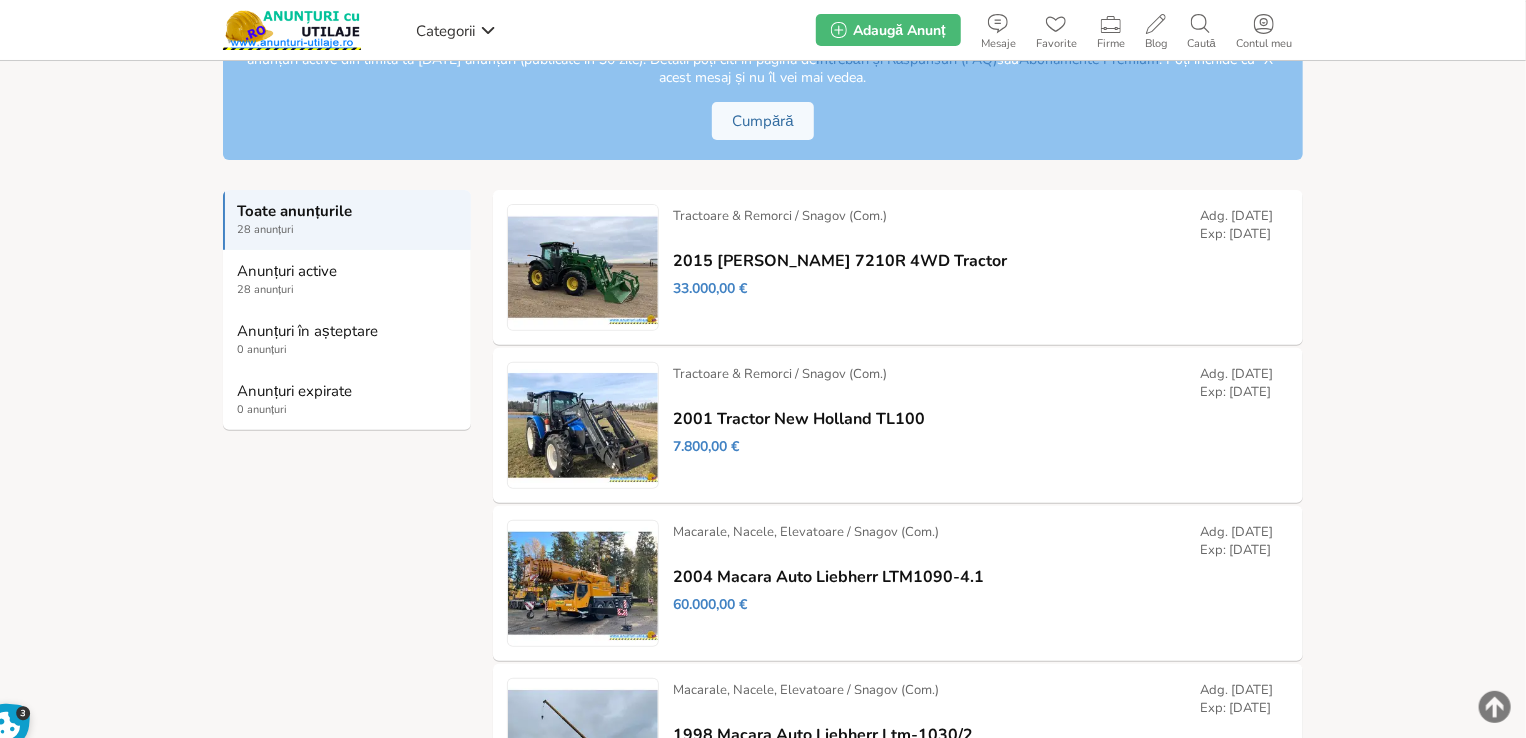 scroll, scrollTop: 0, scrollLeft: 0, axis: both 